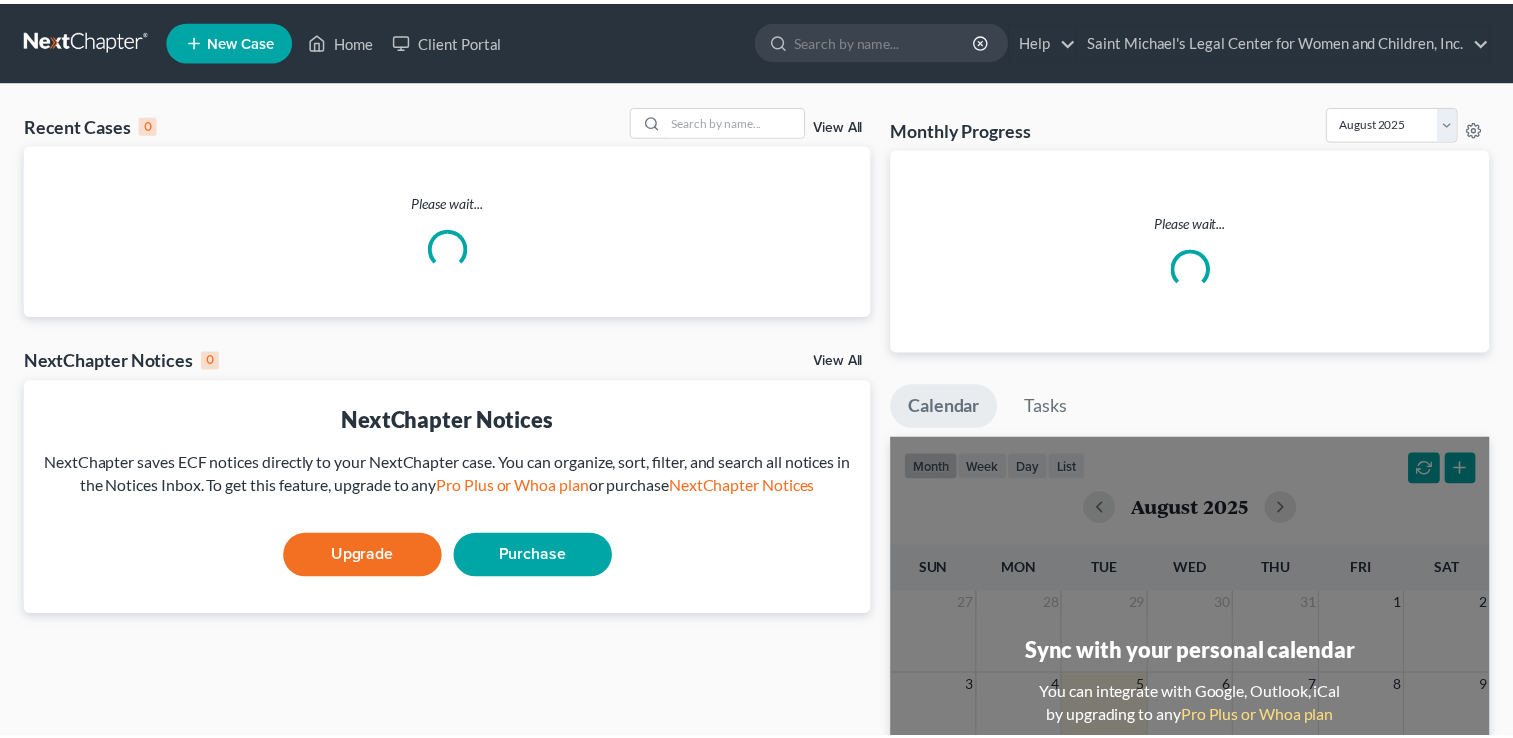 scroll, scrollTop: 0, scrollLeft: 0, axis: both 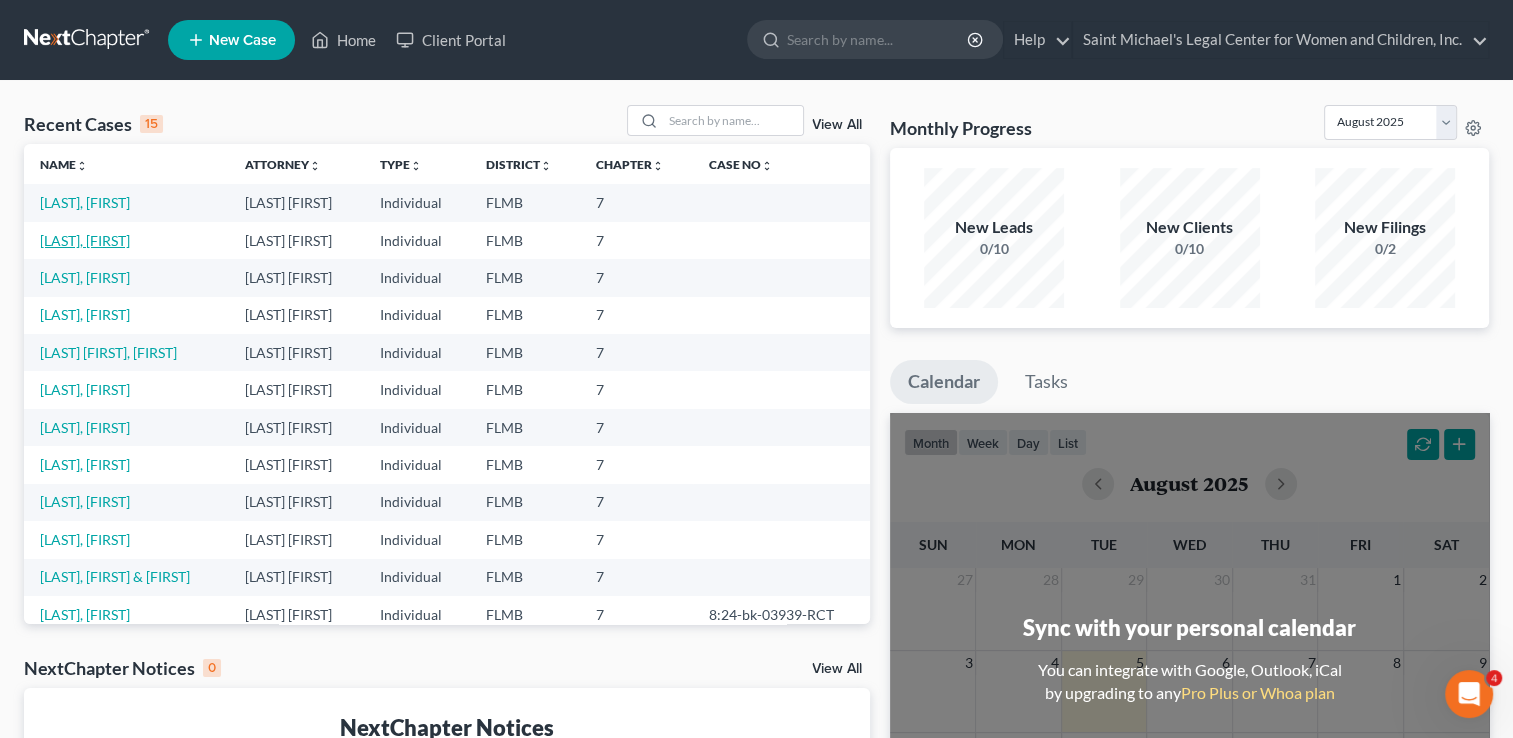 click on "[LAST], [FIRST]" at bounding box center [85, 240] 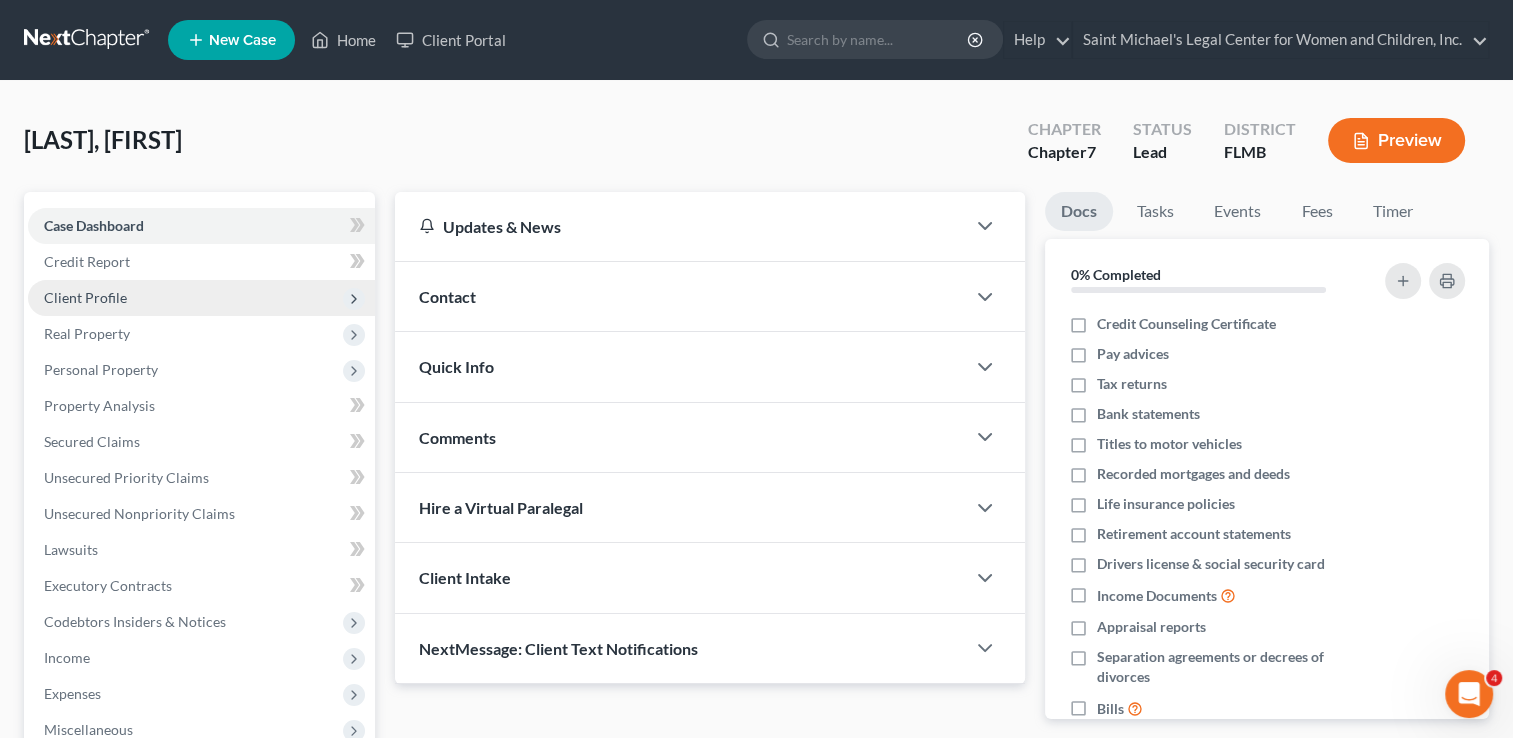 click on "Client Profile" at bounding box center [201, 298] 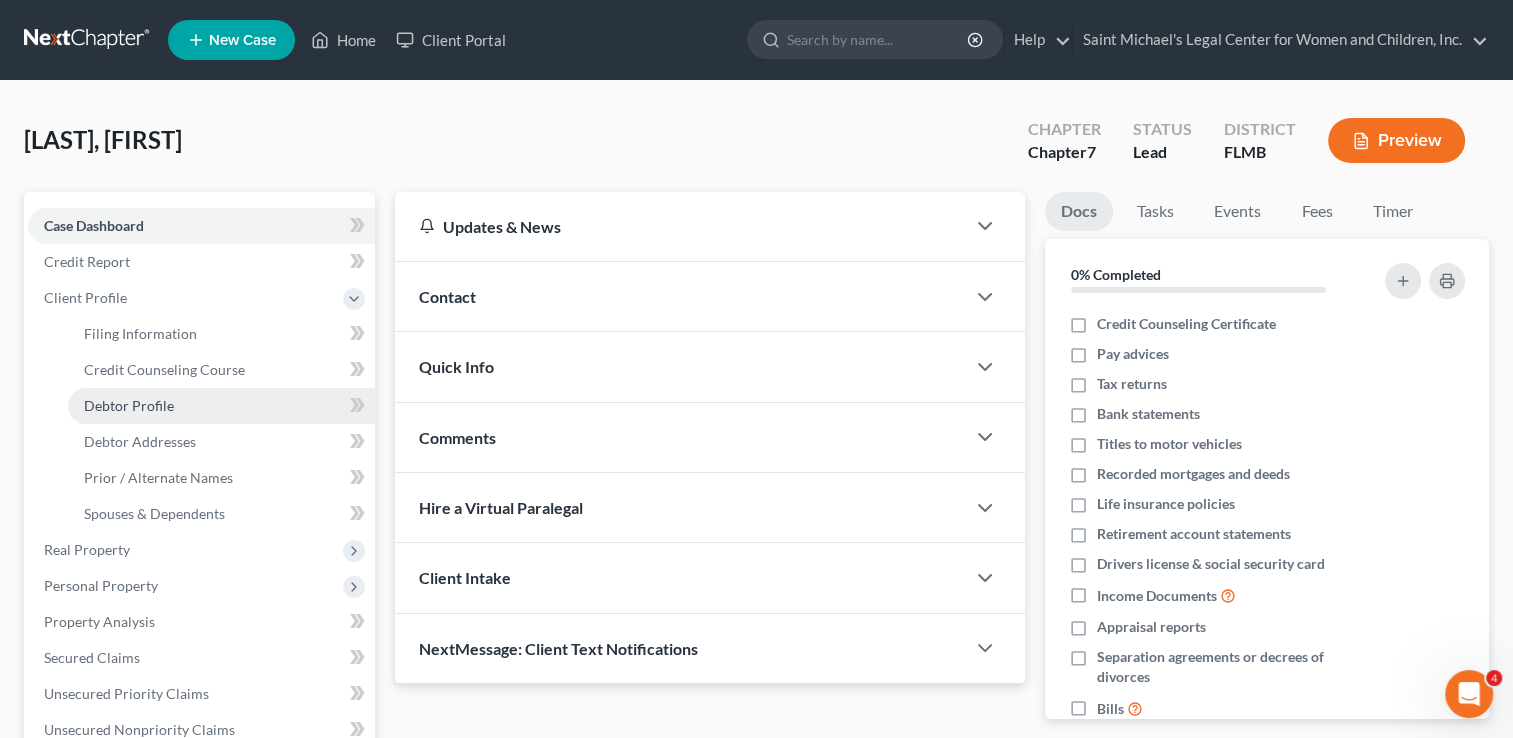 click on "Debtor Profile" at bounding box center [221, 406] 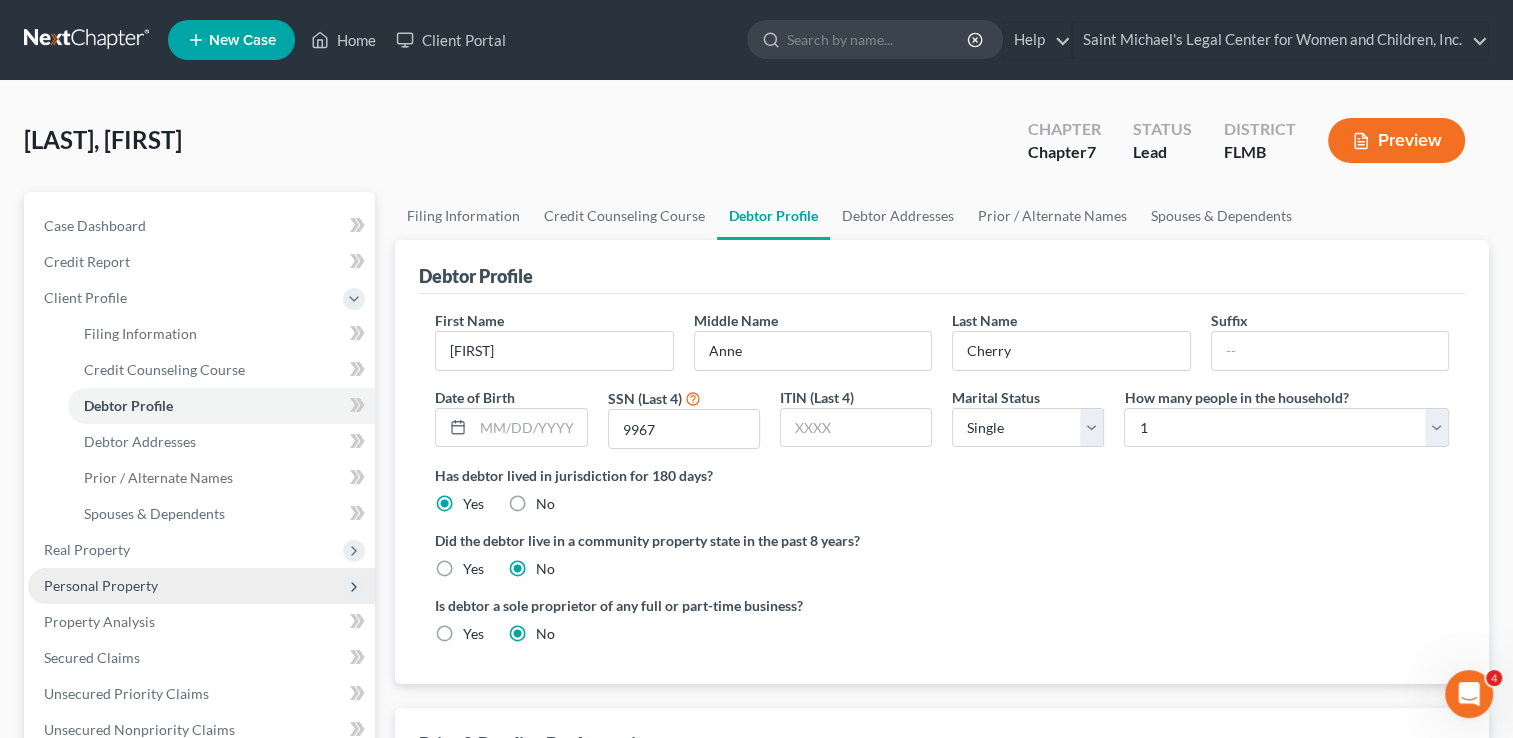 click on "Personal Property" at bounding box center [101, 585] 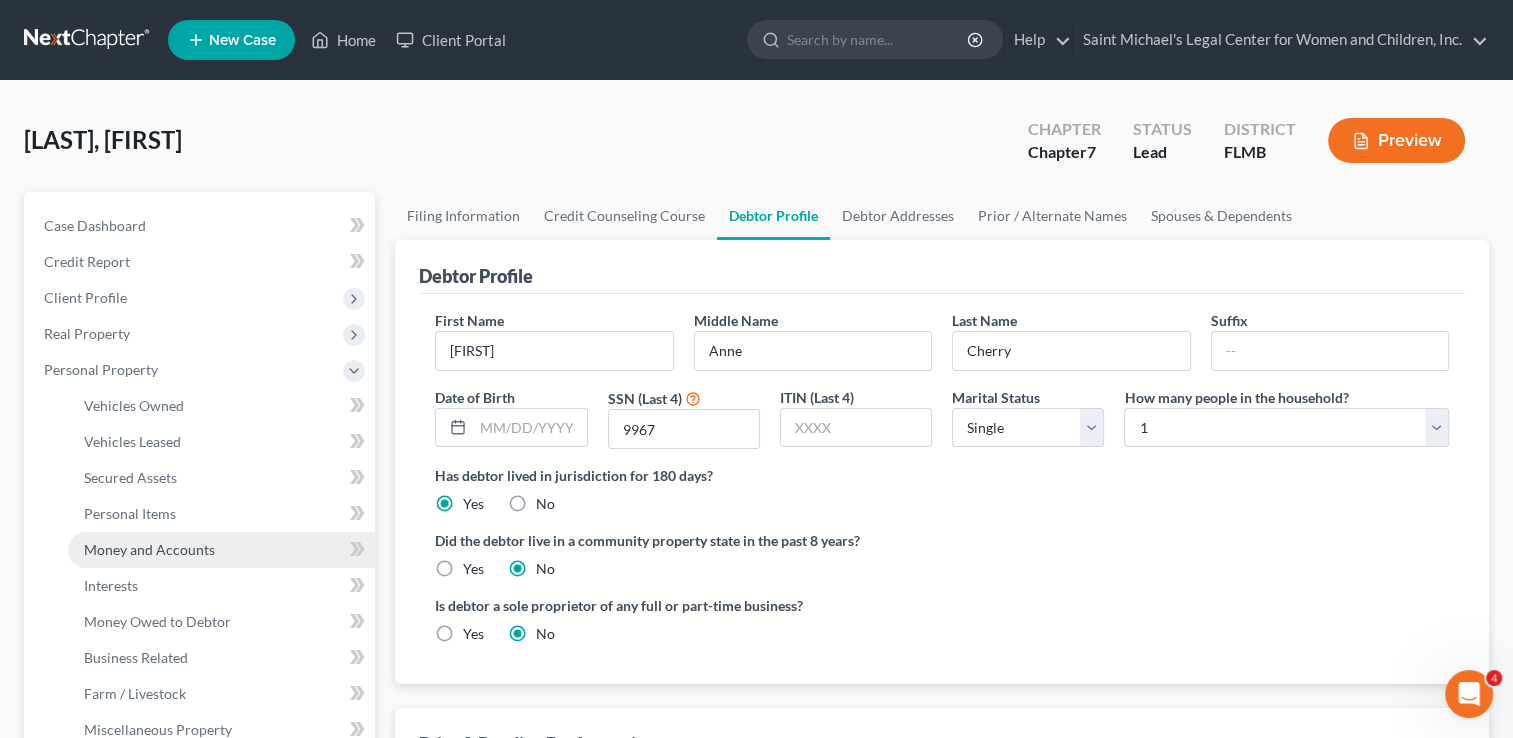 click on "Money and Accounts" at bounding box center [149, 549] 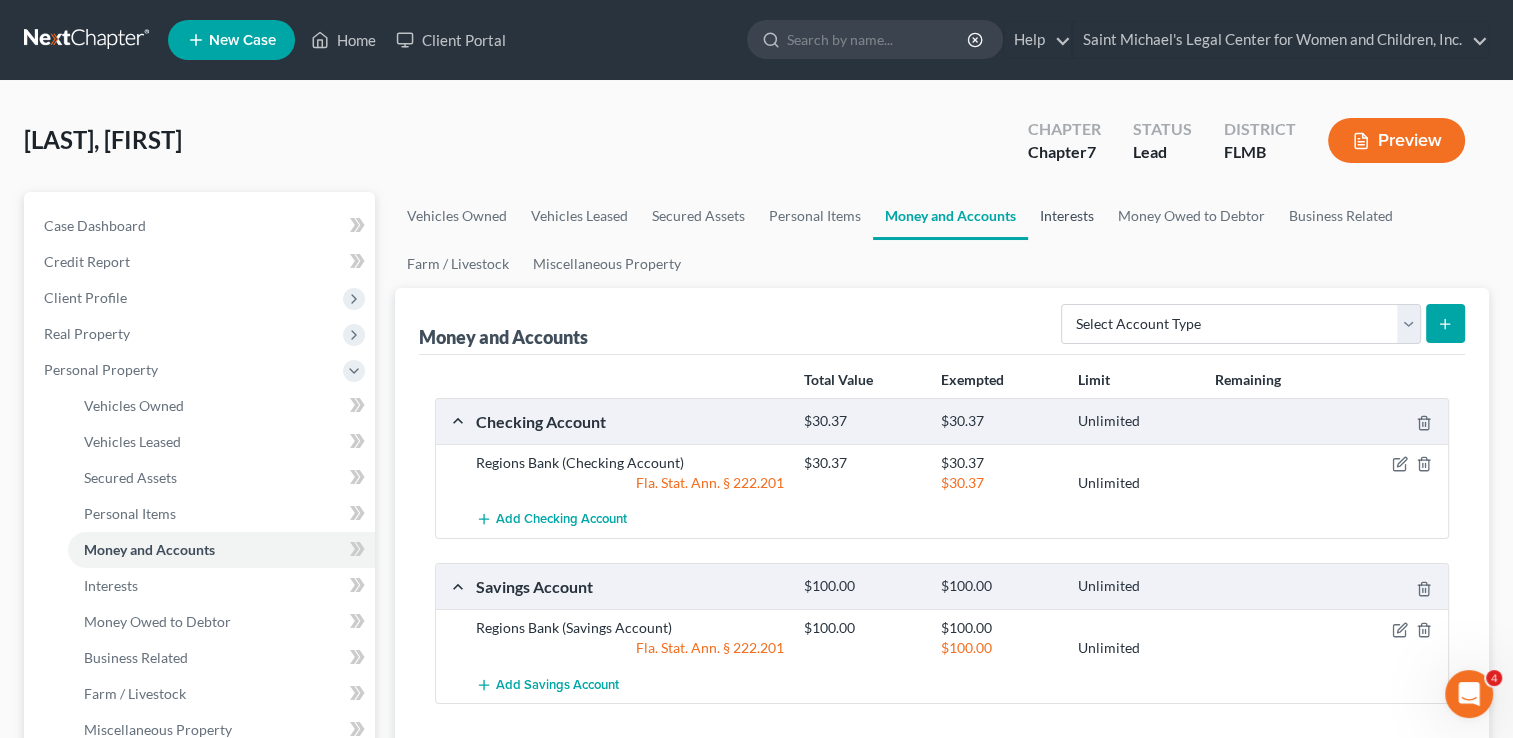 click on "Interests" at bounding box center [1067, 216] 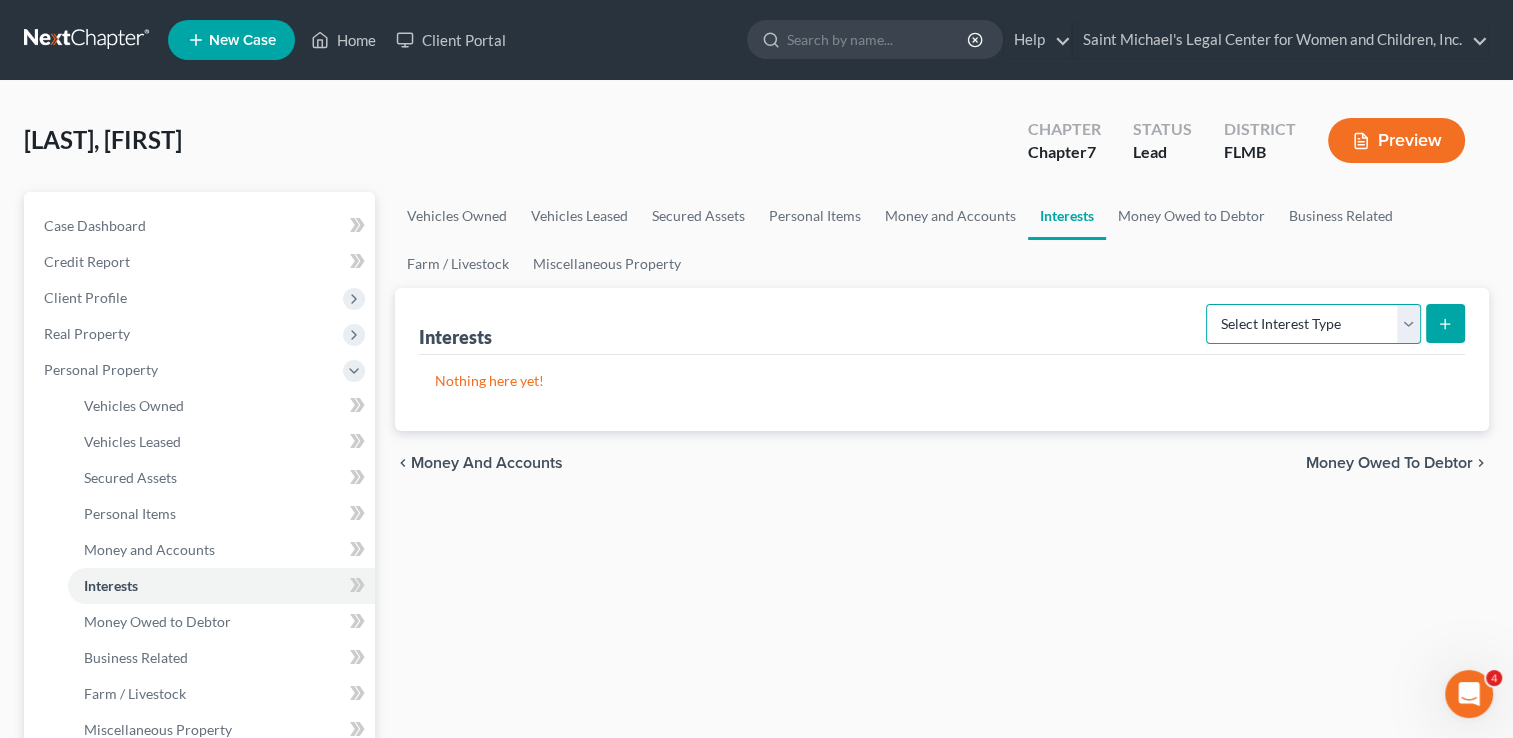 click on "Select Interest Type 401K Annuity Bond Education IRA Government Bond Government Pension Plan Incorporated Business IRA Joint Venture (Active) Joint Venture (Inactive) Keogh Mutual Fund Other Retirement Plan Partnership (Active) Partnership (Inactive) Pension Plan Stock Term Life Insurance Unincorporated Business Whole Life Insurance" at bounding box center (1313, 324) 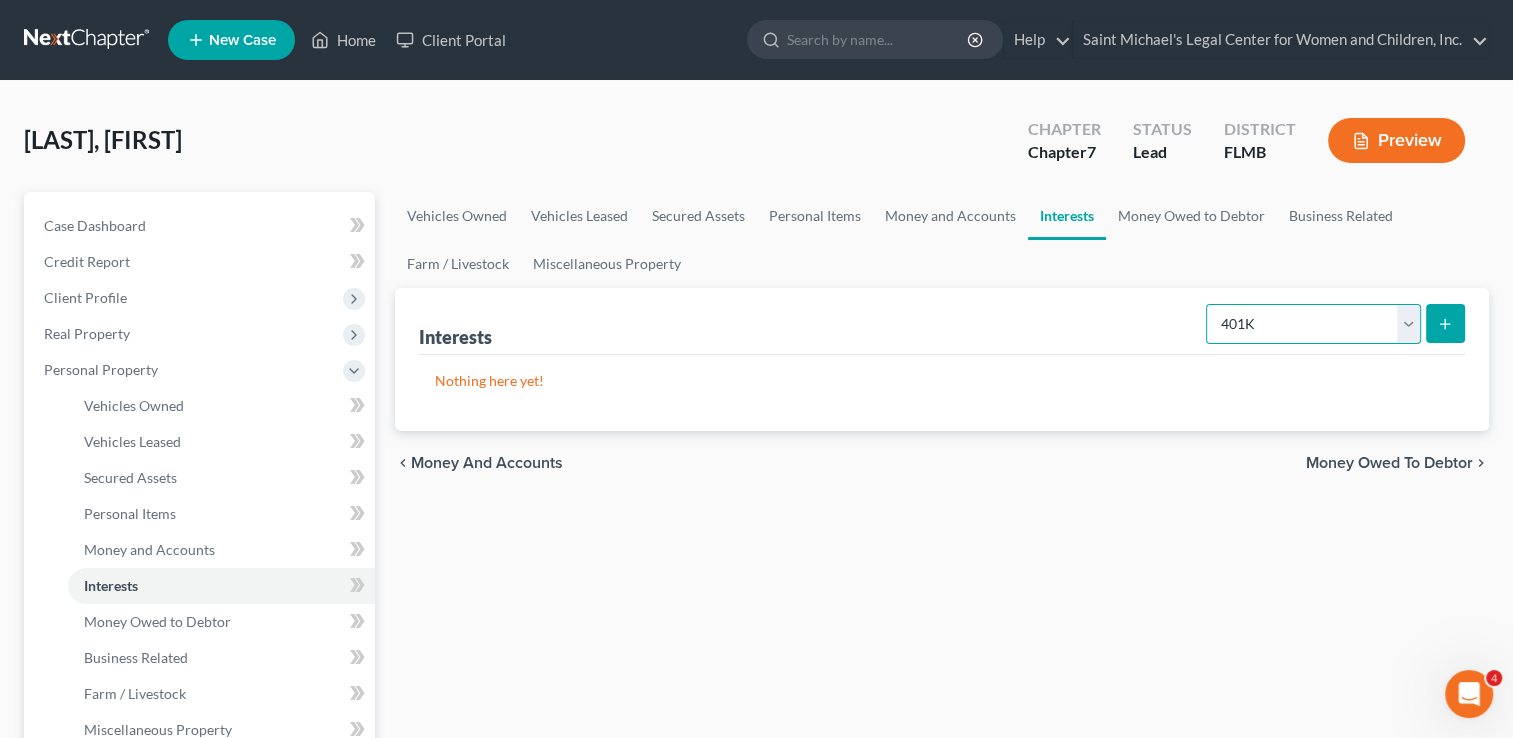 click on "Select Interest Type 401K Annuity Bond Education IRA Government Bond Government Pension Plan Incorporated Business IRA Joint Venture (Active) Joint Venture (Inactive) Keogh Mutual Fund Other Retirement Plan Partnership (Active) Partnership (Inactive) Pension Plan Stock Term Life Insurance Unincorporated Business Whole Life Insurance" at bounding box center (1313, 324) 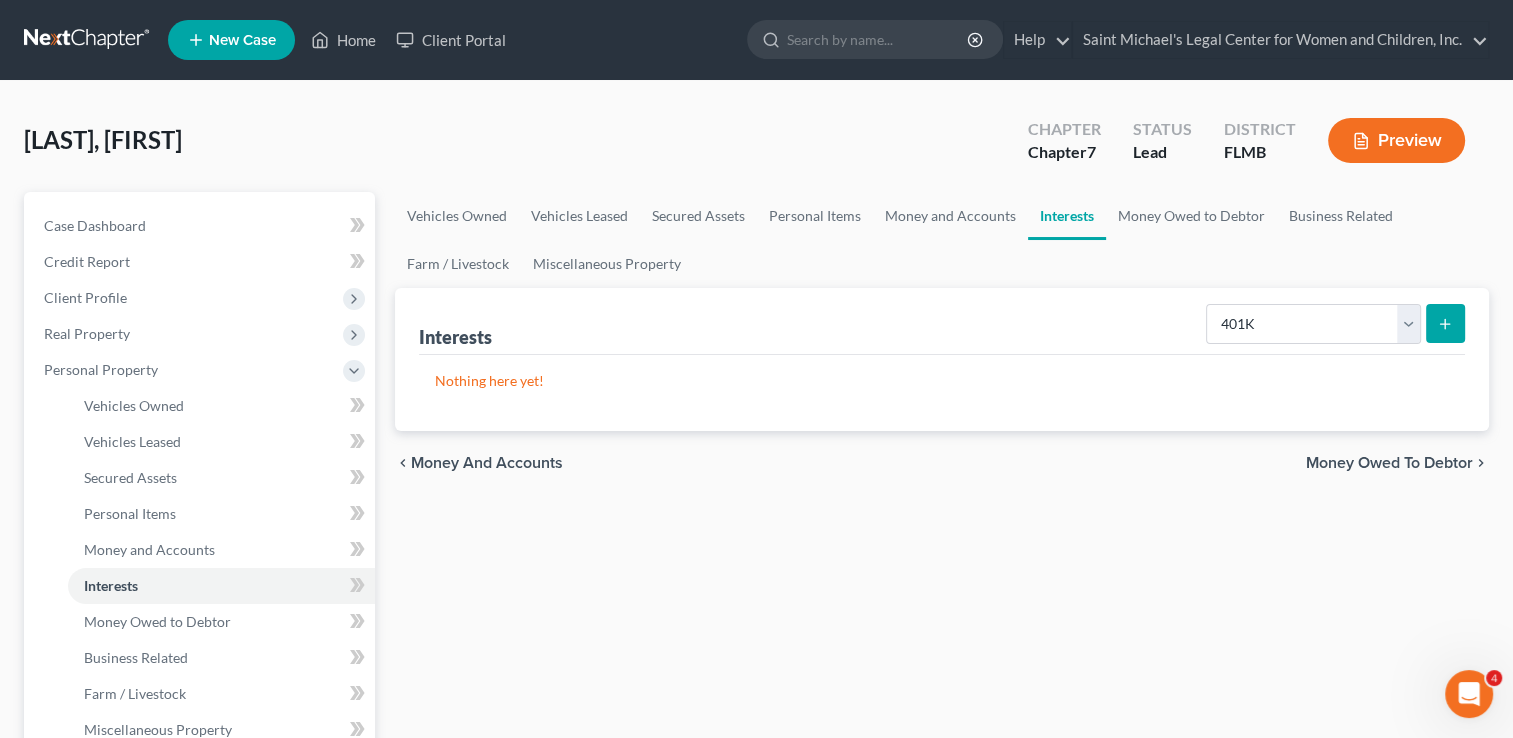 click at bounding box center (1445, 323) 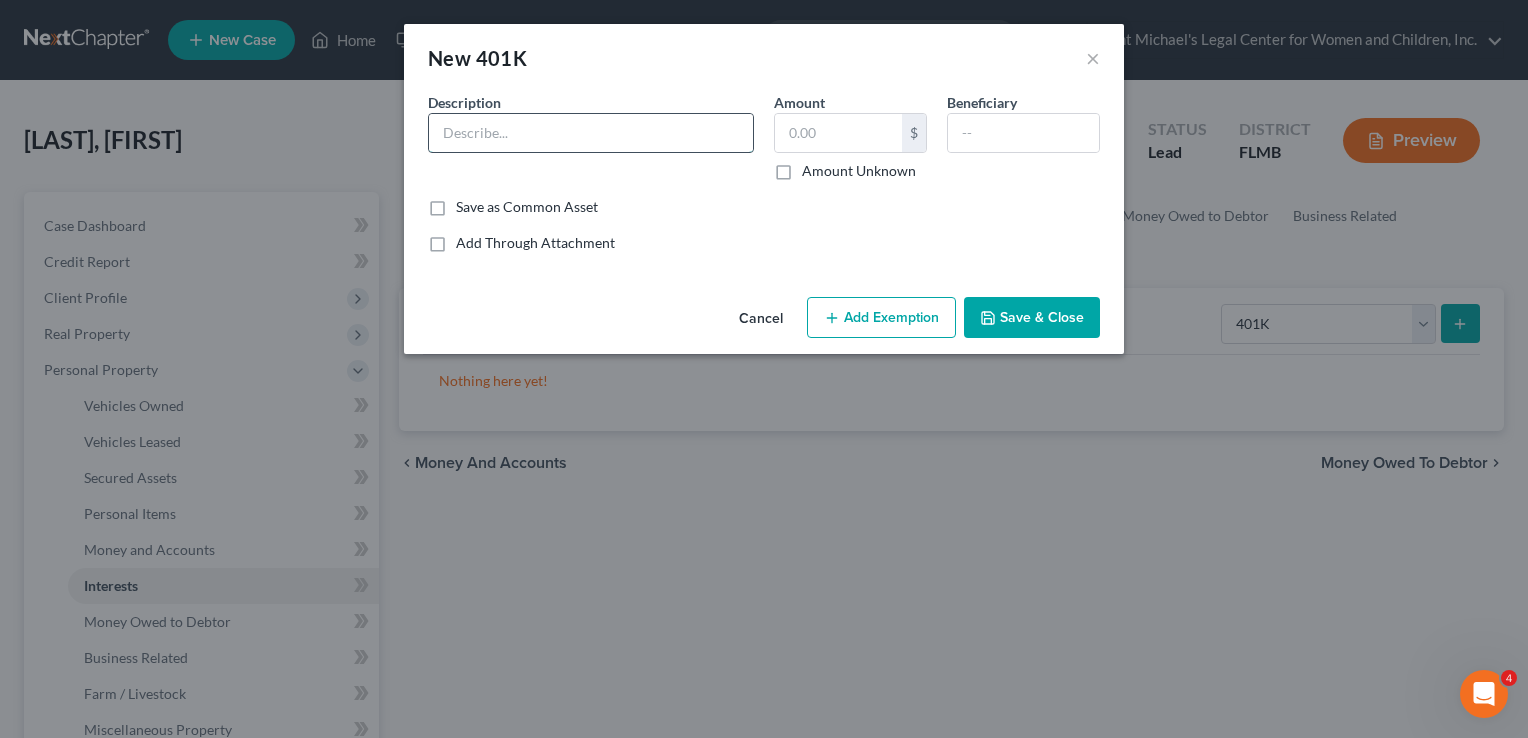 click at bounding box center [591, 133] 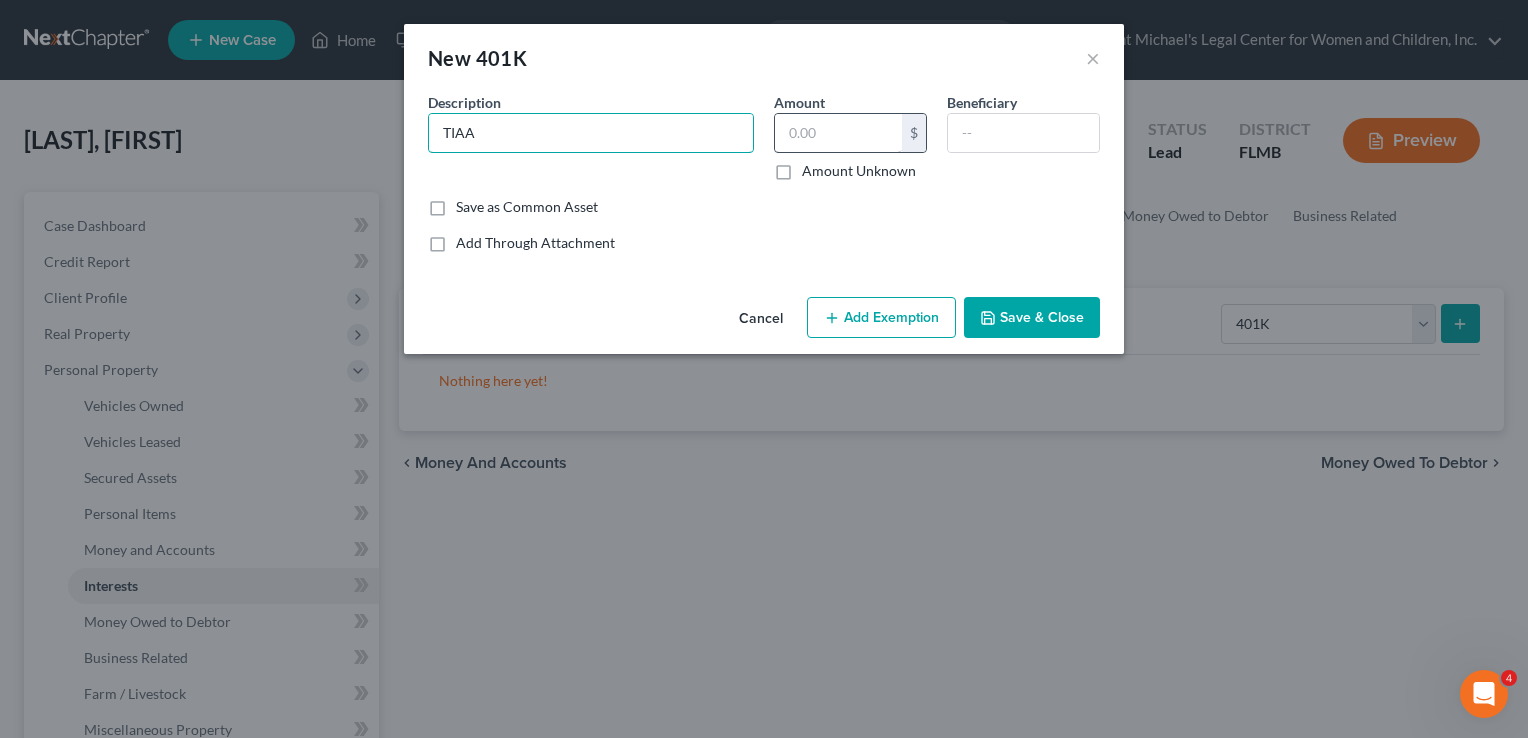 type on "TIAA" 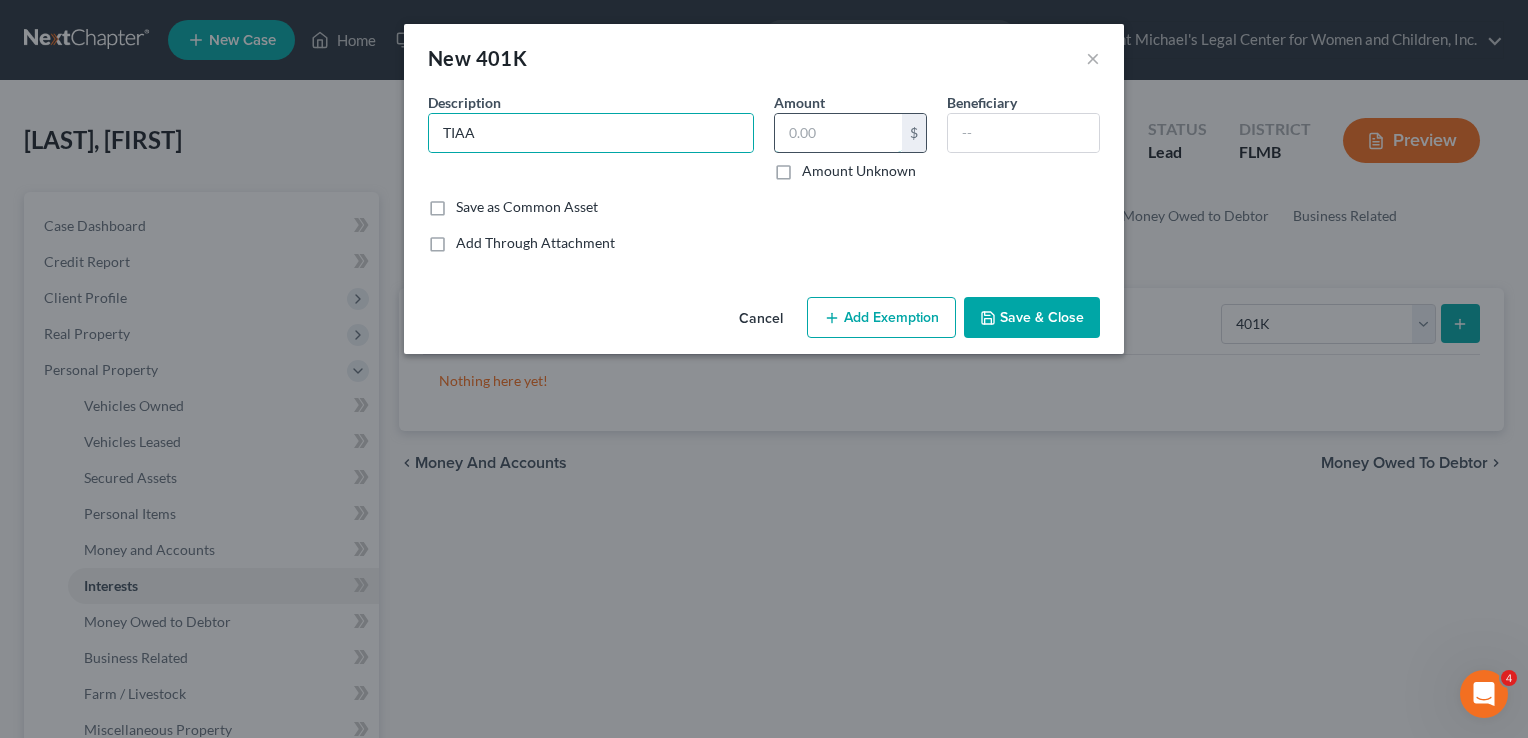 click at bounding box center (838, 133) 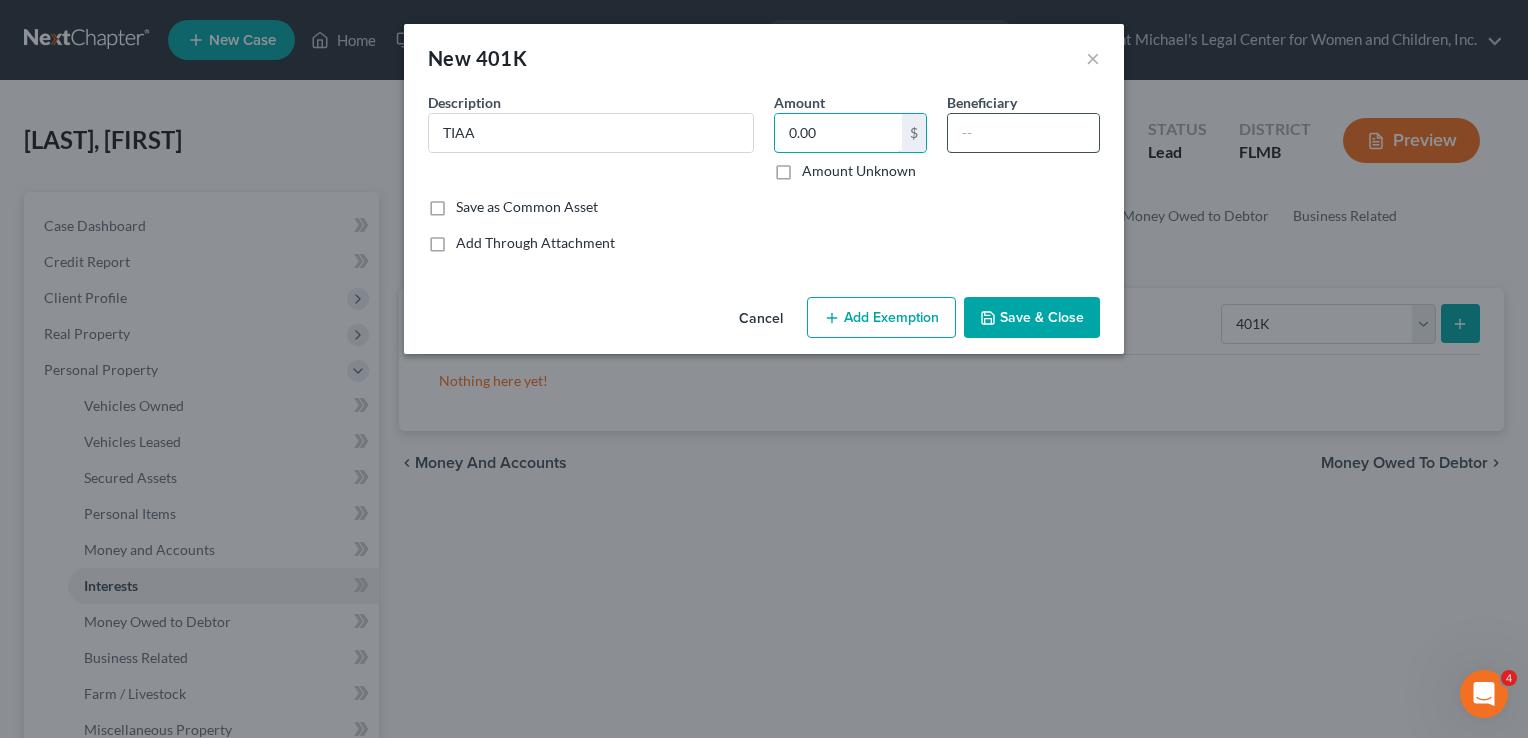 type on "0.00" 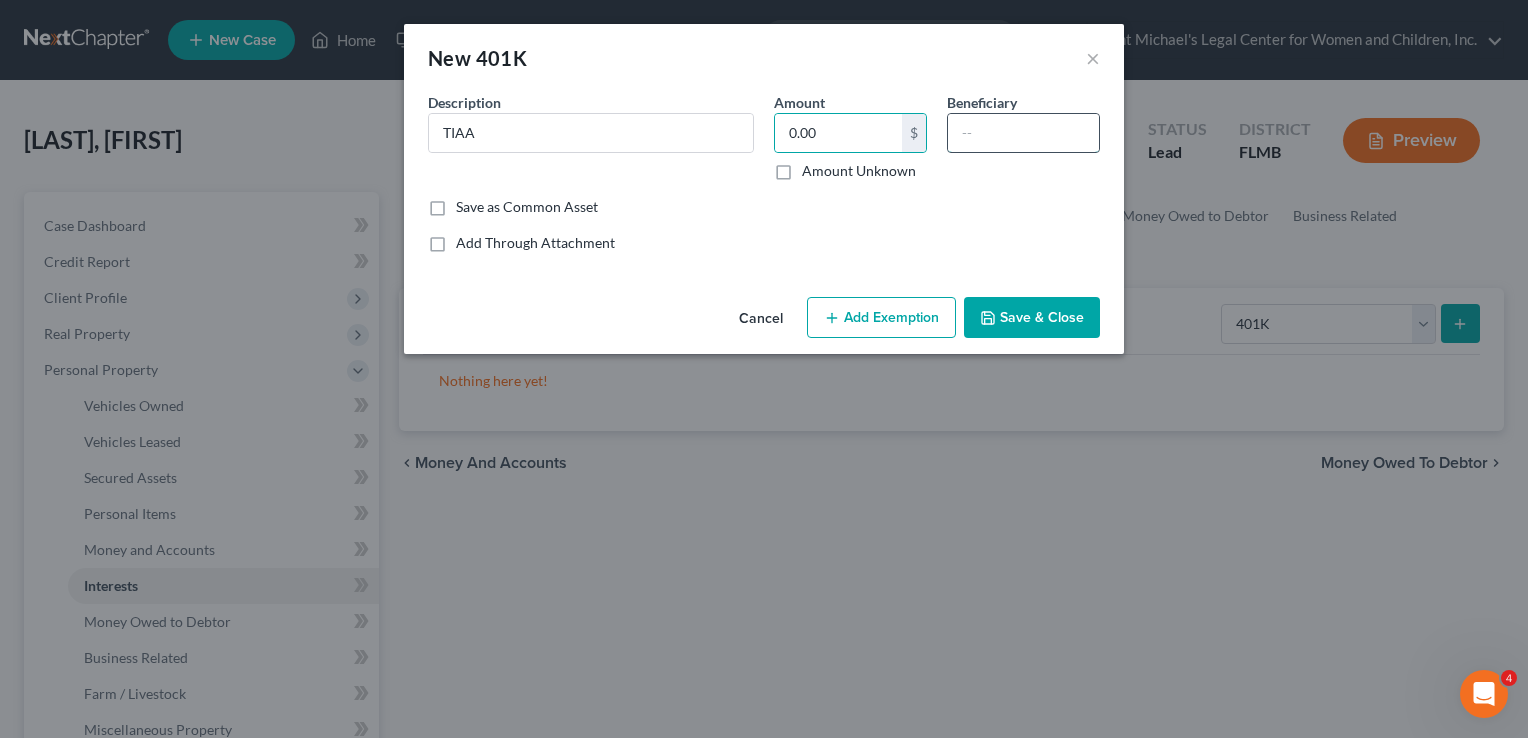 click at bounding box center (1023, 133) 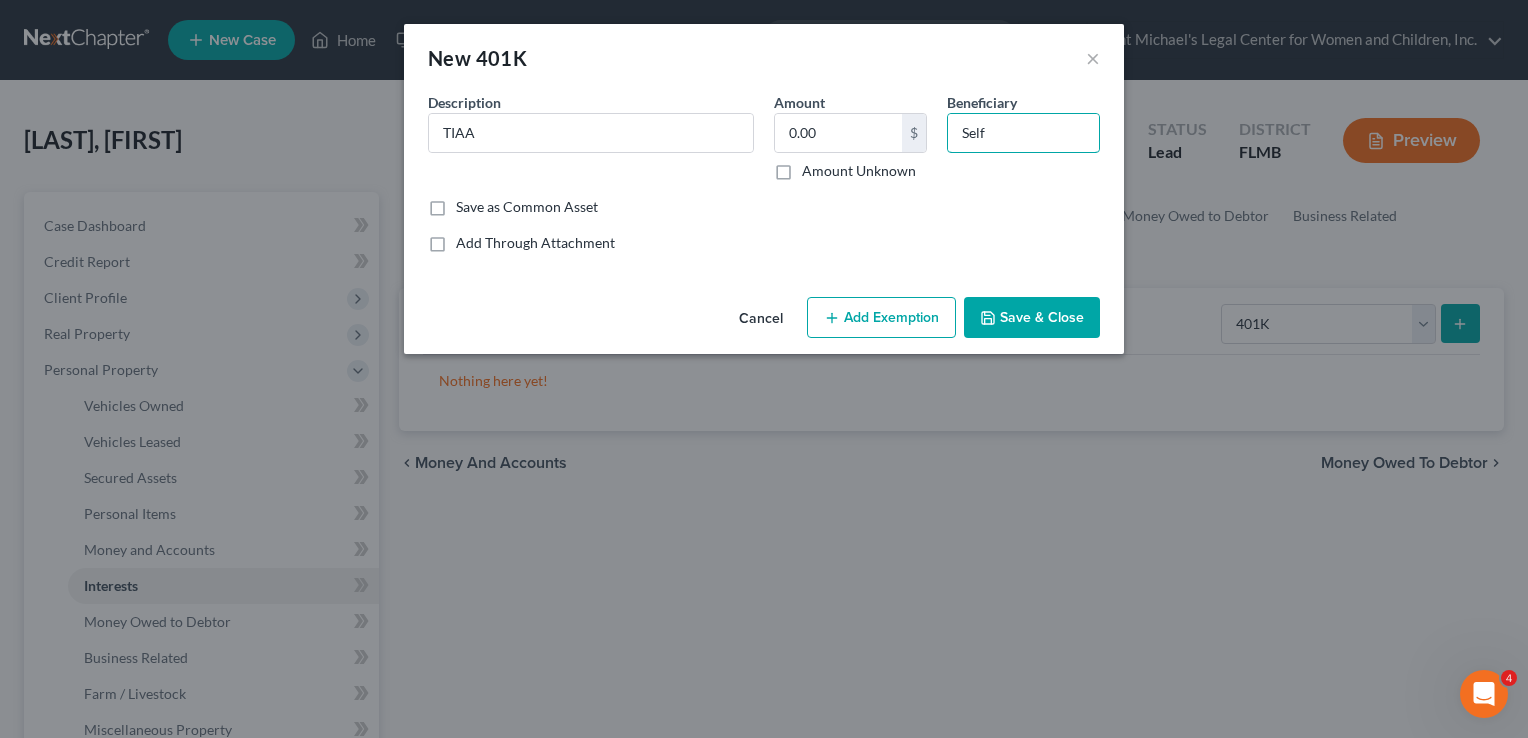 type on "Self" 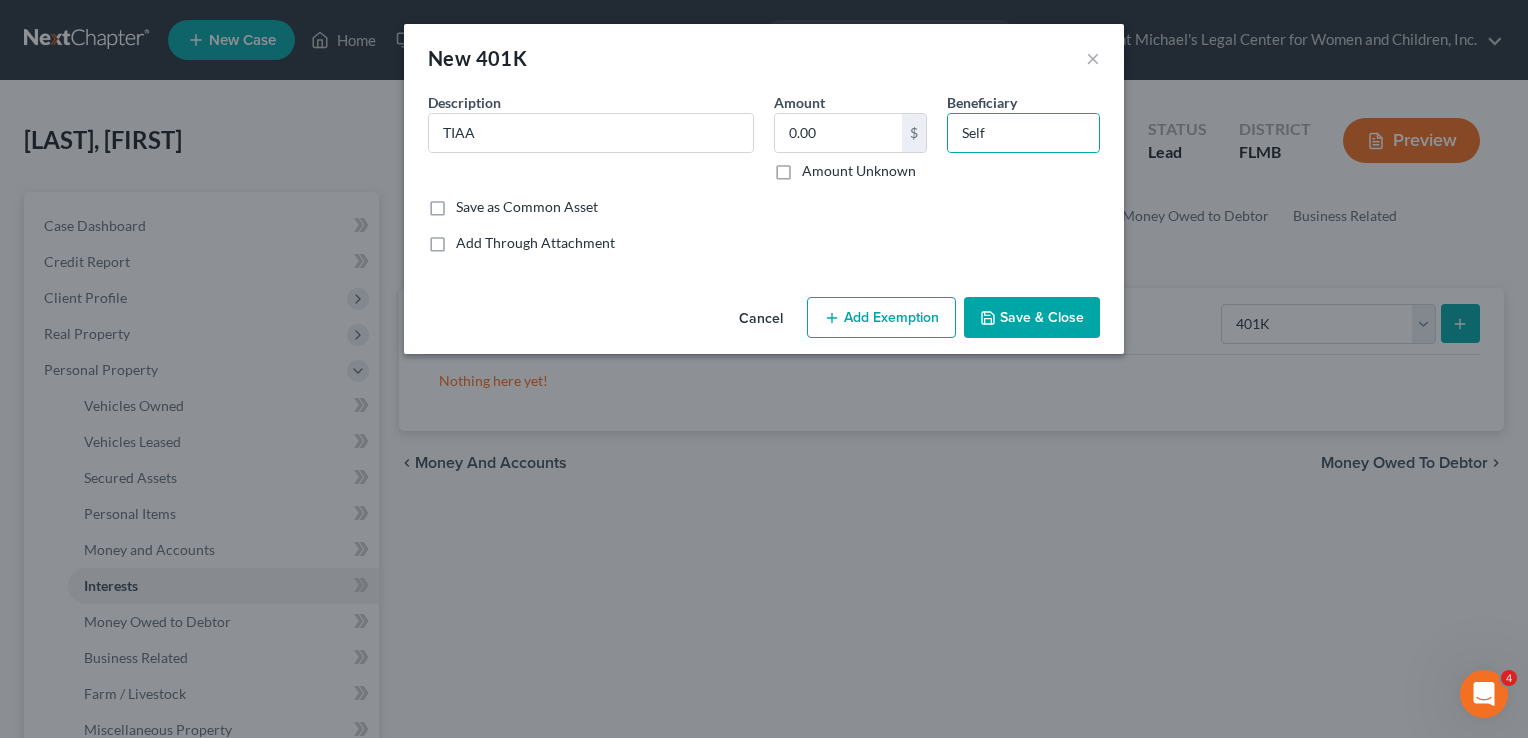 click on "Save & Close" at bounding box center [1032, 318] 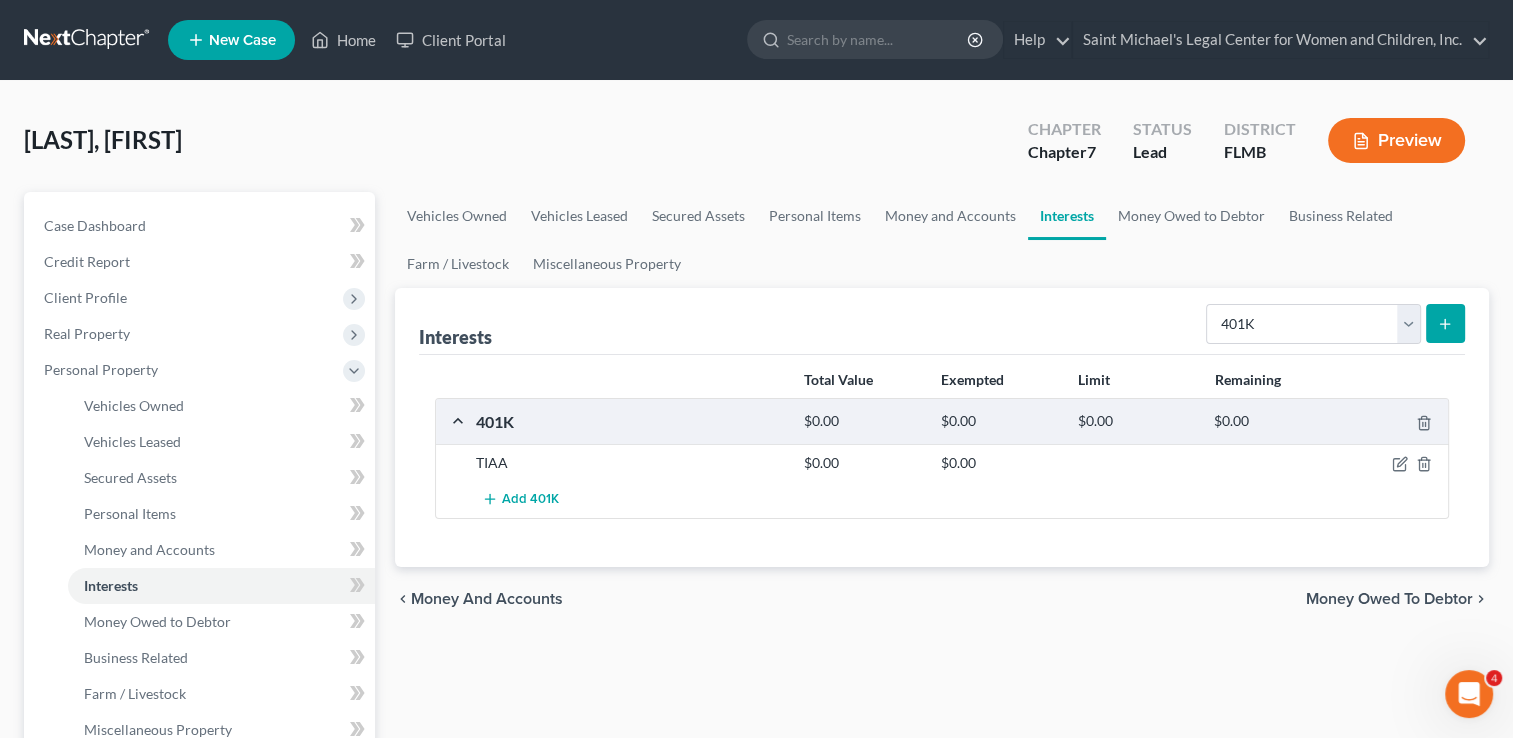 scroll, scrollTop: 645, scrollLeft: 0, axis: vertical 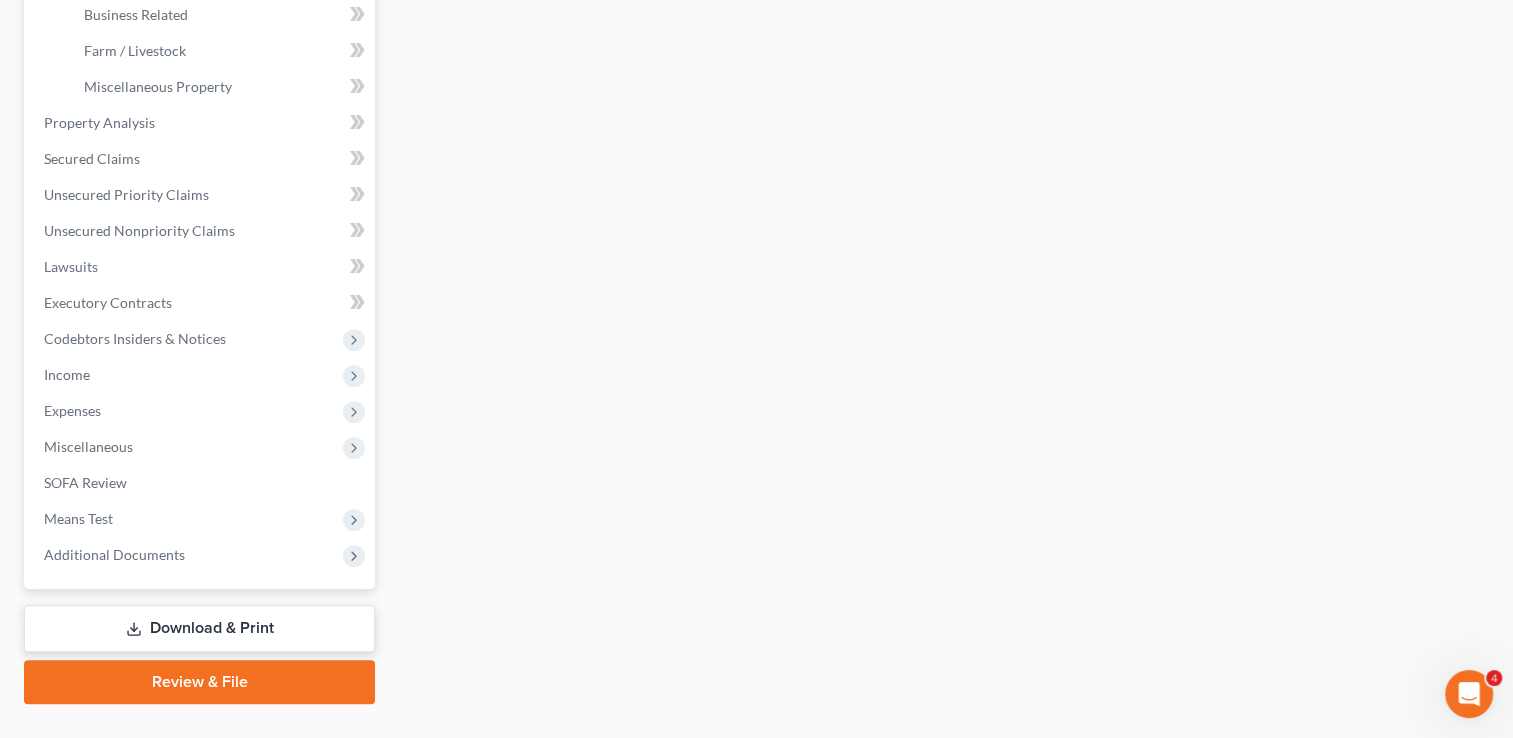 click on "[LAST], [FIRST]" at bounding box center [756, 91] 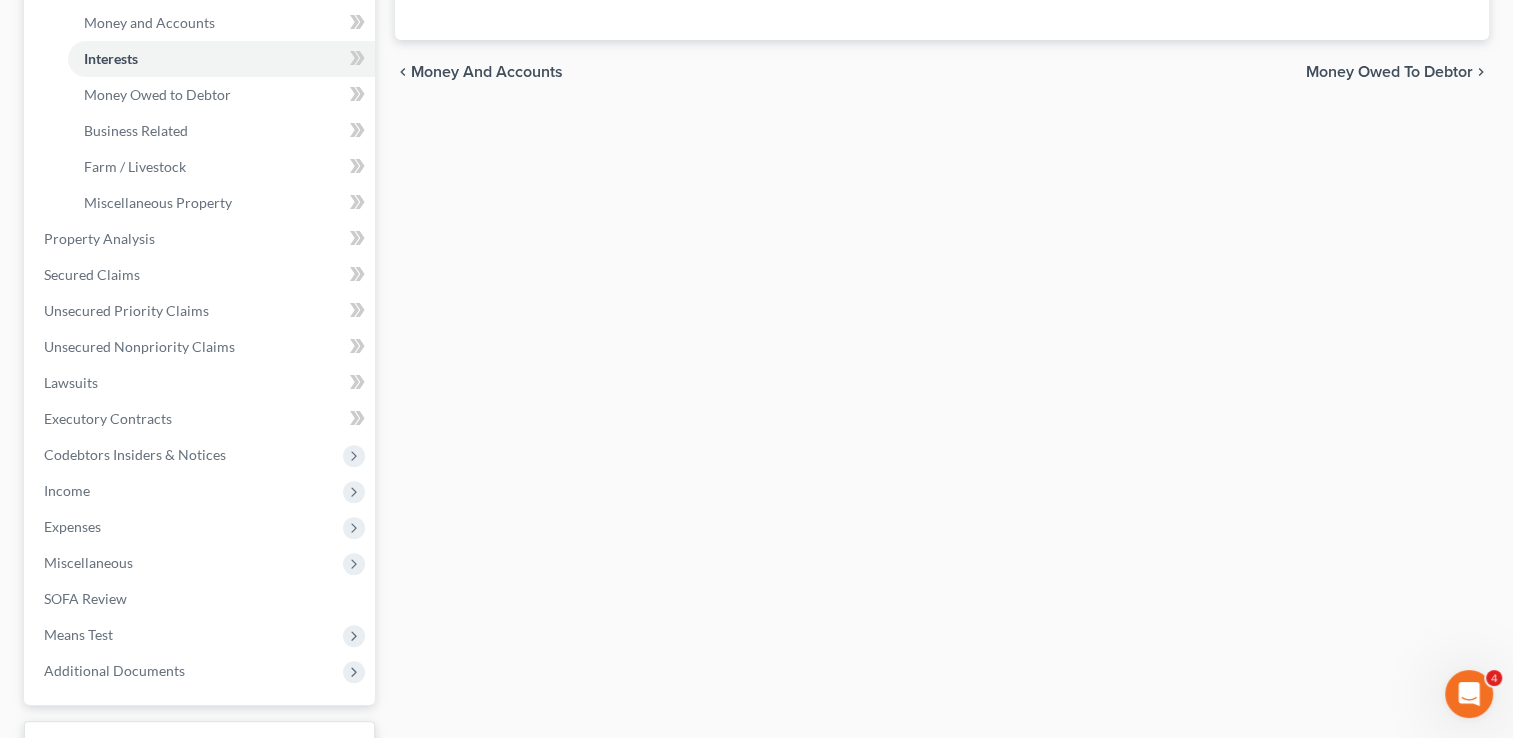 scroll, scrollTop: 0, scrollLeft: 0, axis: both 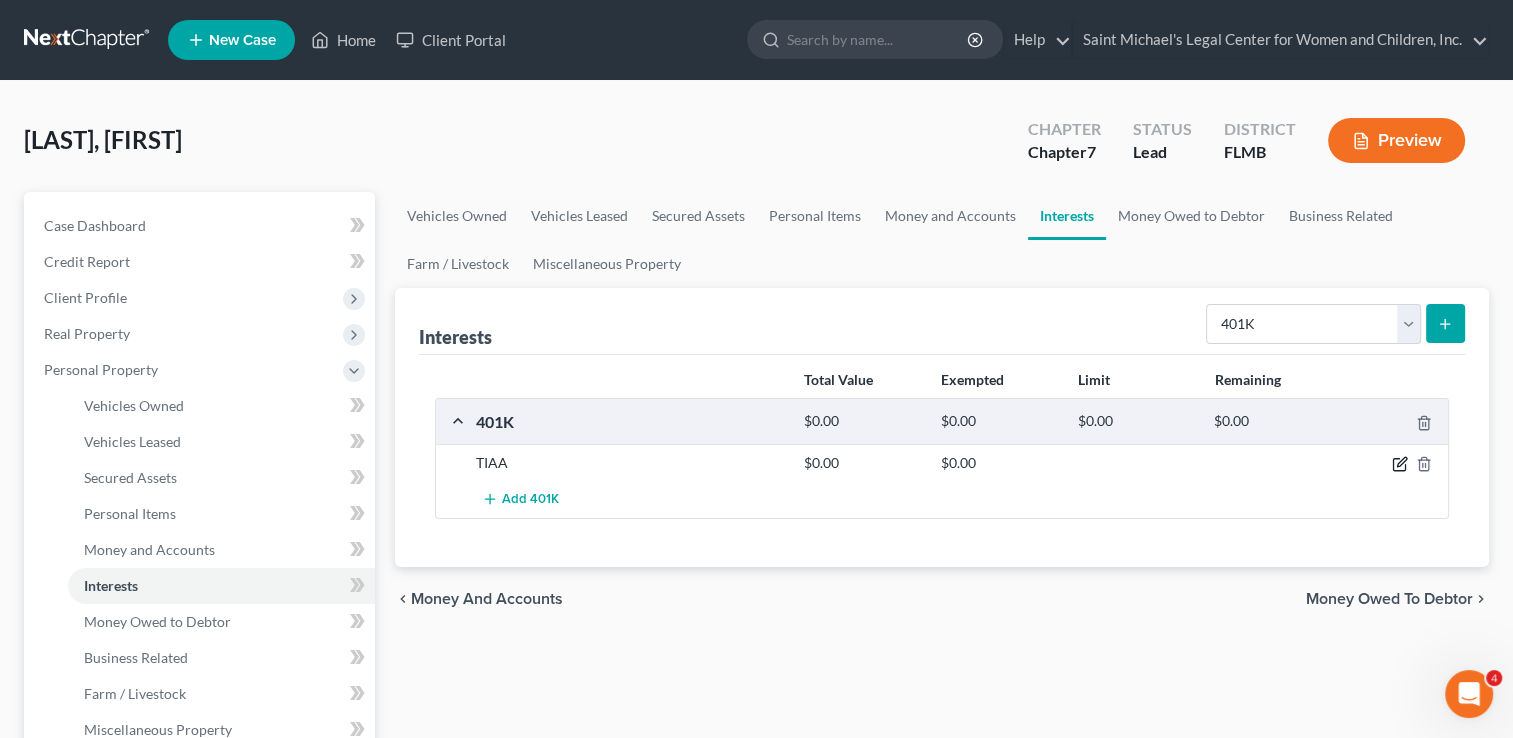 click 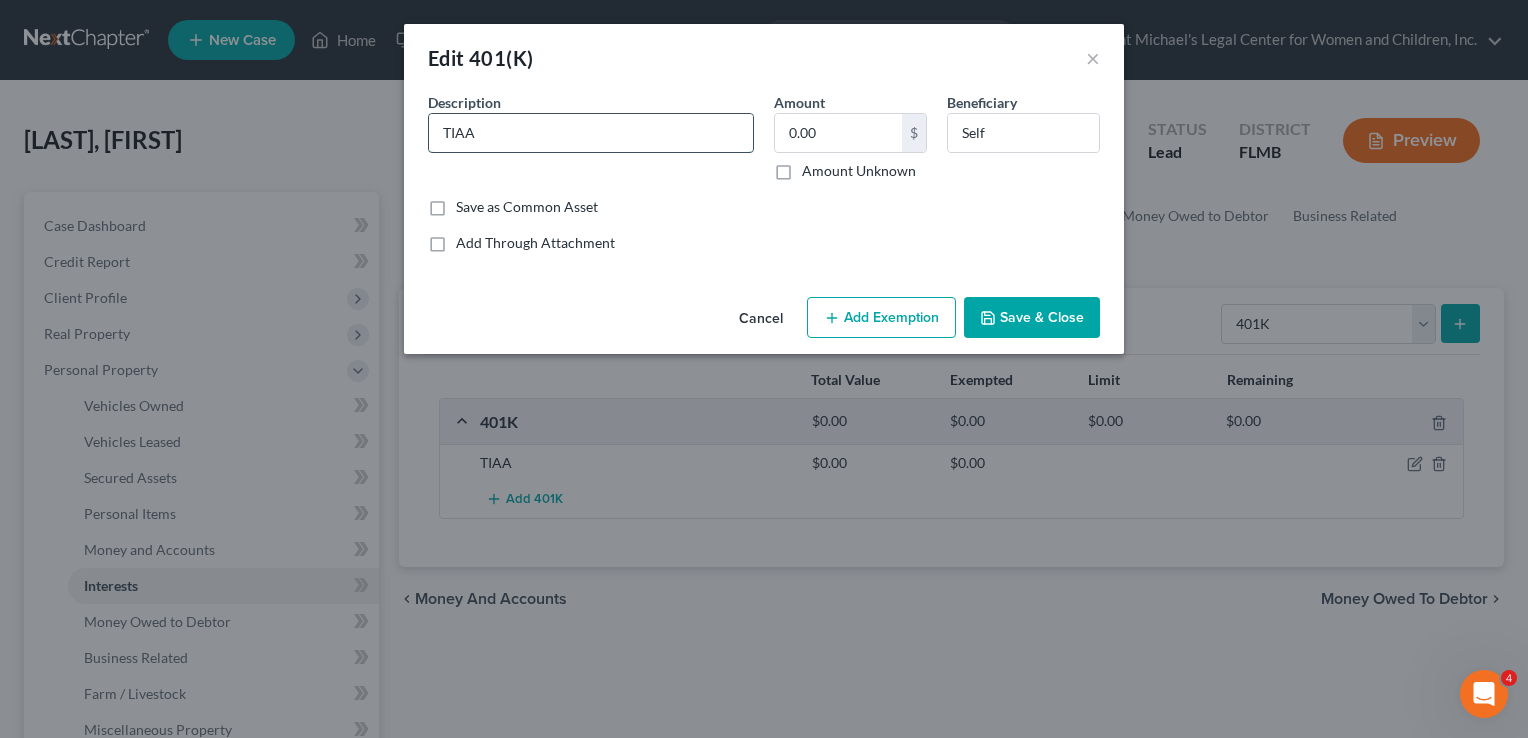click on "TIAA" at bounding box center (591, 133) 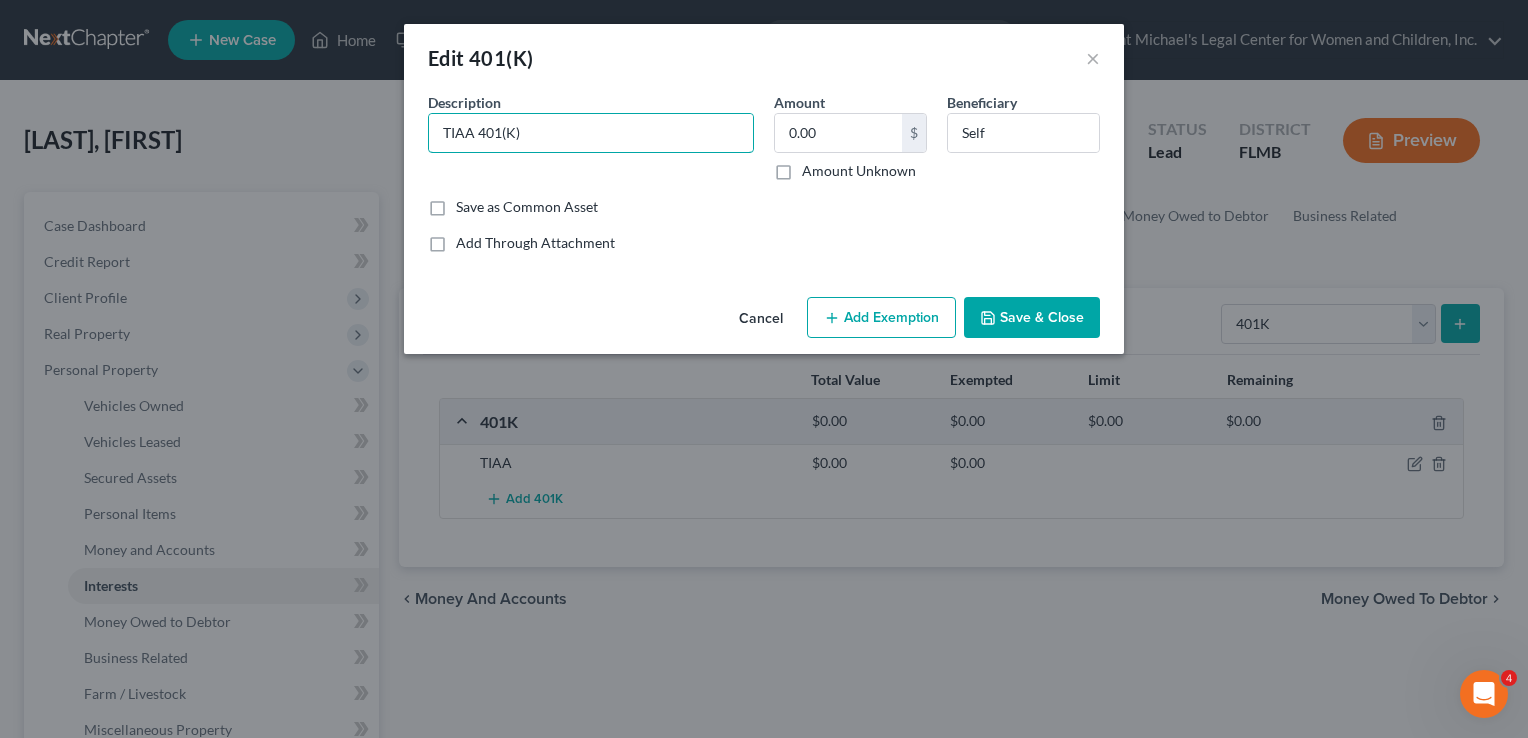 type on "TIAA 401(K)" 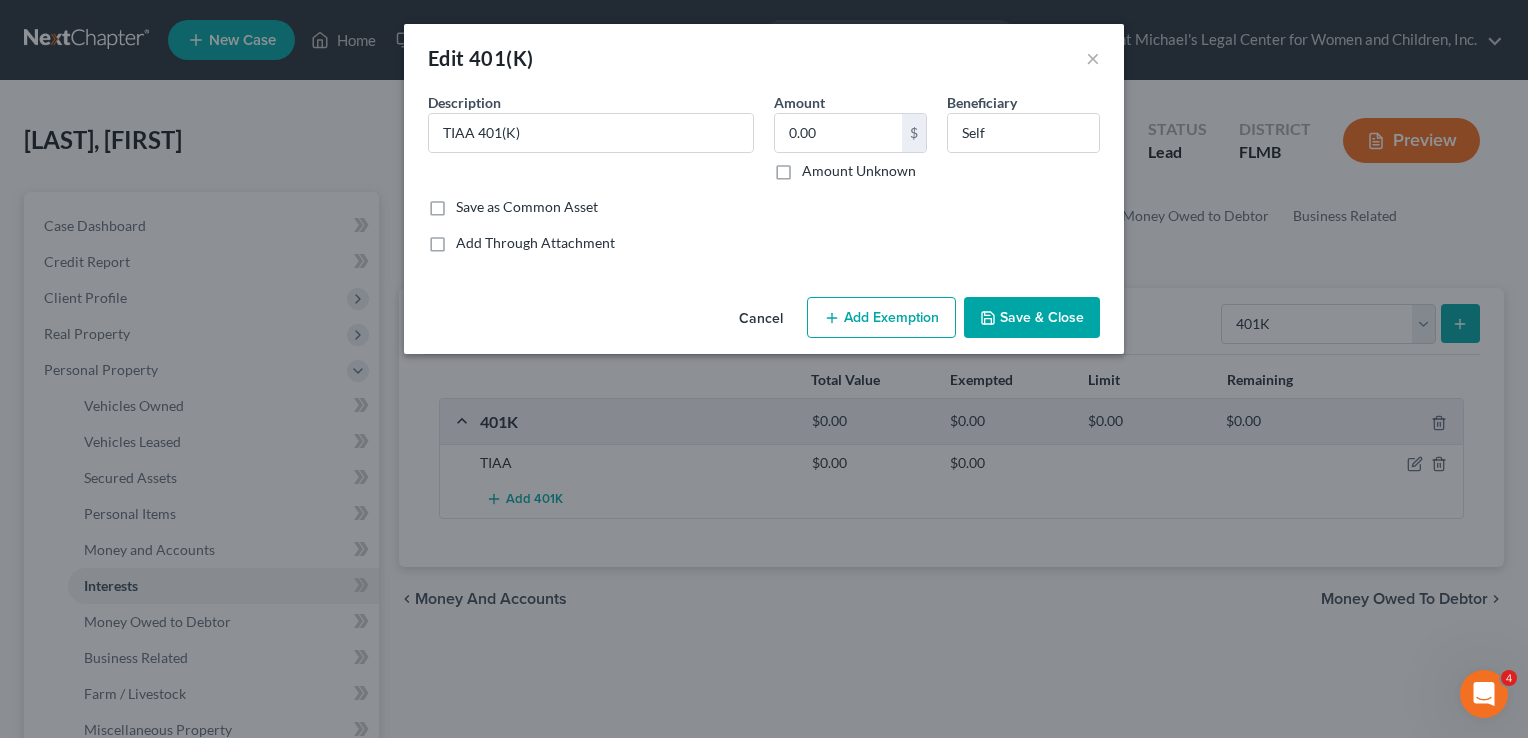 click on "Save & Close" at bounding box center (1032, 318) 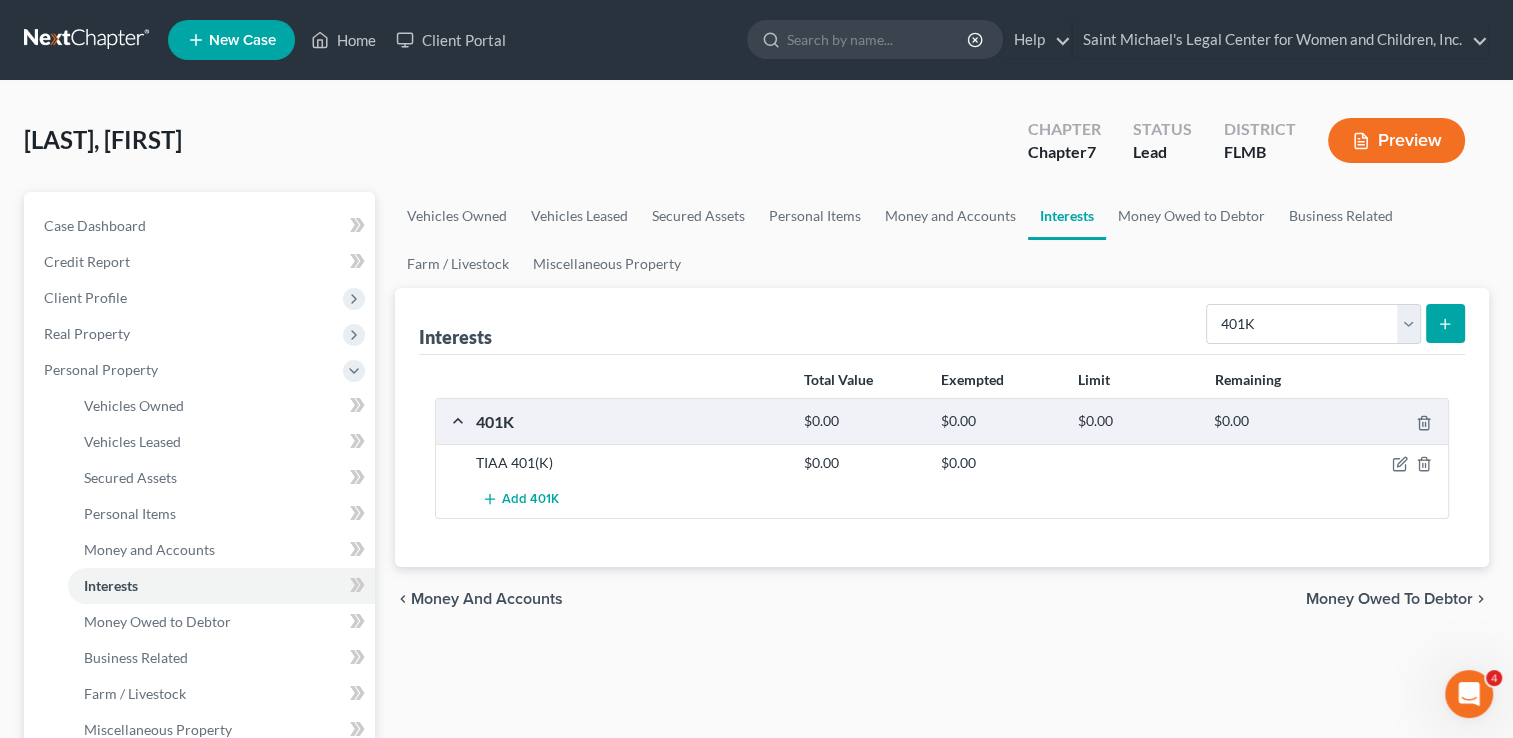 scroll, scrollTop: 645, scrollLeft: 0, axis: vertical 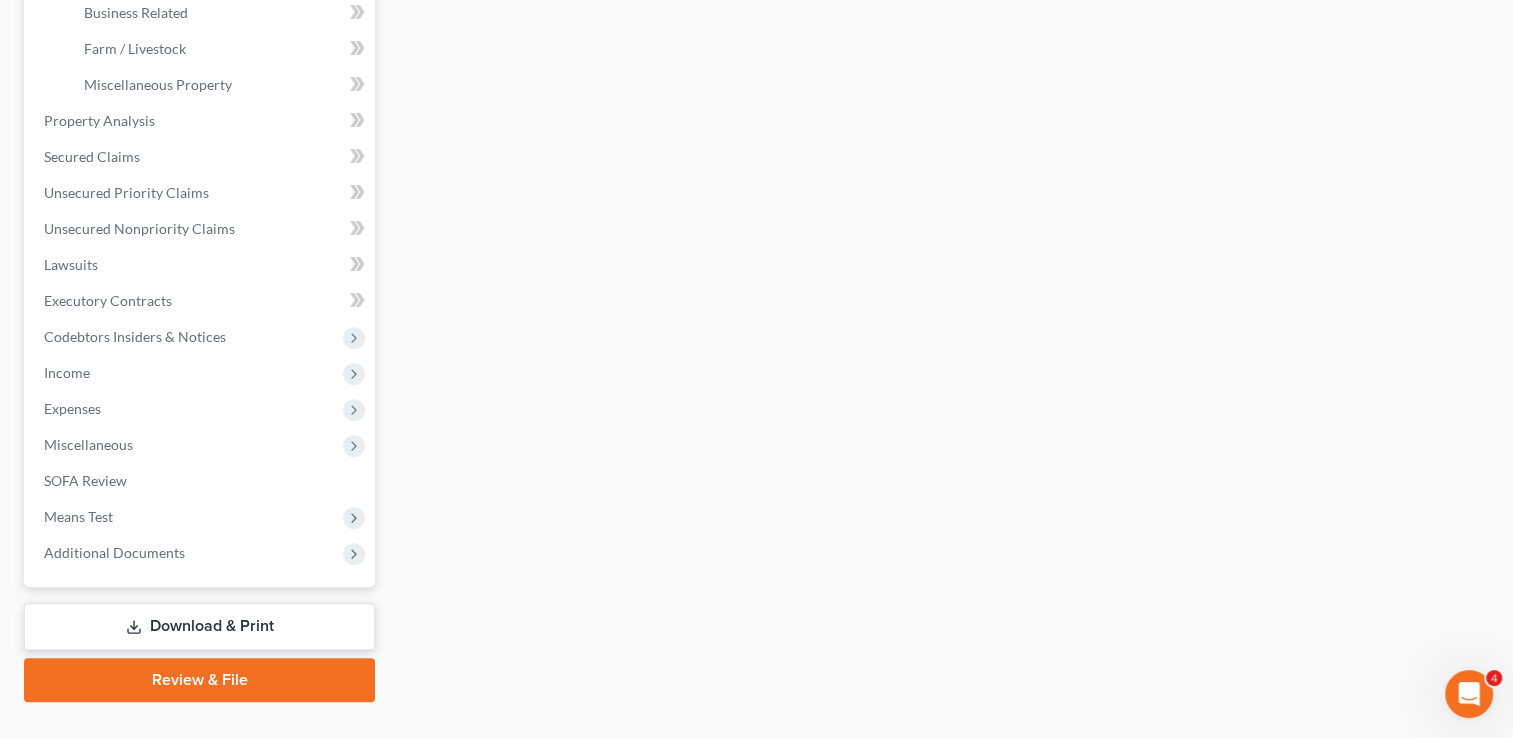click on "Download & Print" at bounding box center [199, 626] 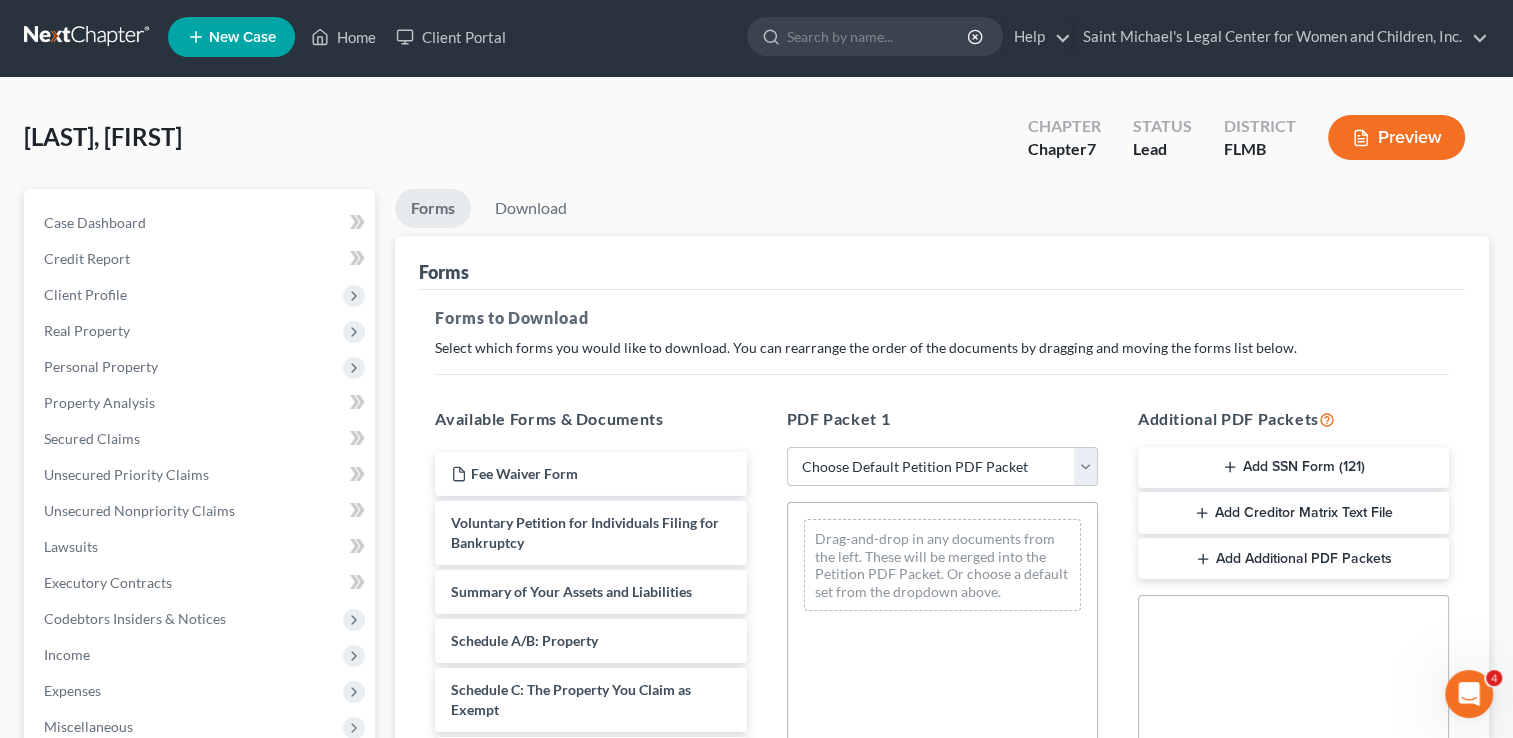 scroll, scrollTop: 0, scrollLeft: 0, axis: both 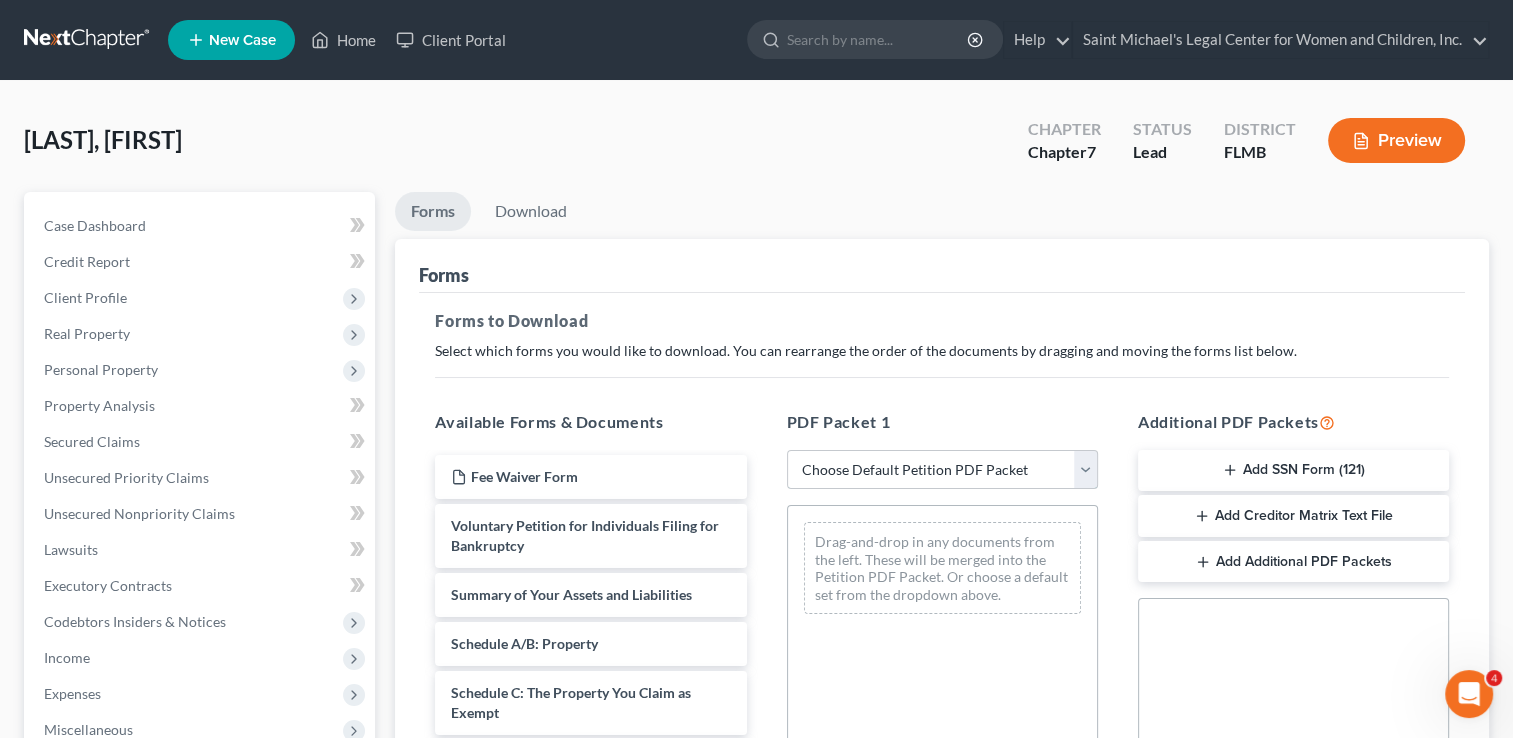 click on "Choose Default Petition PDF Packet Complete Bankruptcy Petition (all forms and schedules) Emergency Filing Forms (Petition and Creditor List Only) Amended Forms Signature Pages Only" at bounding box center (942, 470) 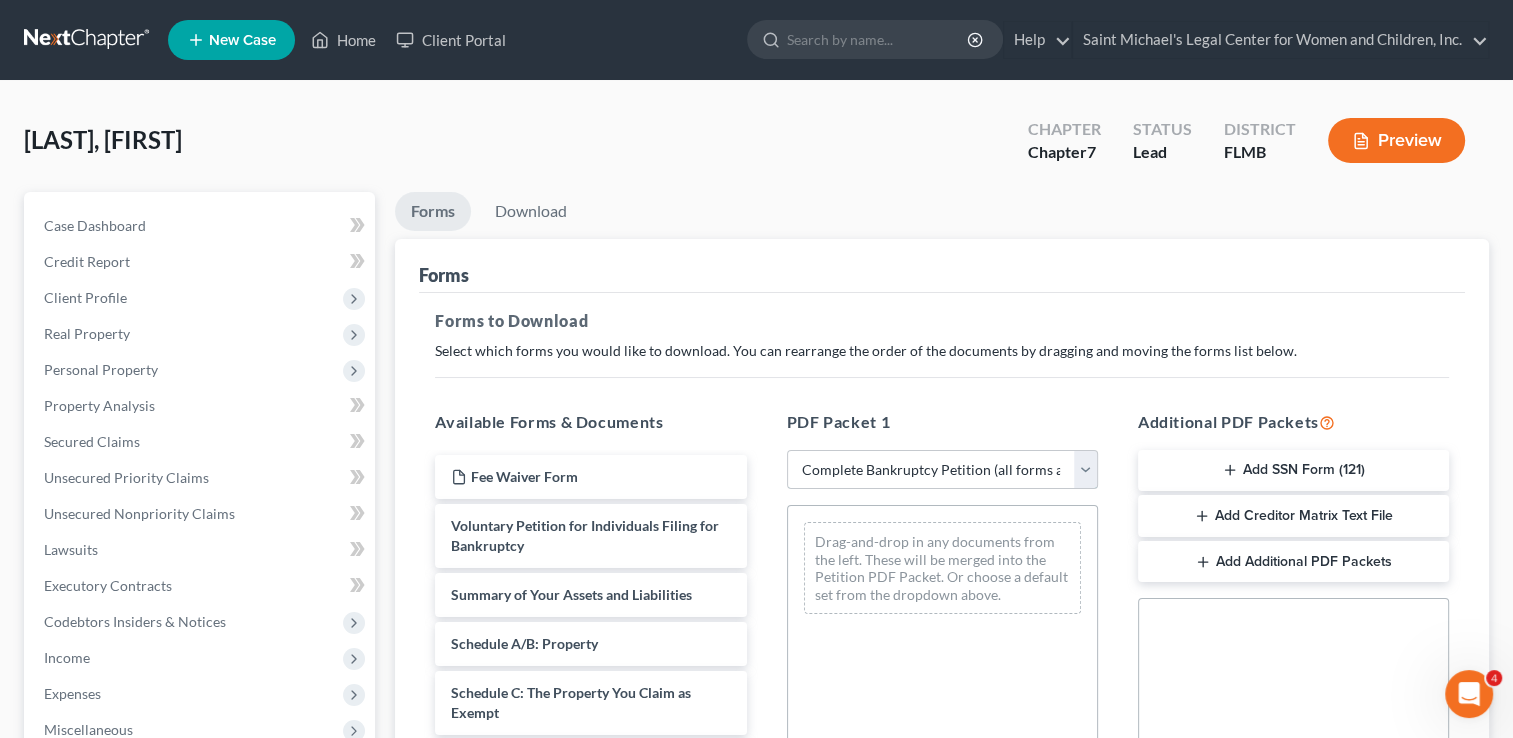 click on "Choose Default Petition PDF Packet Complete Bankruptcy Petition (all forms and schedules) Emergency Filing Forms (Petition and Creditor List Only) Amended Forms Signature Pages Only" at bounding box center (942, 470) 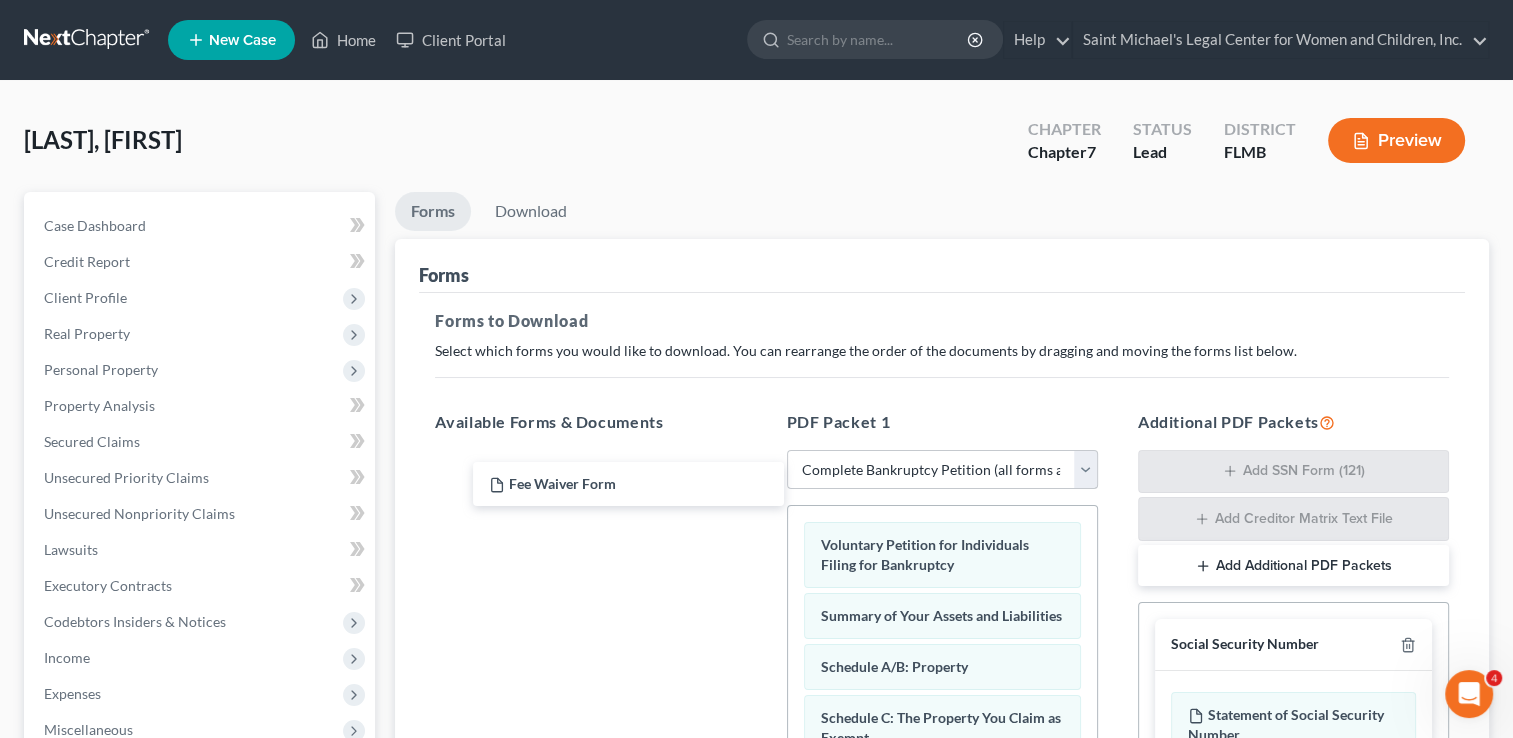 drag, startPoint x: 627, startPoint y: 459, endPoint x: 792, endPoint y: 477, distance: 165.97891 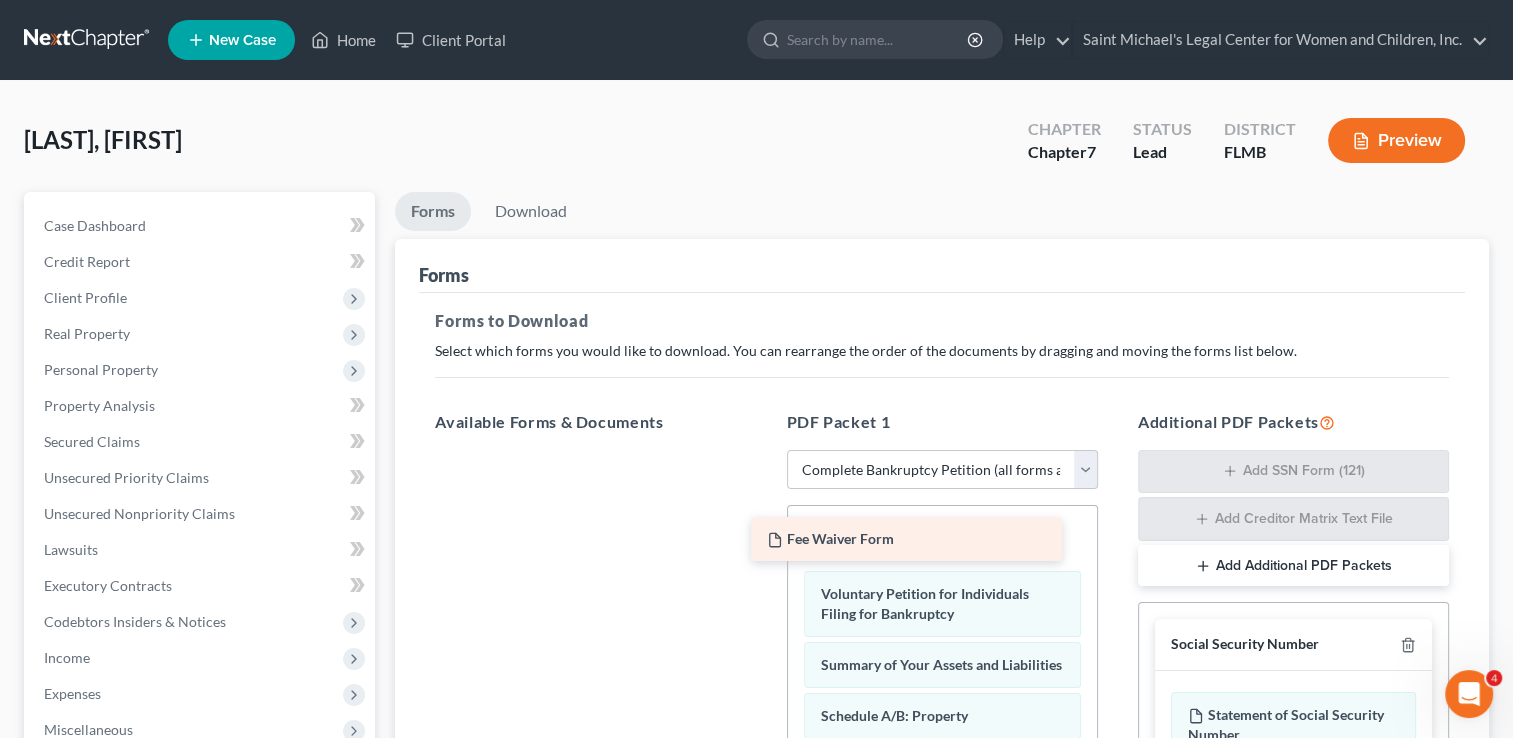 drag, startPoint x: 688, startPoint y: 478, endPoint x: 1004, endPoint y: 542, distance: 322.4159 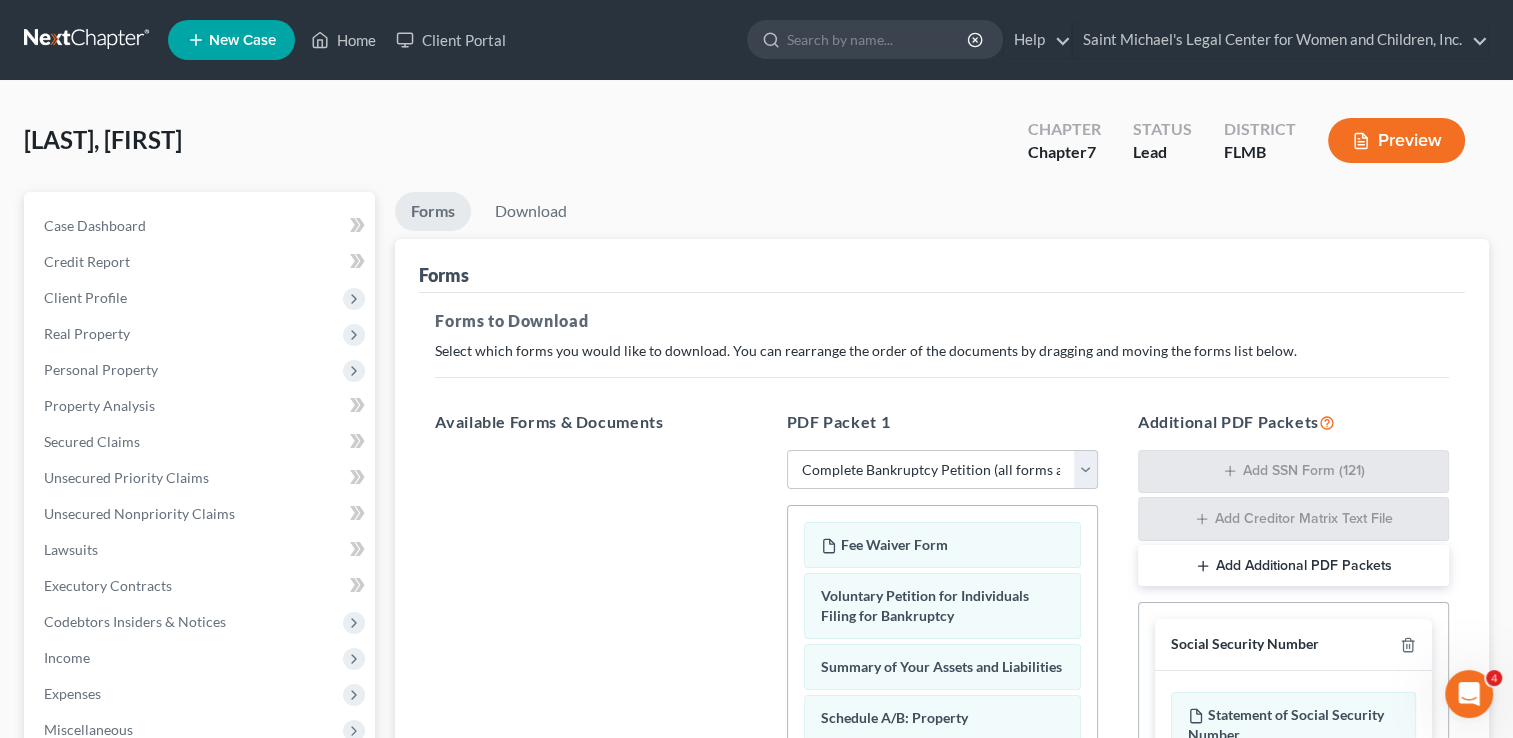 scroll, scrollTop: 496, scrollLeft: 0, axis: vertical 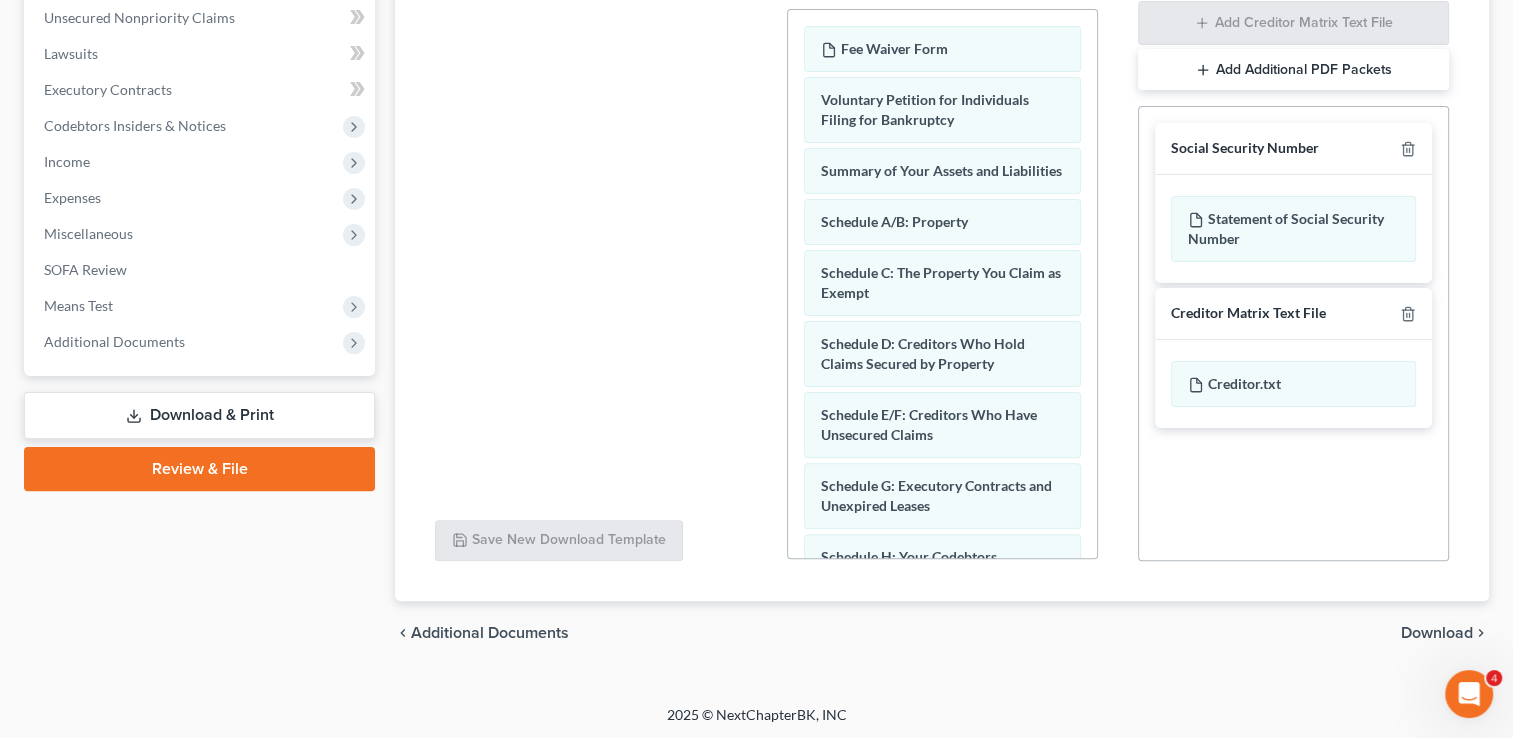 click on "Download" at bounding box center [1437, 633] 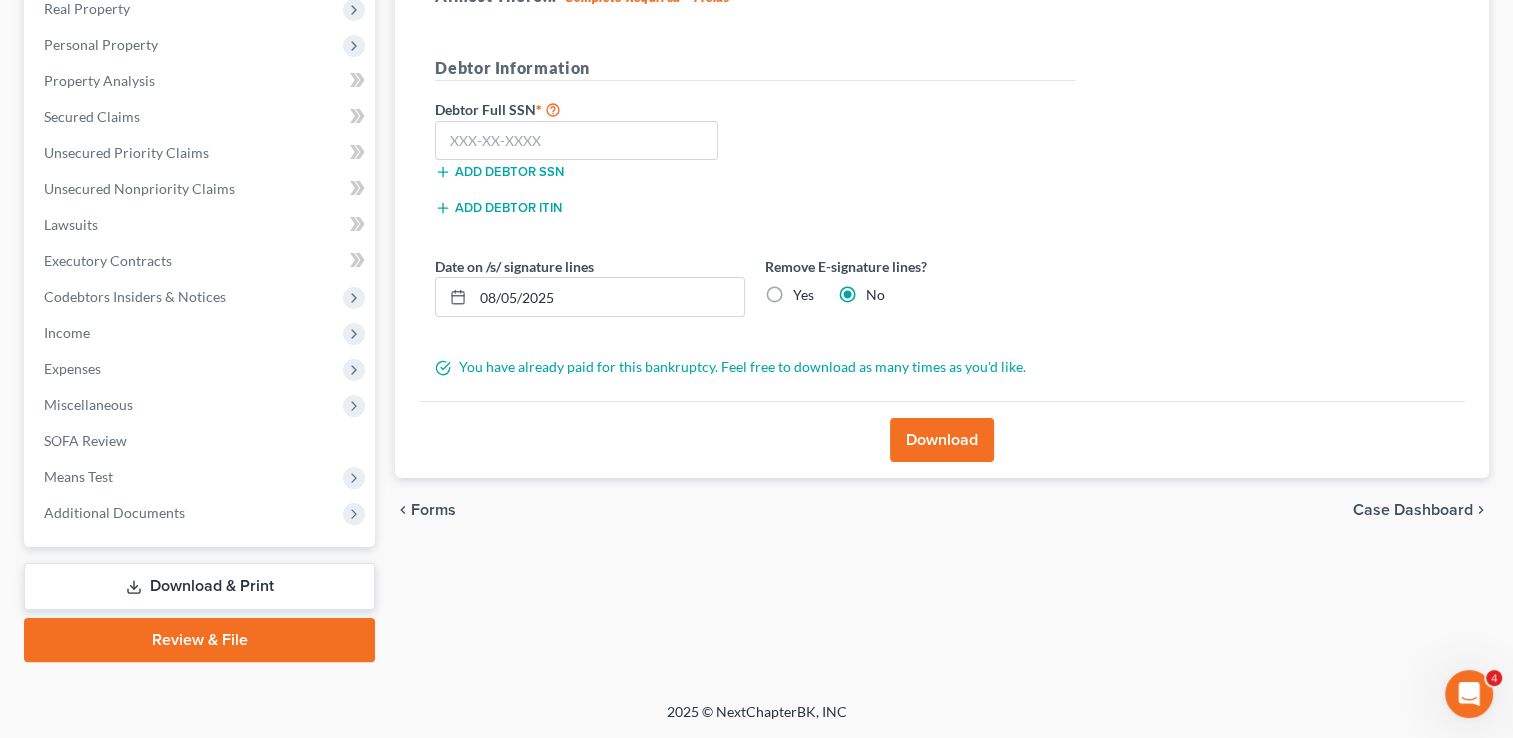 scroll, scrollTop: 323, scrollLeft: 0, axis: vertical 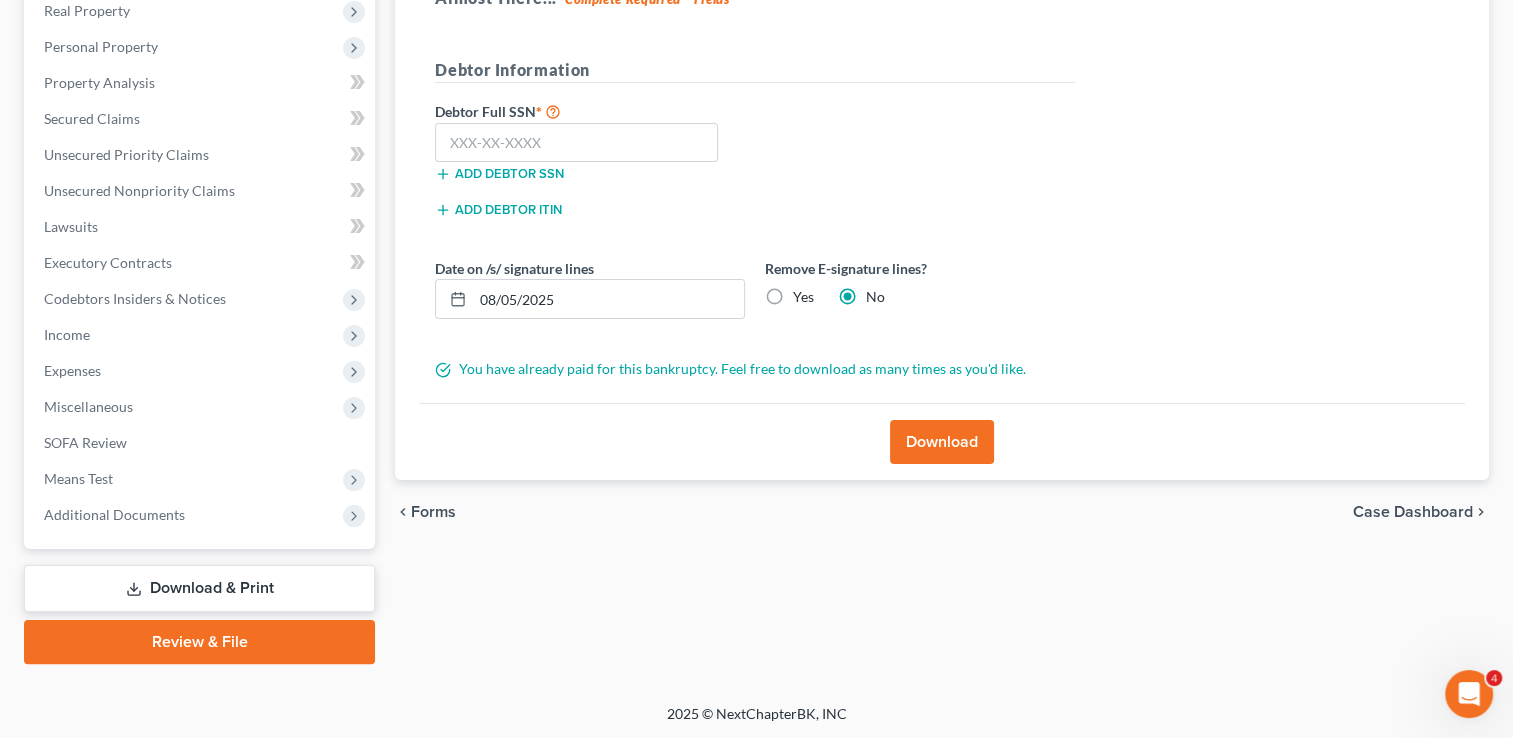 click on "08/05/2025" at bounding box center [755, 296] 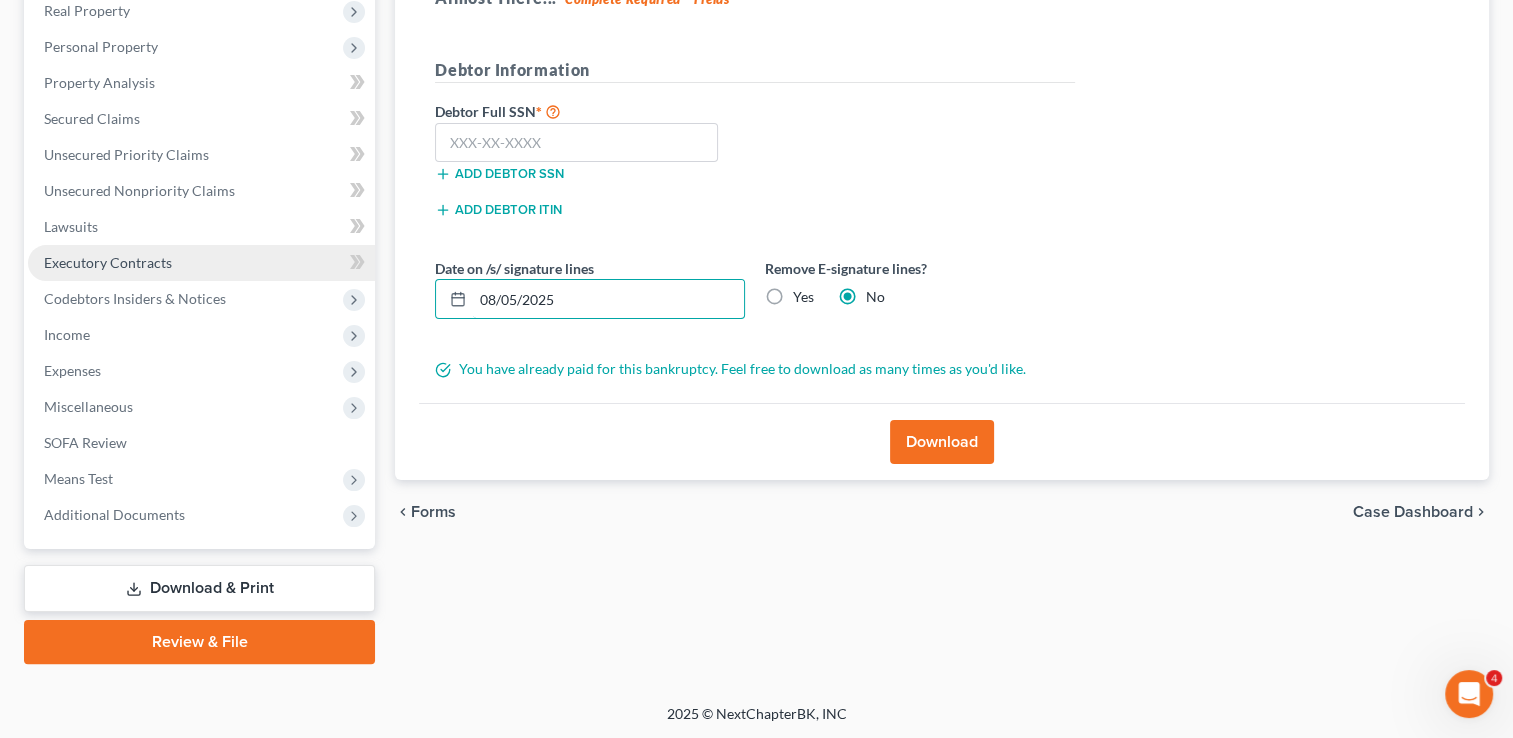 drag, startPoint x: 650, startPoint y: 299, endPoint x: 257, endPoint y: 275, distance: 393.73215 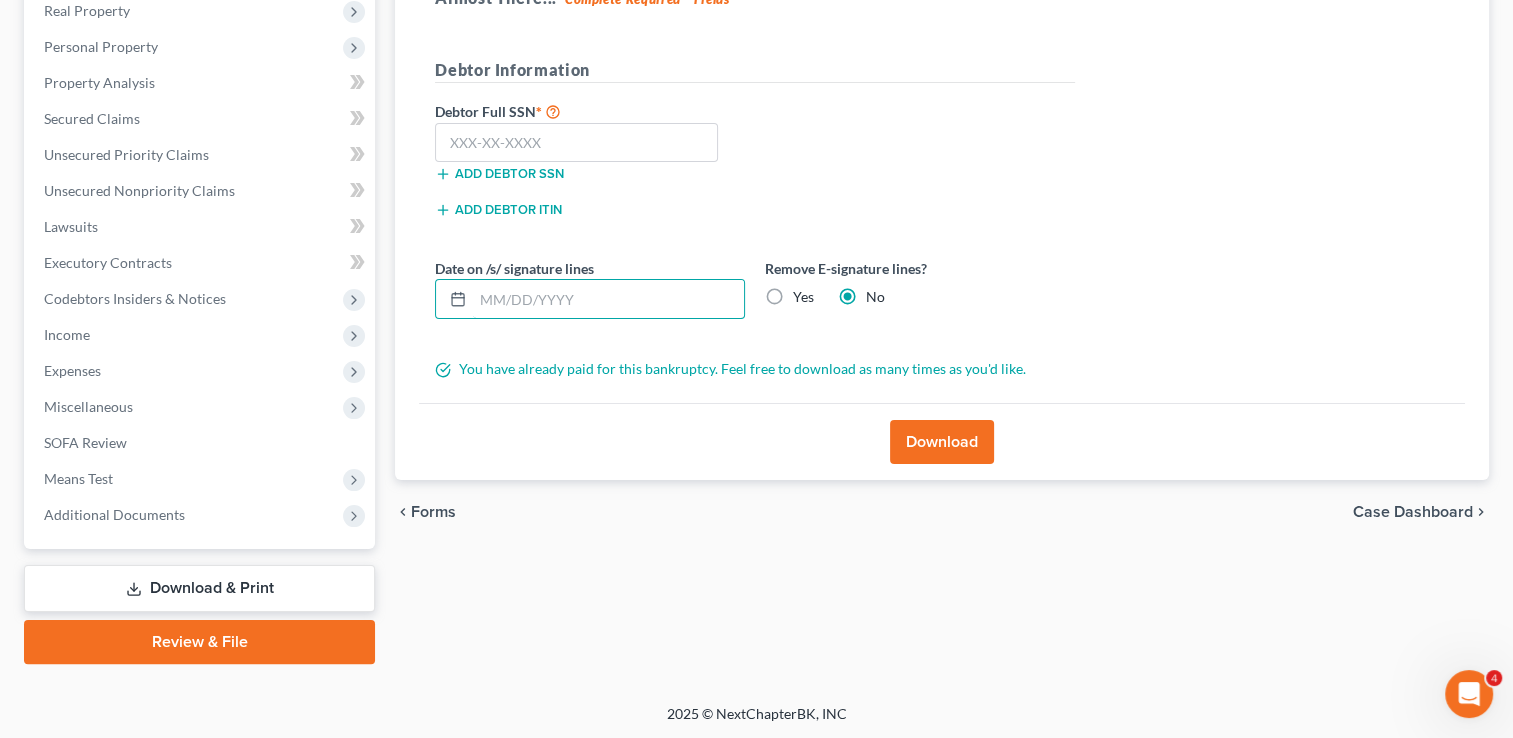 type 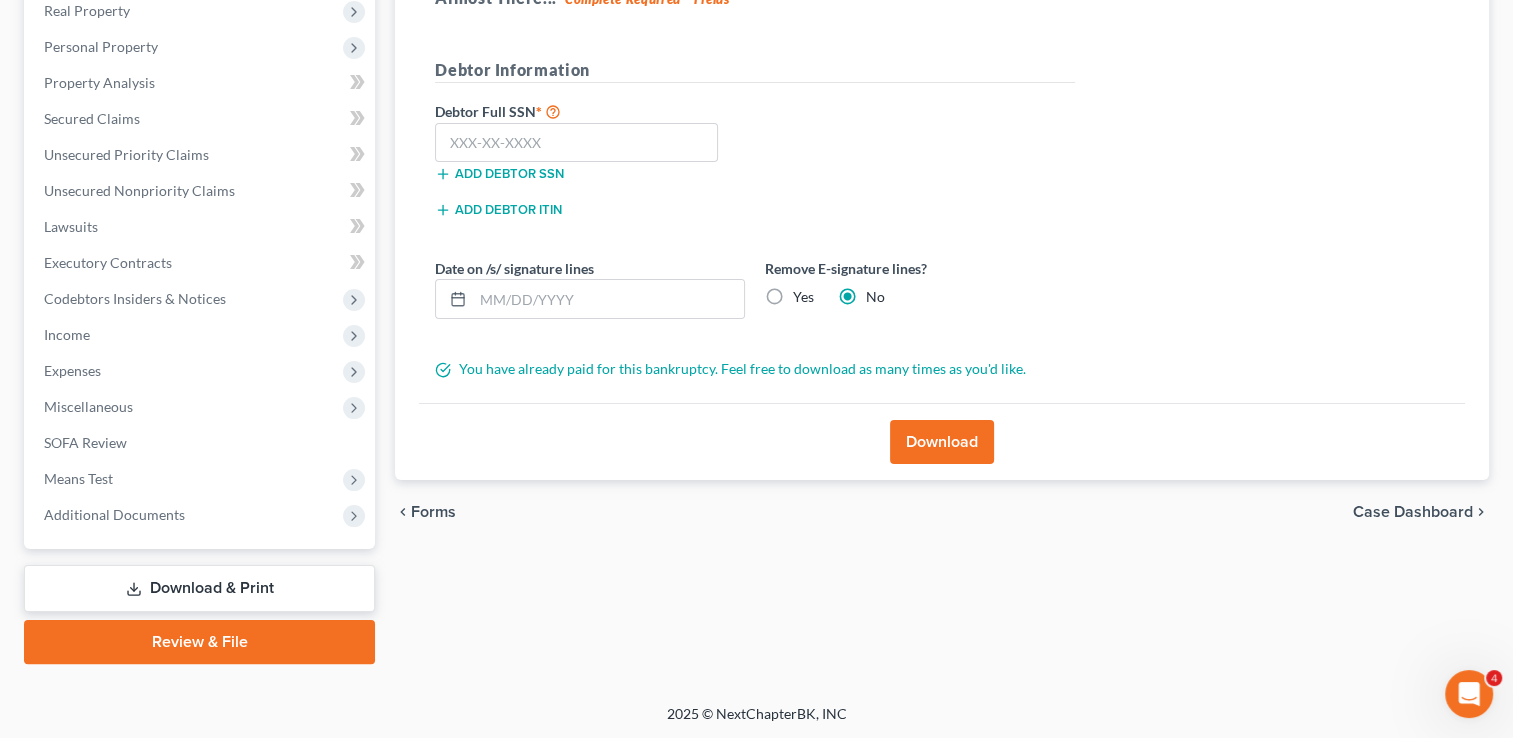 click on "Debtor Full SSN" at bounding box center [942, 187] 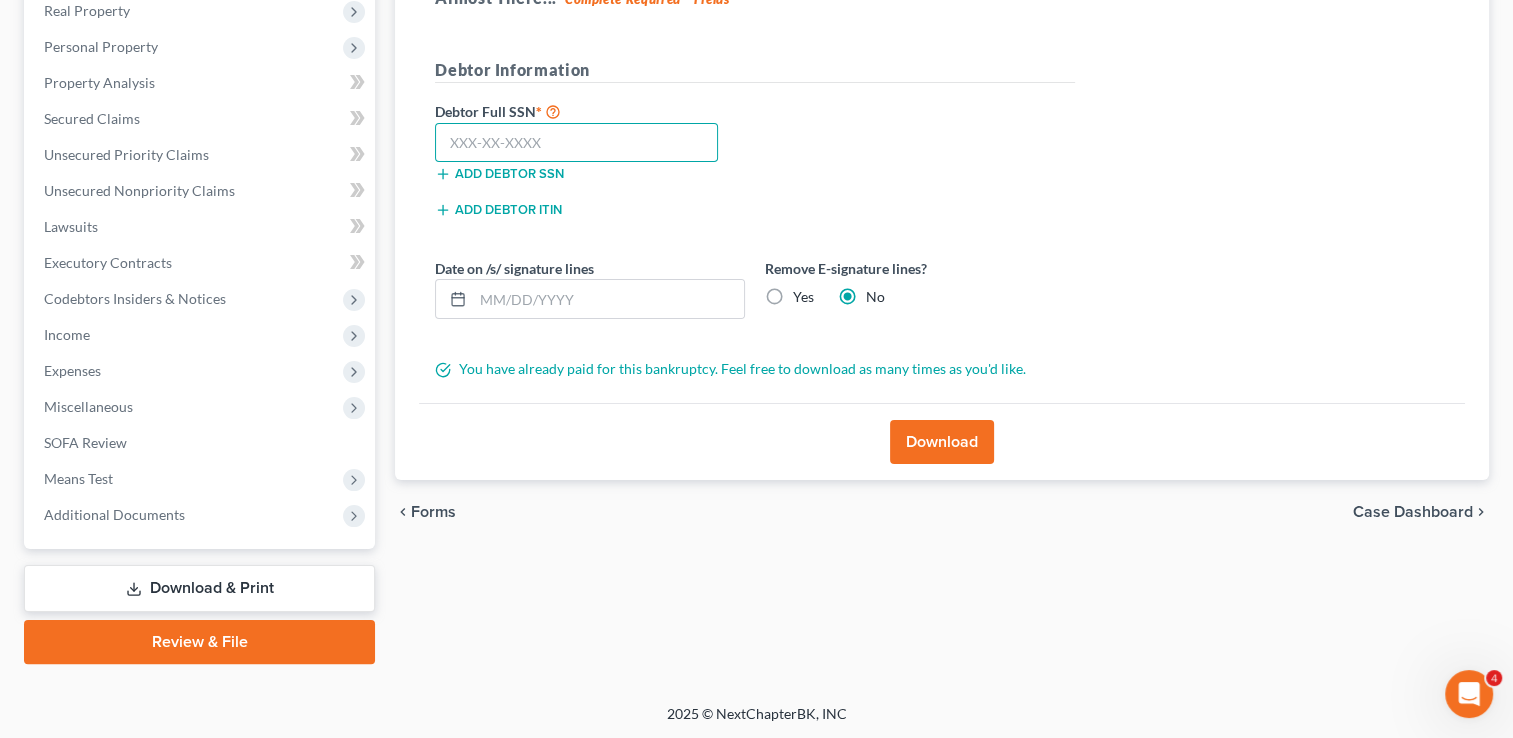click at bounding box center (576, 143) 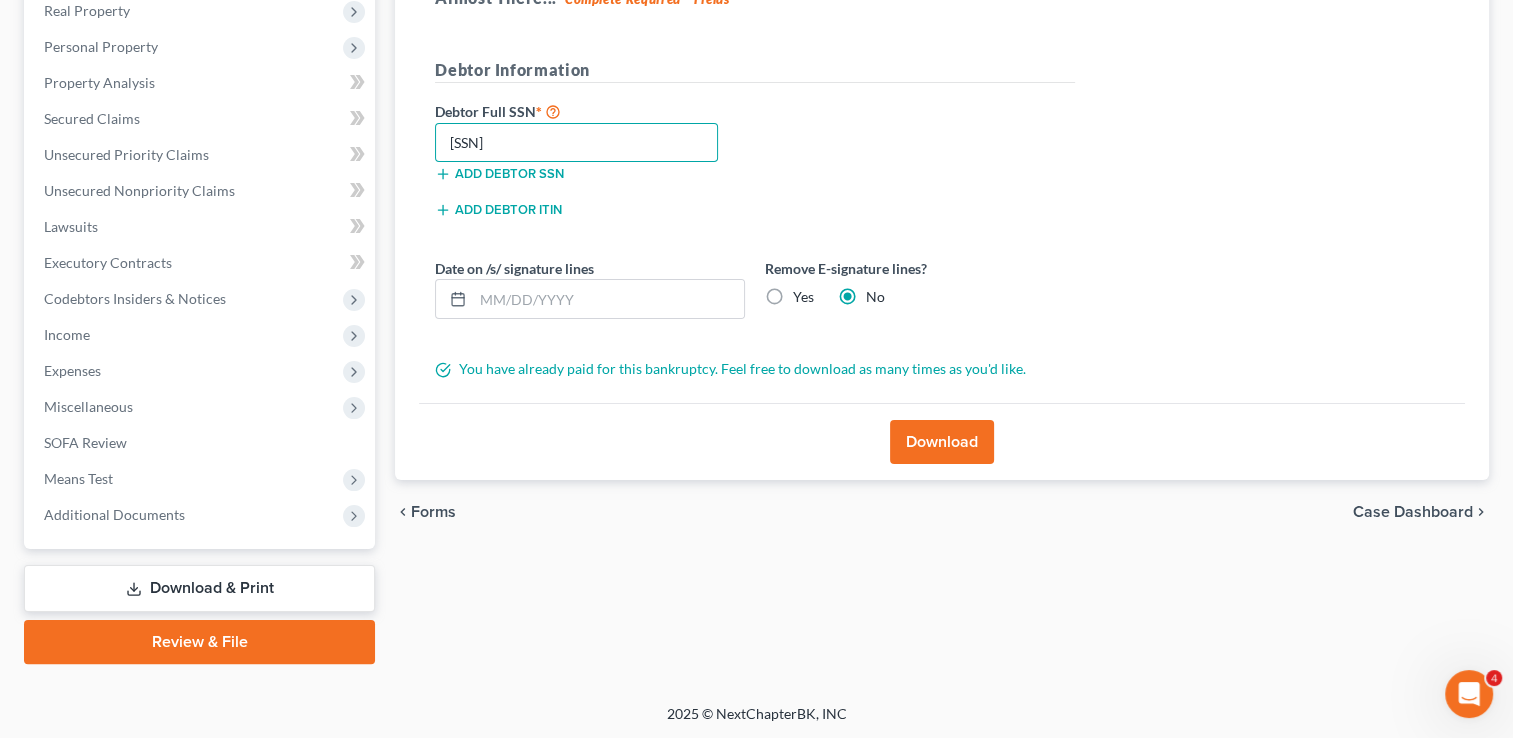 type on "[SSN]" 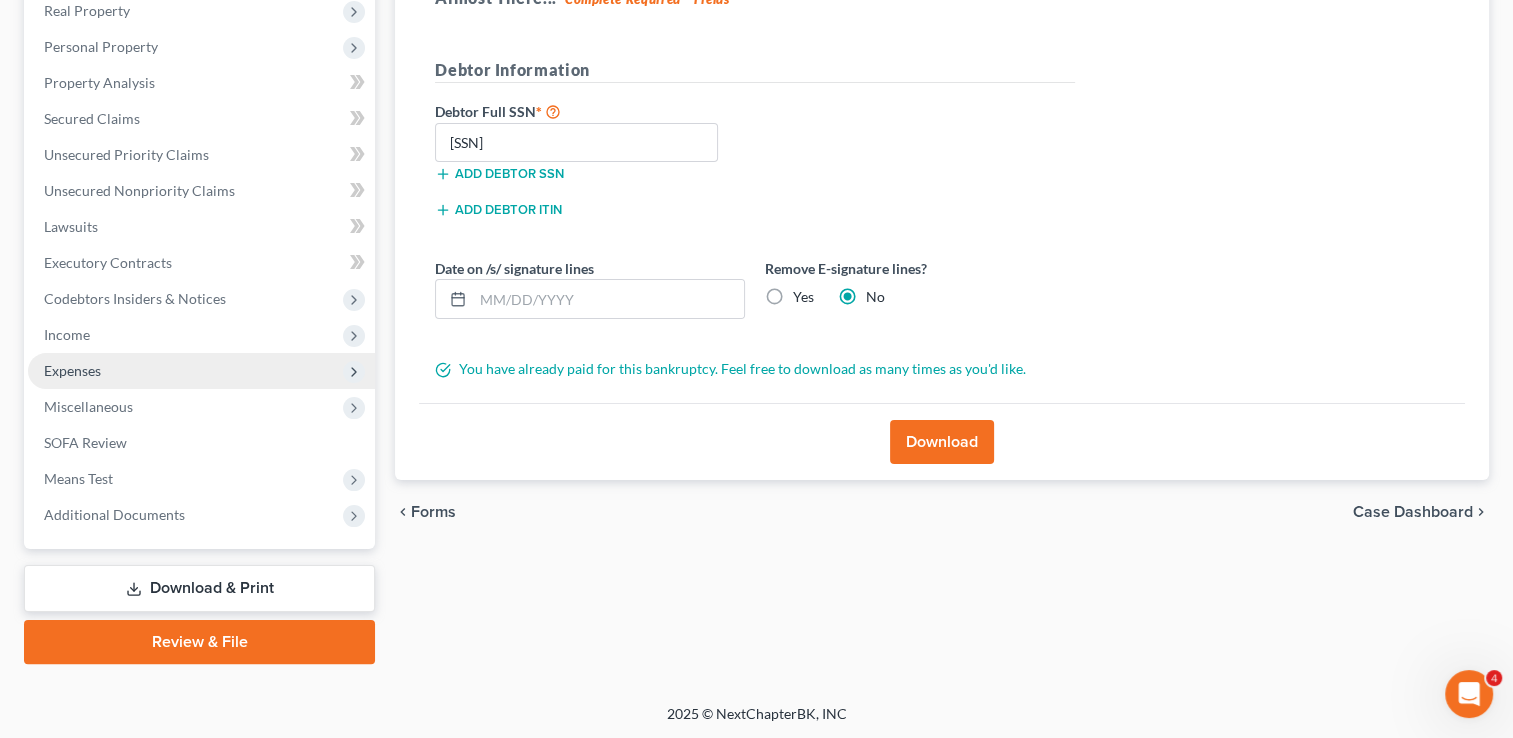 click on "Expenses" at bounding box center (201, 371) 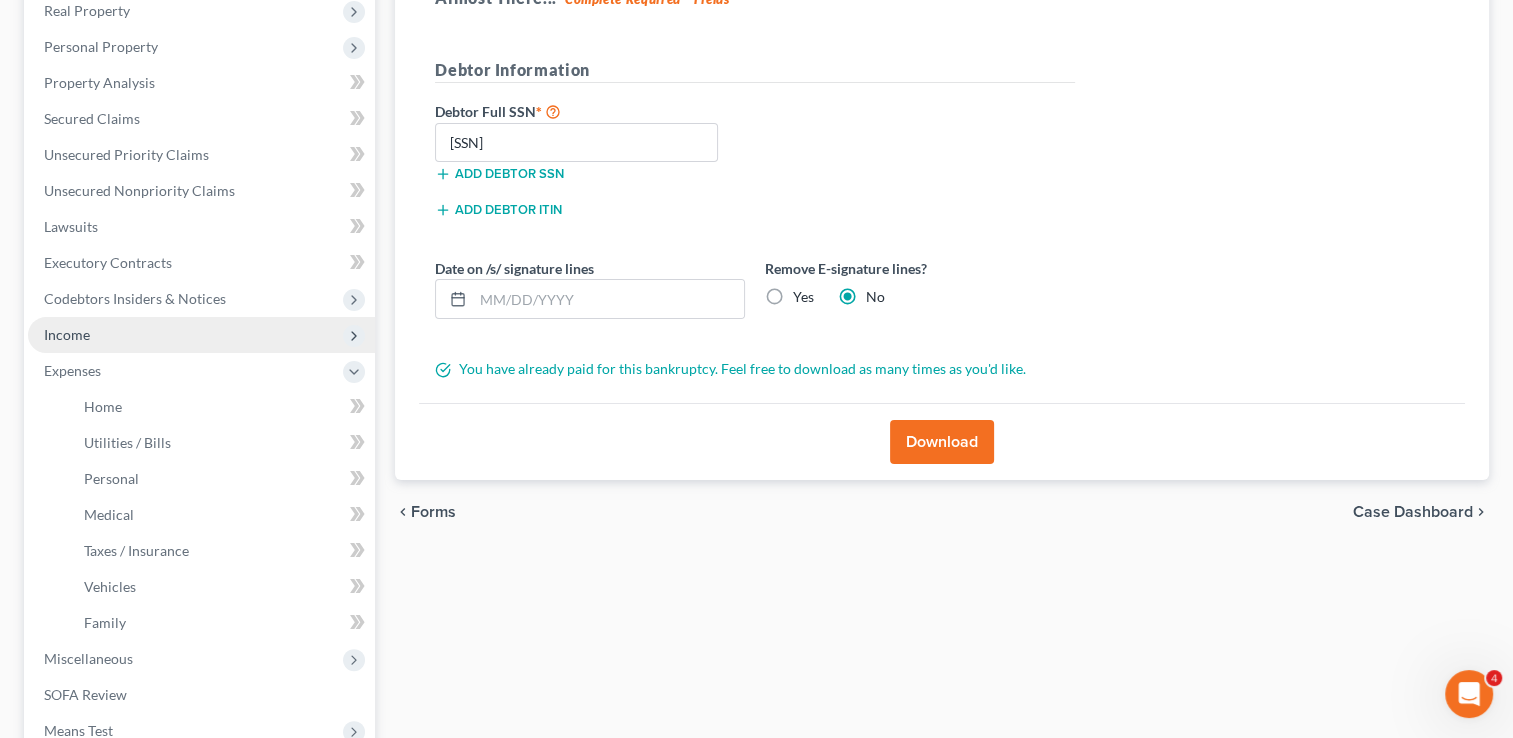 click on "Income" at bounding box center (201, 335) 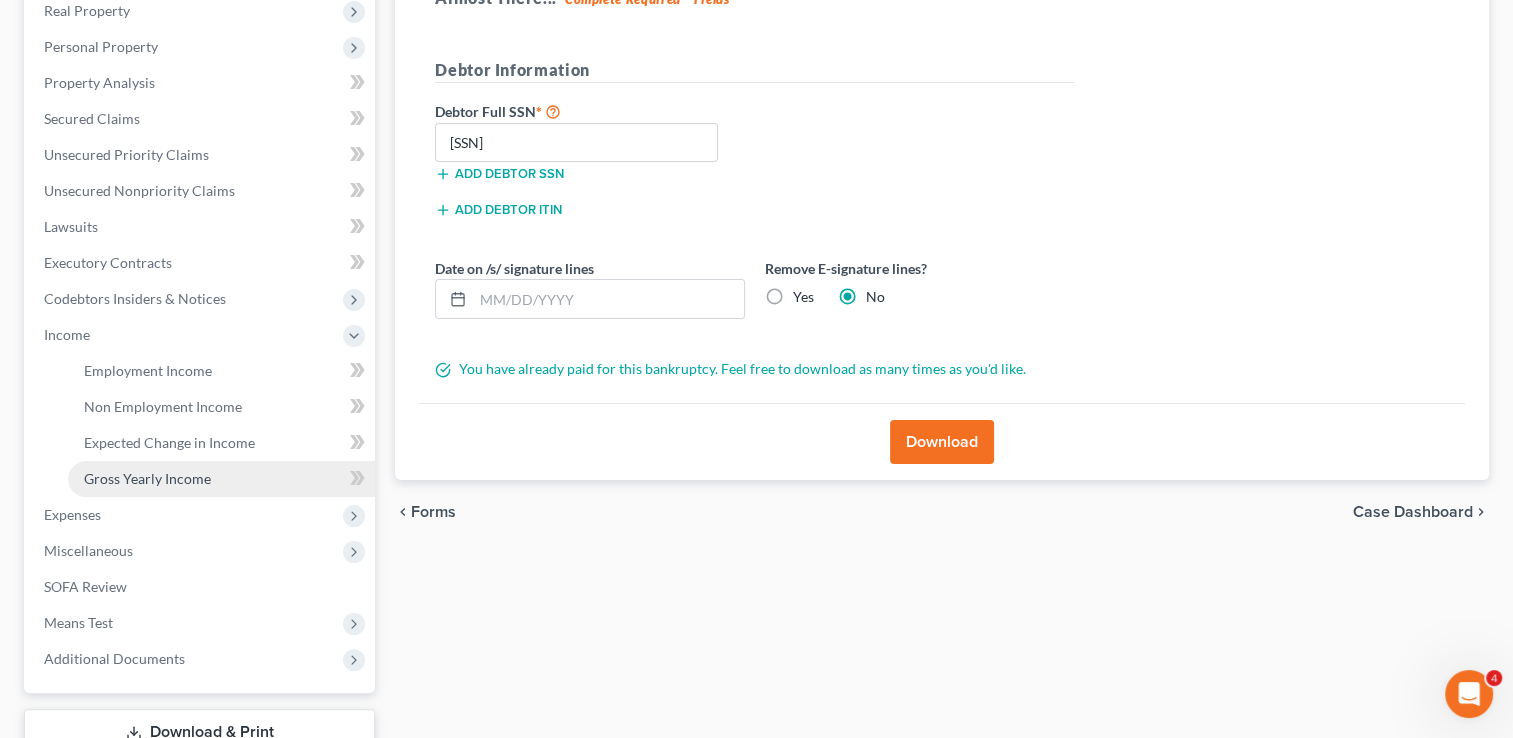 click on "Gross Yearly Income" at bounding box center [147, 478] 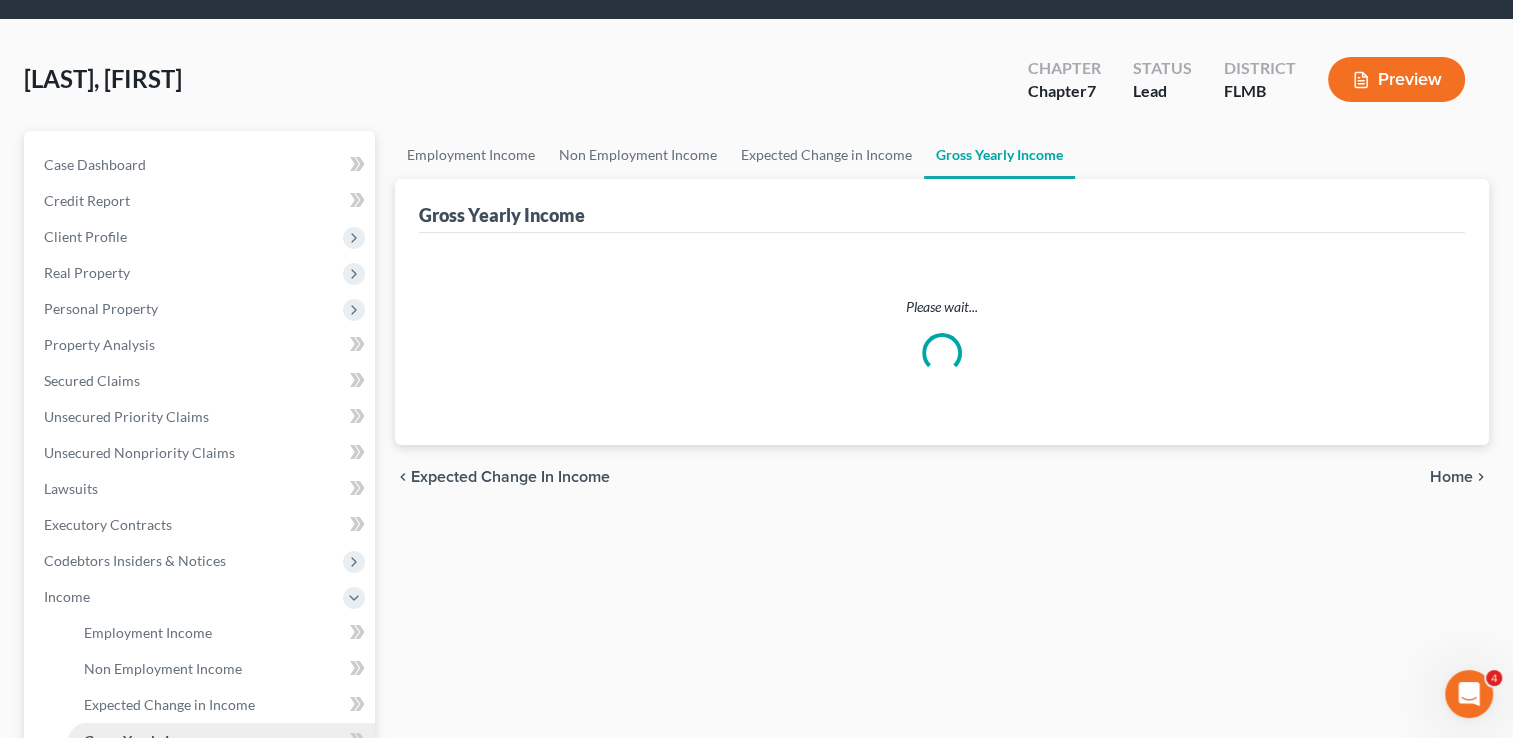 scroll, scrollTop: 0, scrollLeft: 0, axis: both 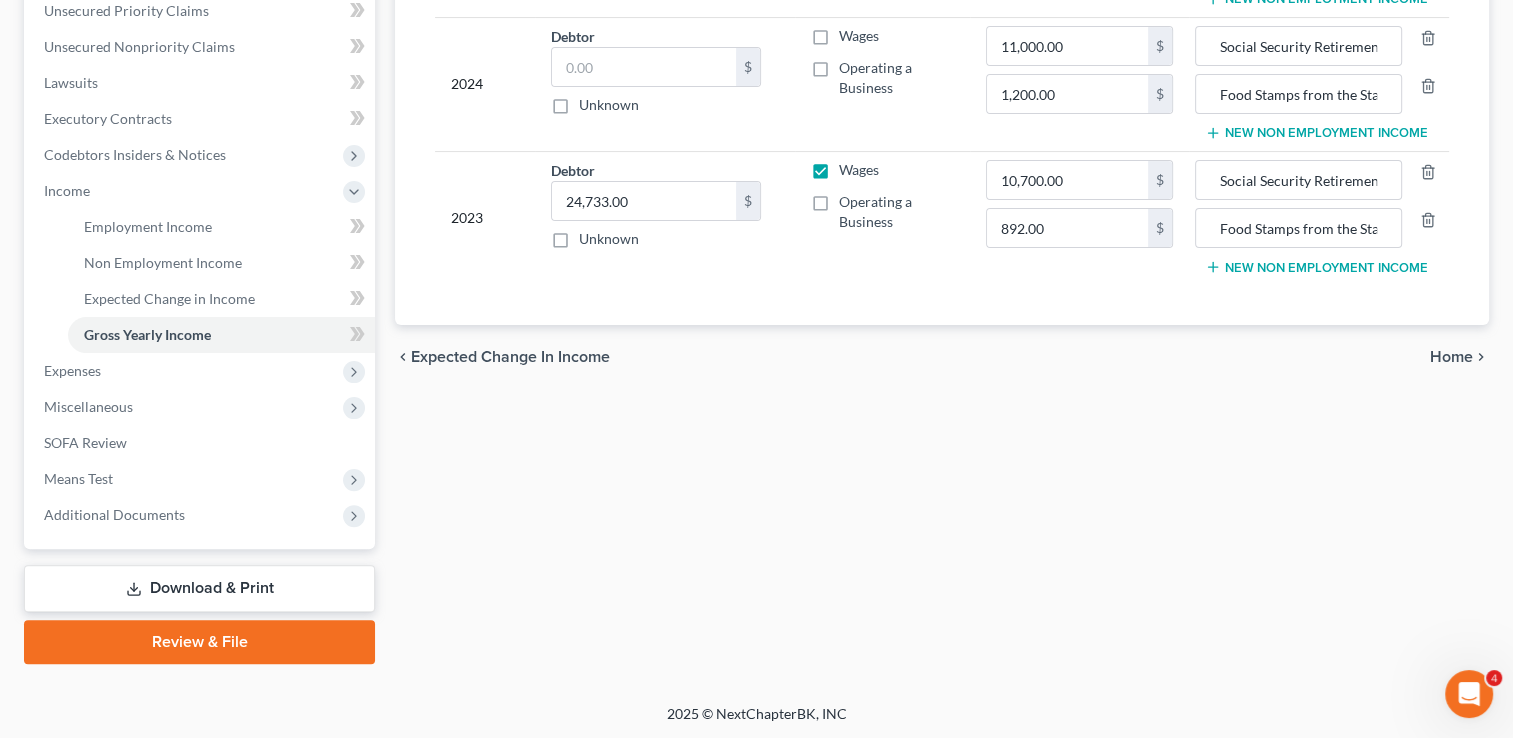 click on "Download & Print" at bounding box center [199, 588] 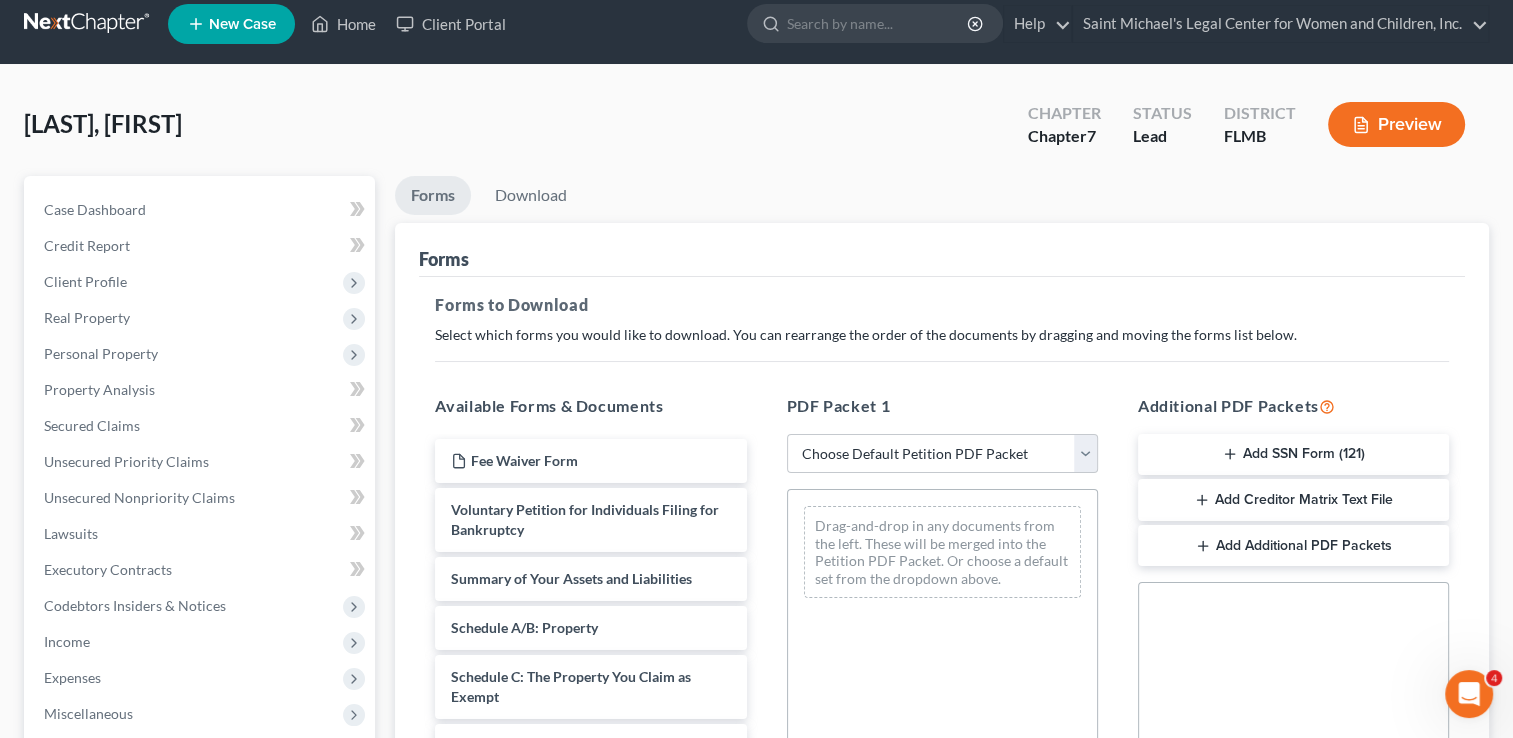 scroll, scrollTop: 0, scrollLeft: 0, axis: both 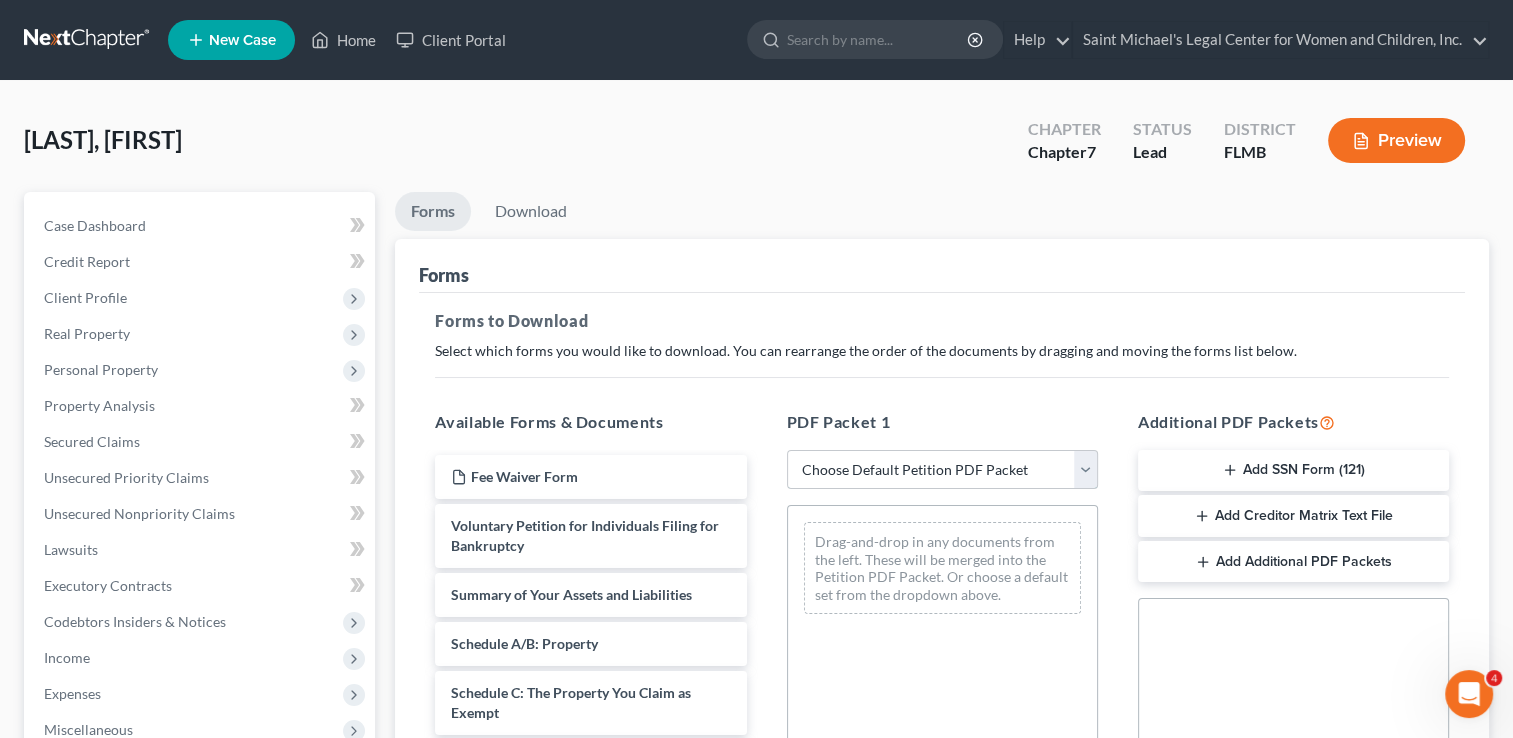 click on "Choose Default Petition PDF Packet Complete Bankruptcy Petition (all forms and schedules) Emergency Filing Forms (Petition and Creditor List Only) Amended Forms Signature Pages Only" at bounding box center [942, 470] 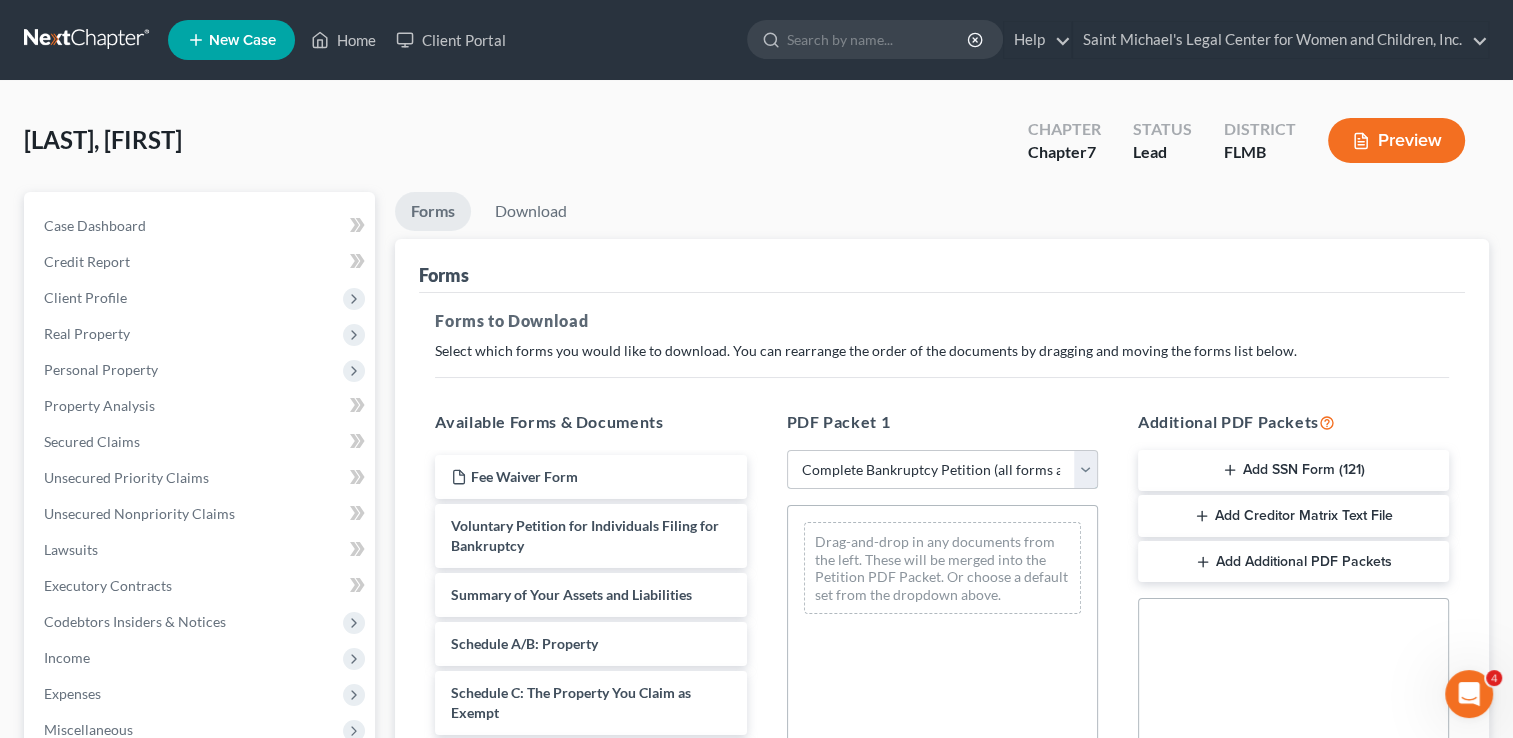 click on "Choose Default Petition PDF Packet Complete Bankruptcy Petition (all forms and schedules) Emergency Filing Forms (Petition and Creditor List Only) Amended Forms Signature Pages Only" at bounding box center [942, 470] 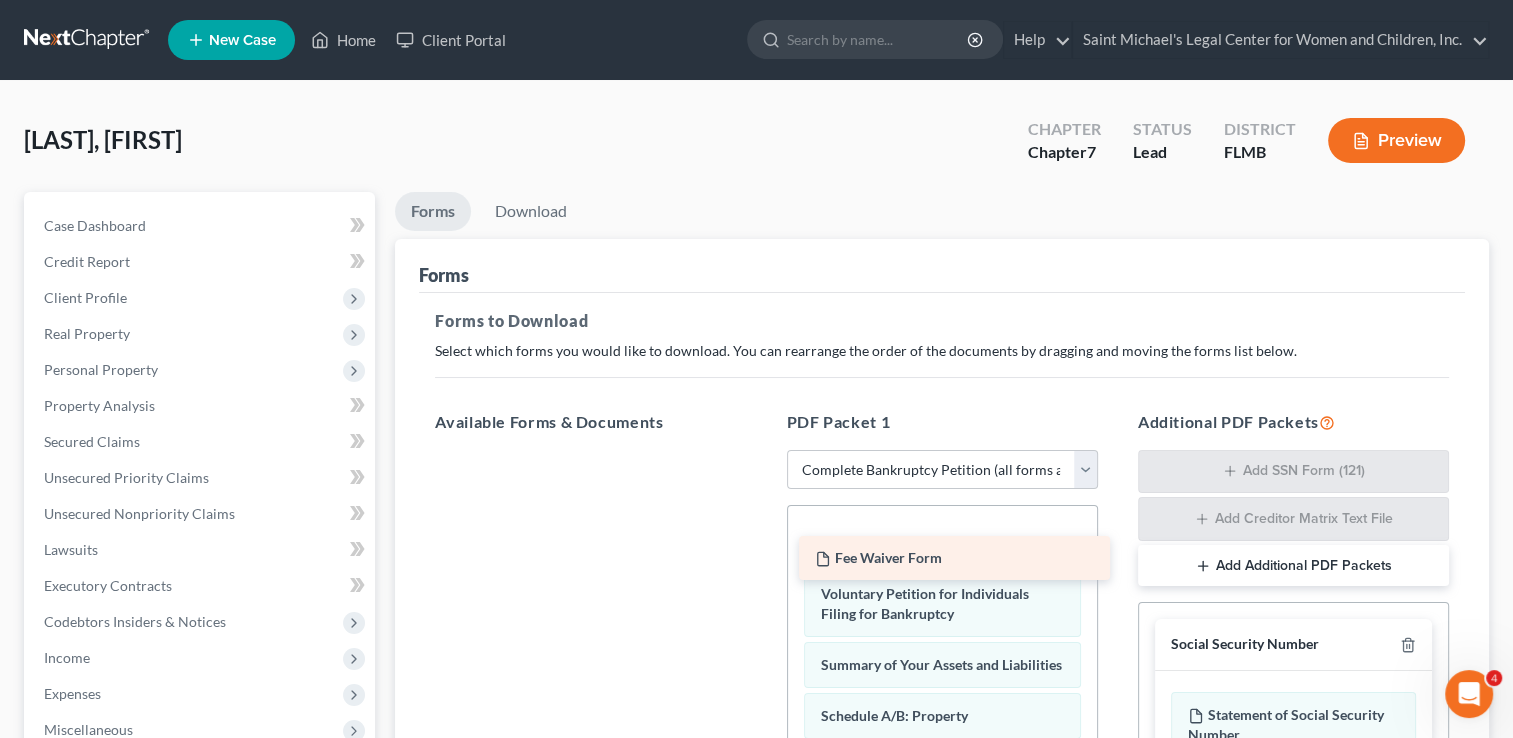 drag, startPoint x: 648, startPoint y: 465, endPoint x: 1011, endPoint y: 546, distance: 371.9274 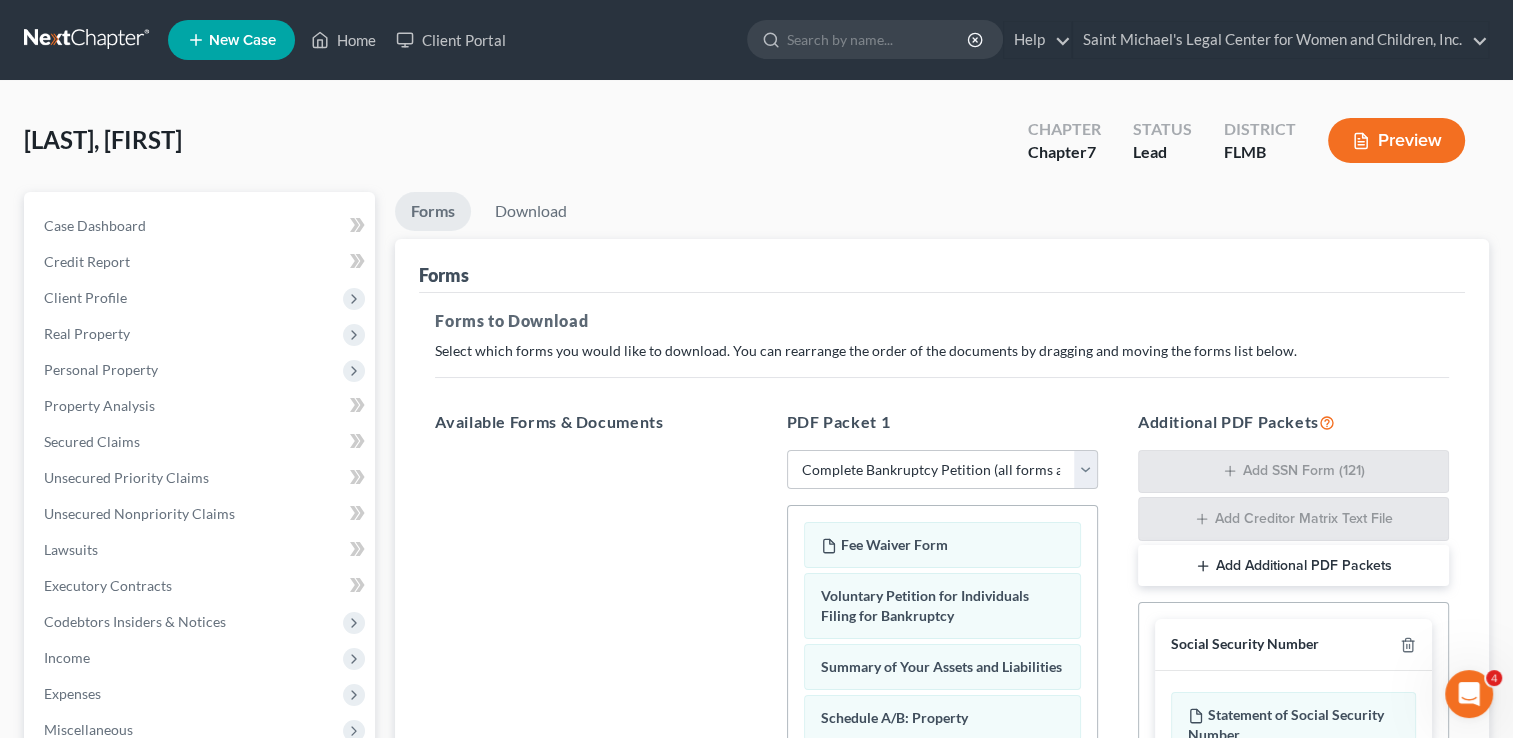 scroll, scrollTop: 496, scrollLeft: 0, axis: vertical 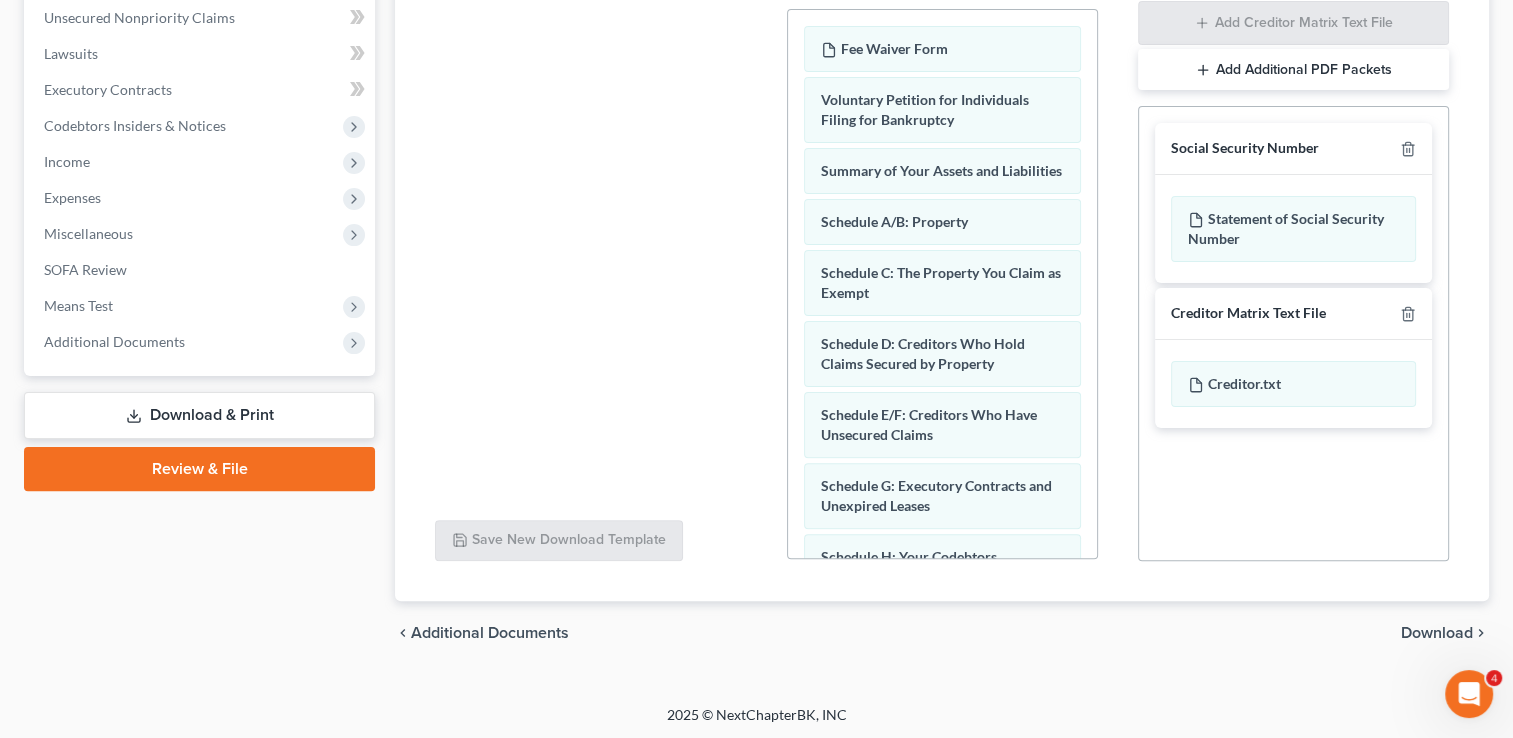 click on "Download" at bounding box center [1437, 633] 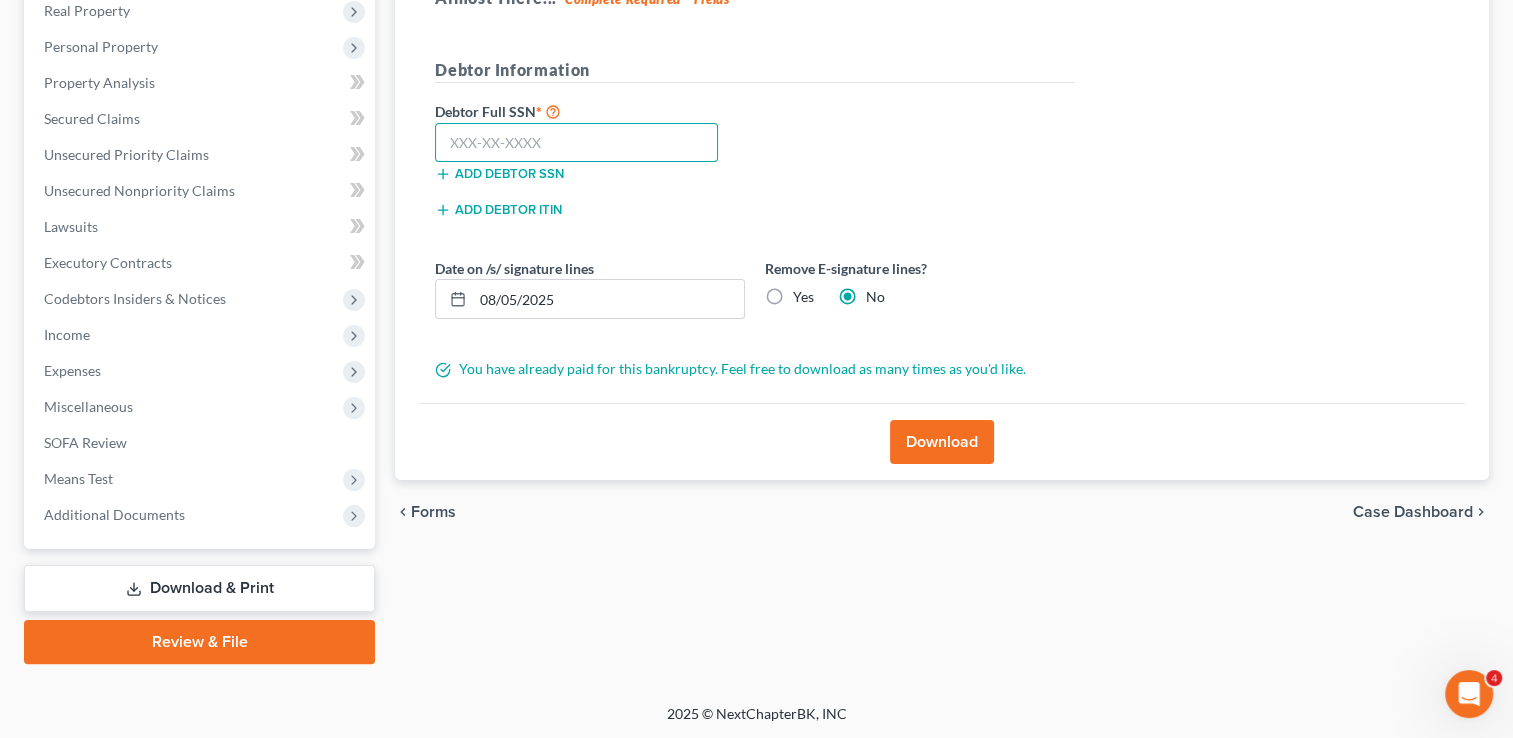 click at bounding box center [576, 143] 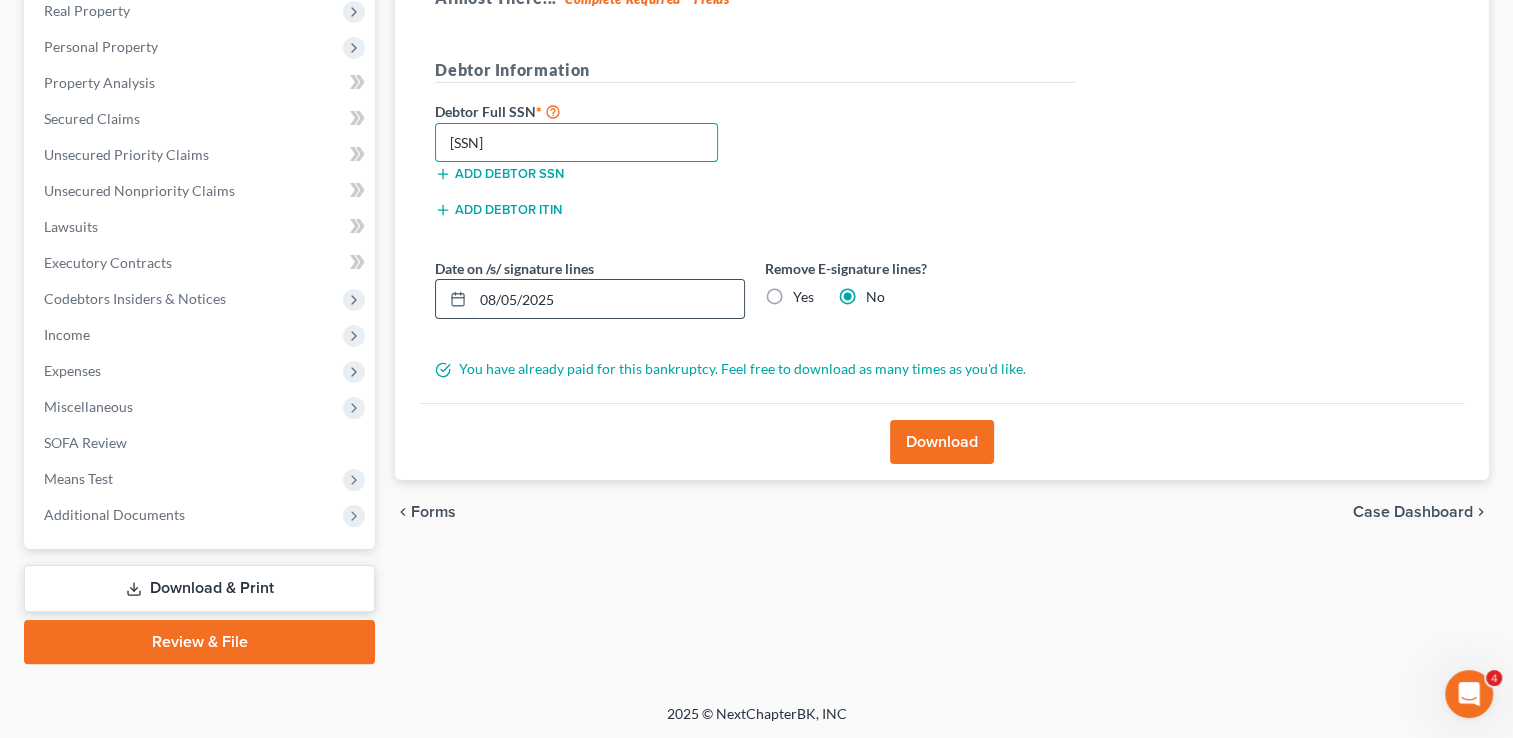 type on "[SSN]" 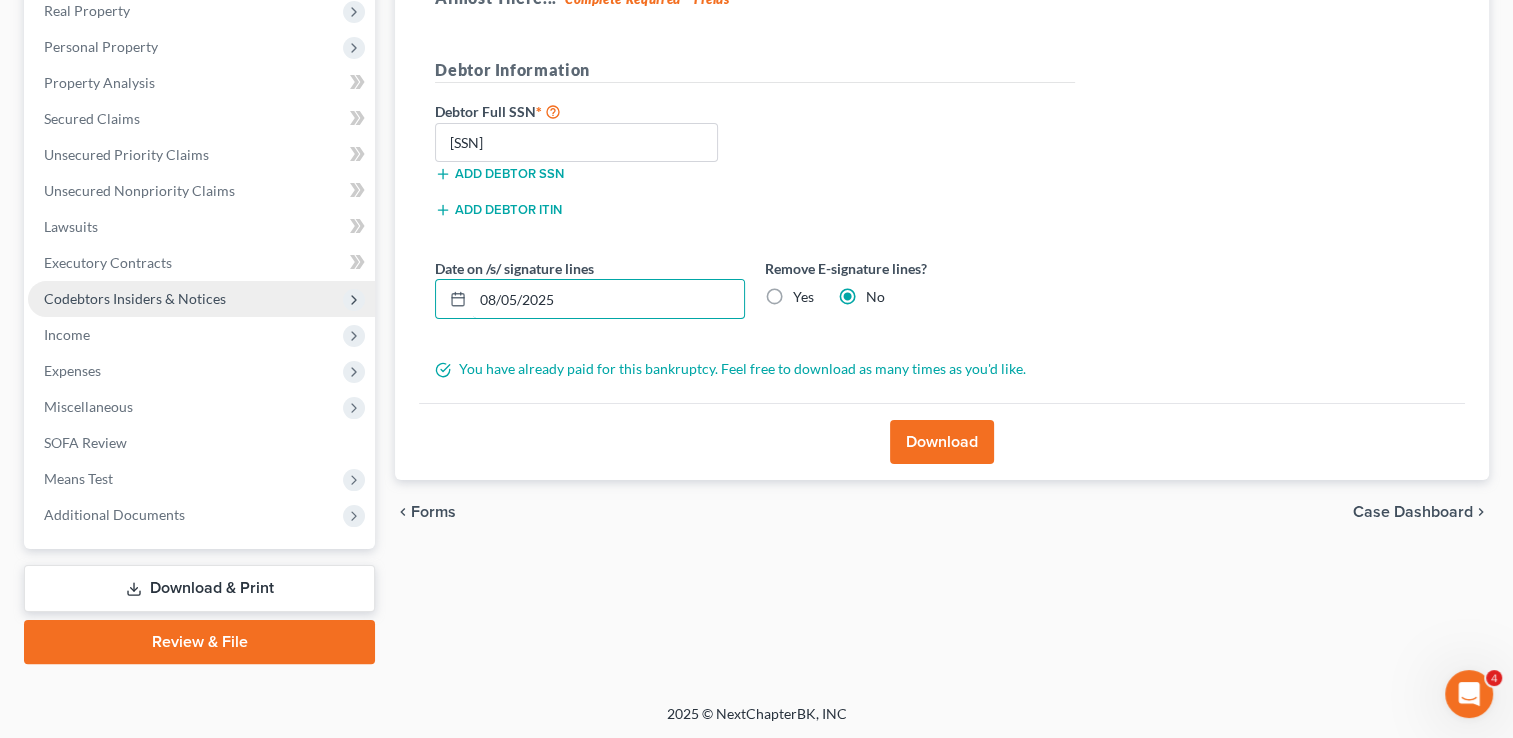 drag, startPoint x: 666, startPoint y: 284, endPoint x: 103, endPoint y: 314, distance: 563.7987 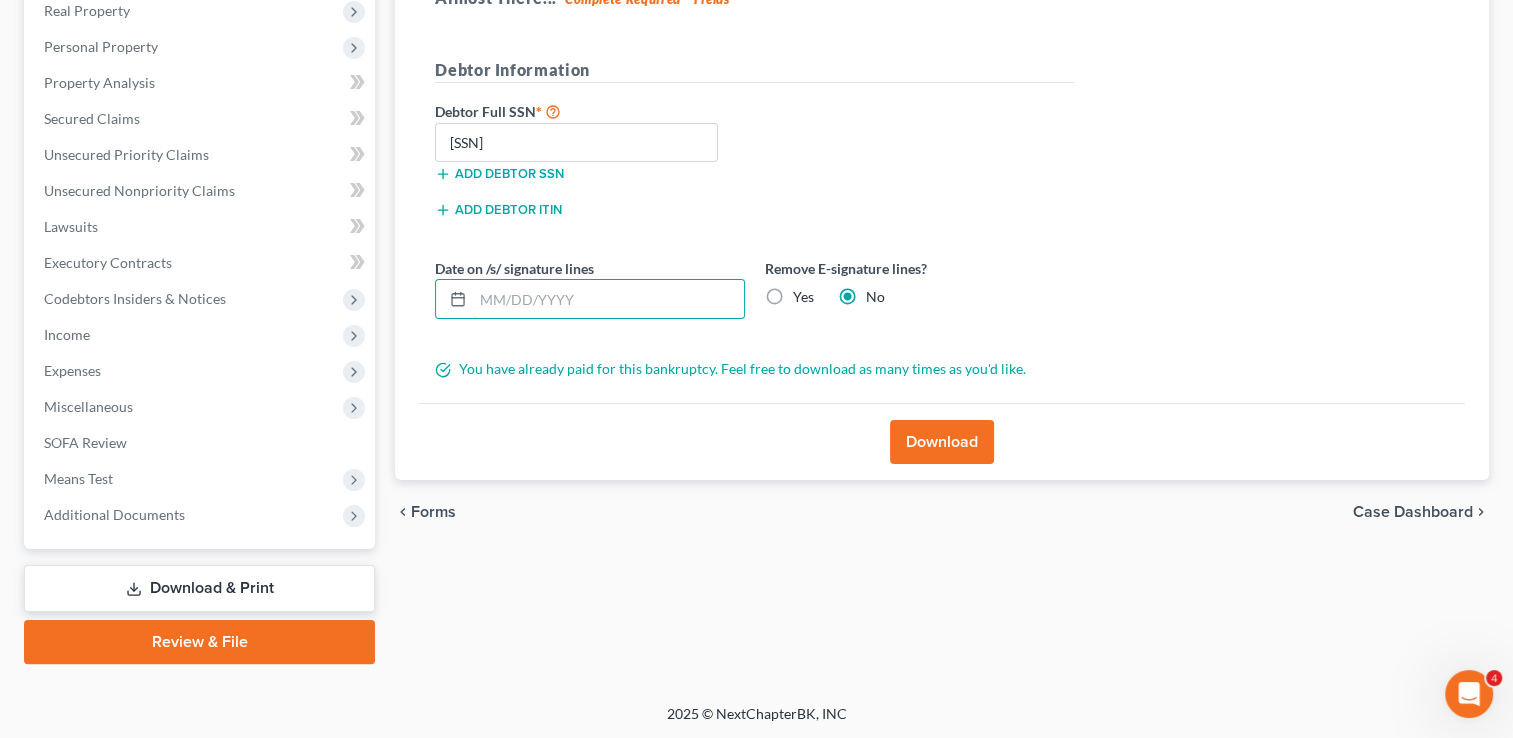 type 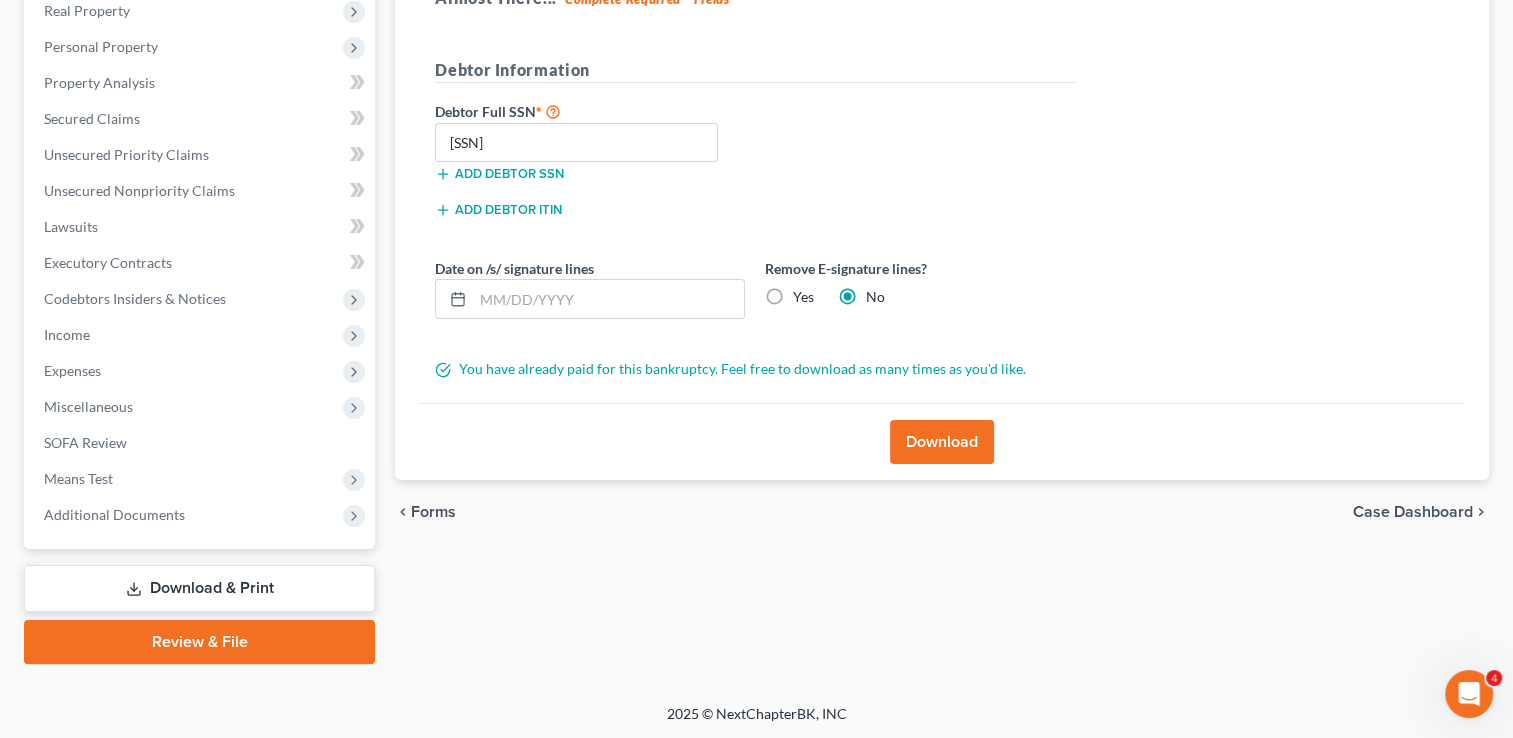 click on "Yes" at bounding box center (803, 297) 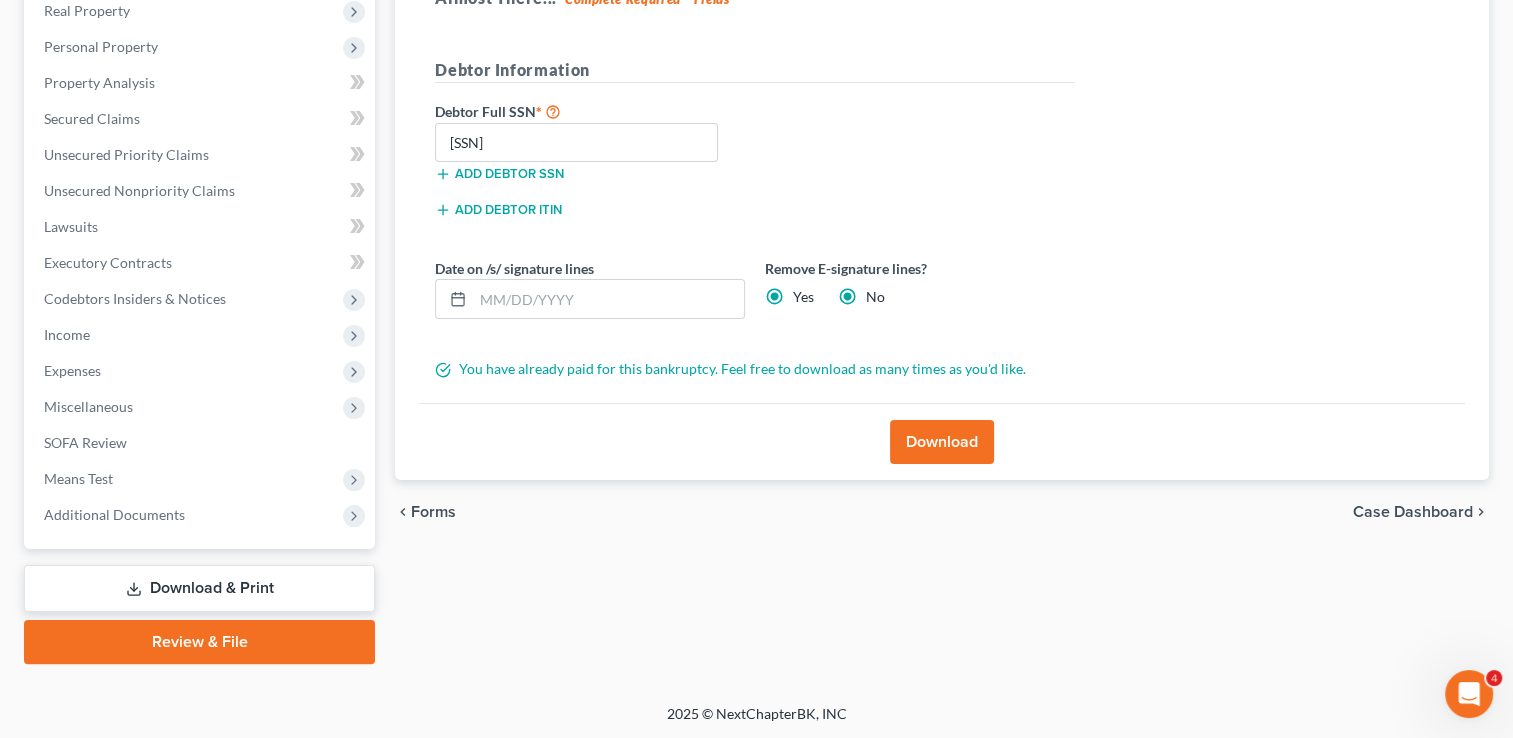 radio on "false" 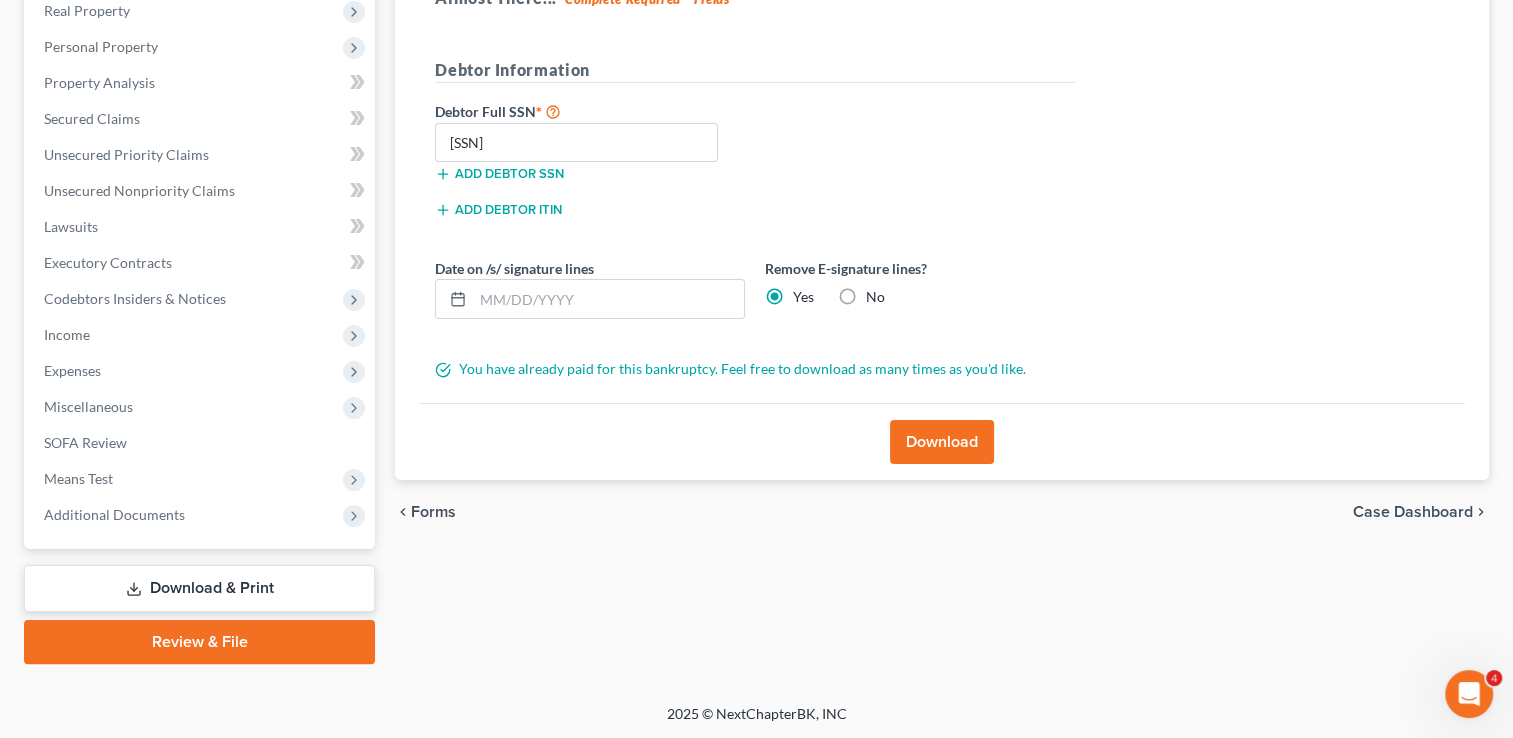 click on "Download" at bounding box center [942, 442] 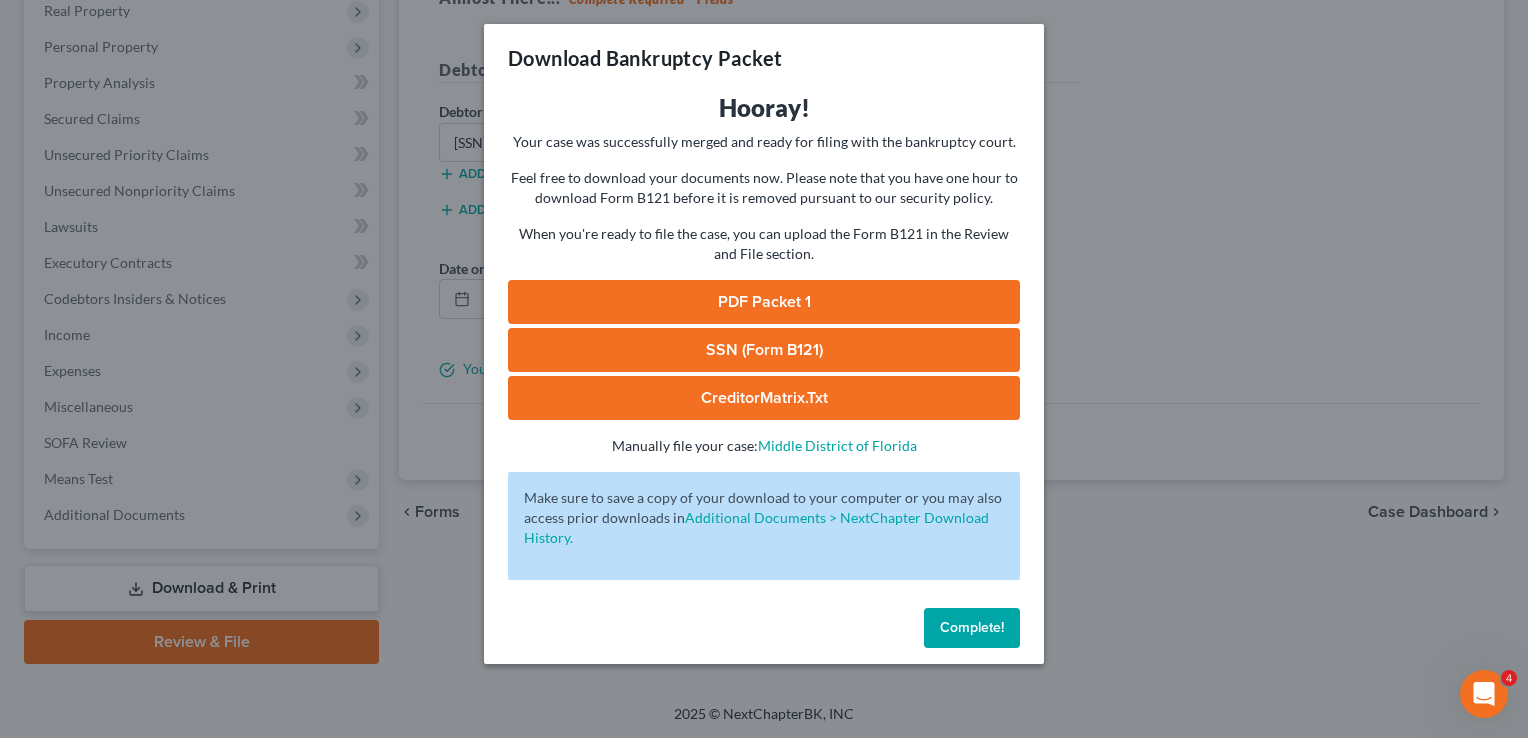 click on "Complete!" at bounding box center (972, 627) 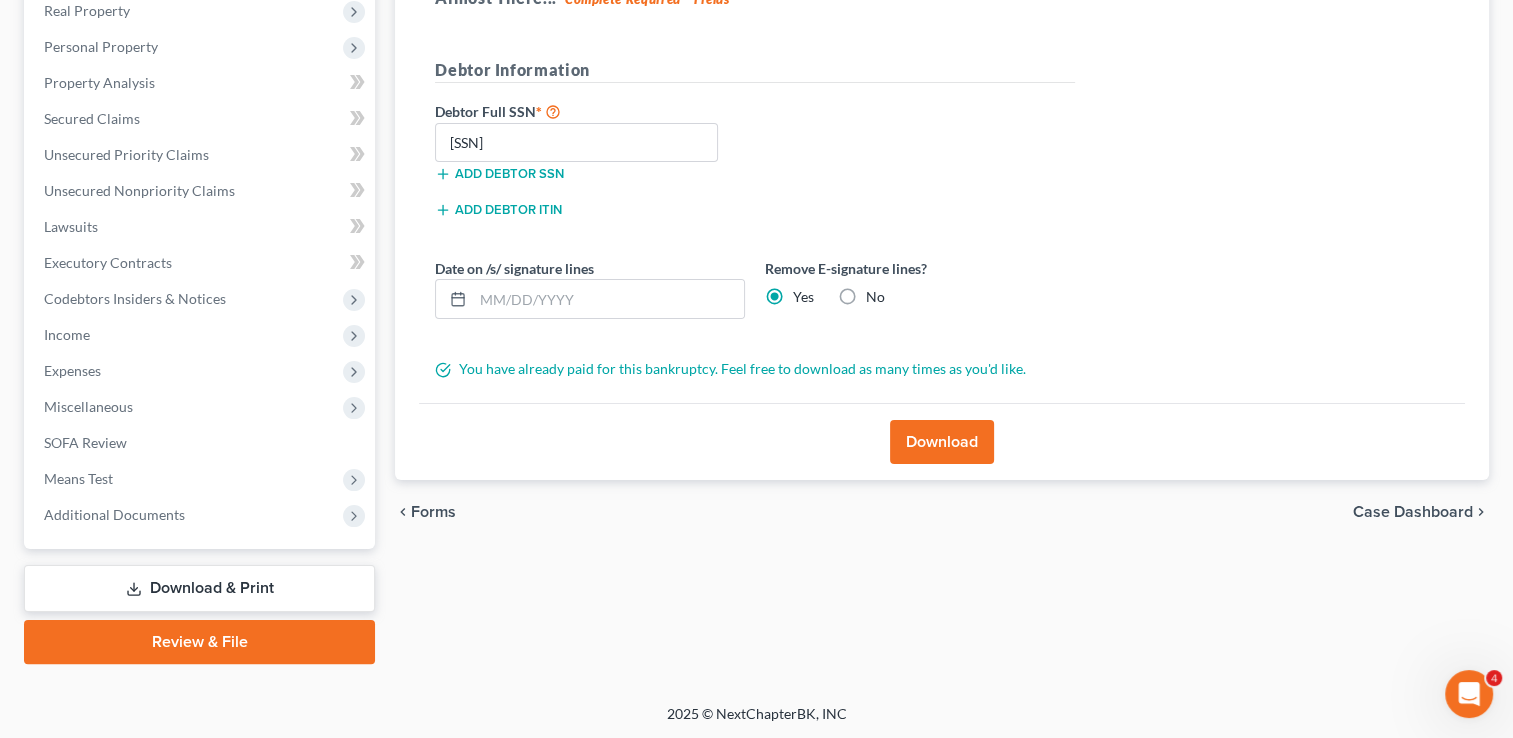 scroll, scrollTop: 0, scrollLeft: 0, axis: both 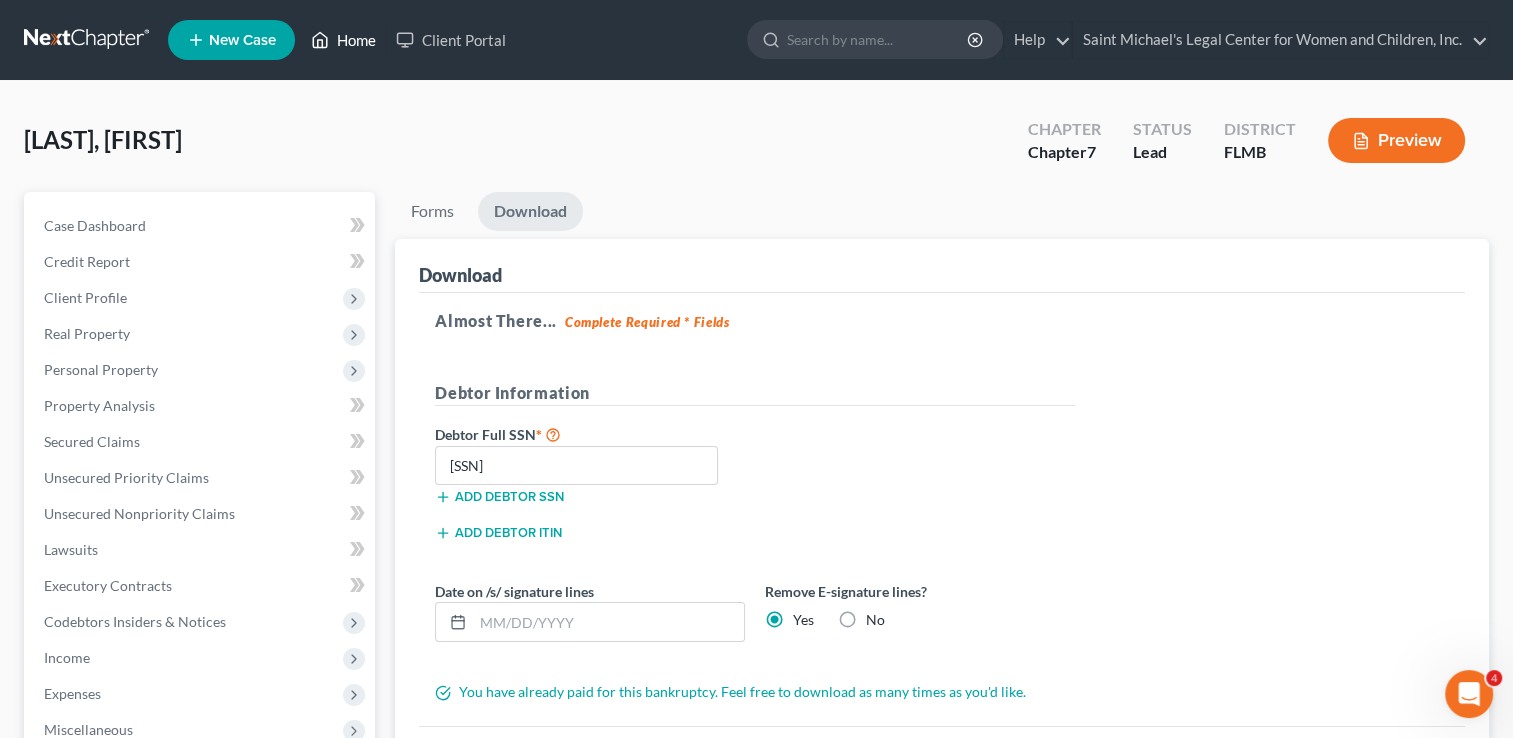 click on "Home" at bounding box center (343, 40) 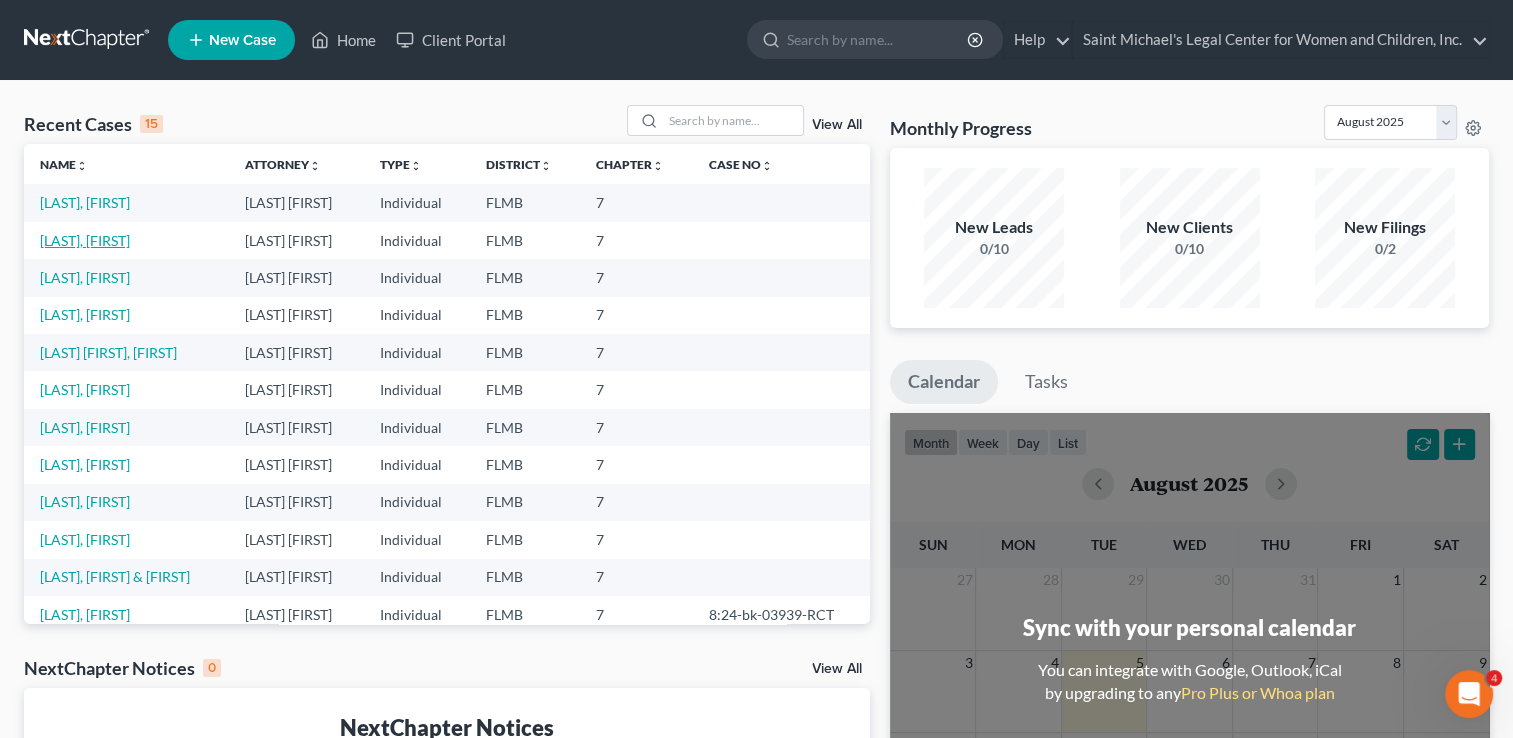 click on "[LAST], [FIRST]" at bounding box center (85, 240) 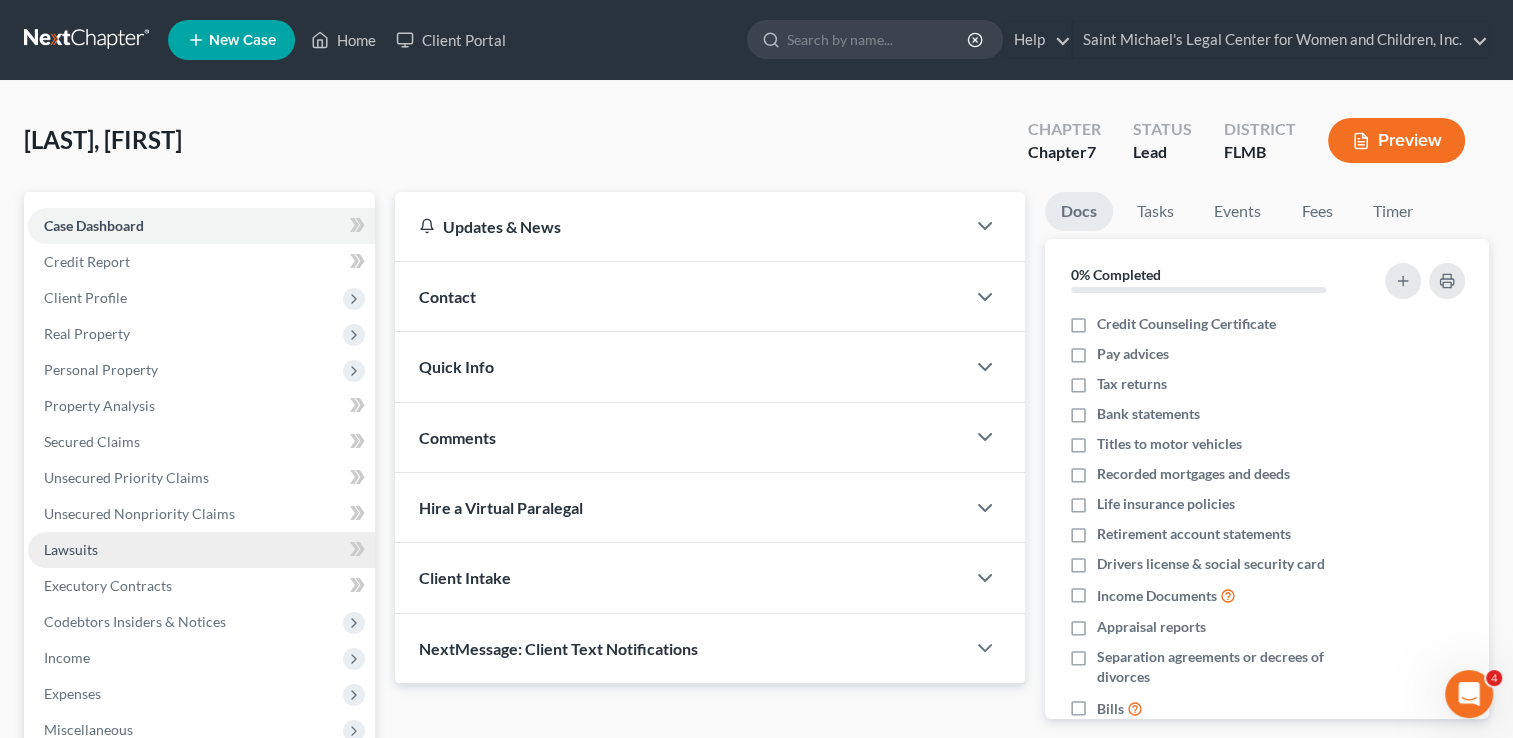 click on "Lawsuits" at bounding box center (201, 550) 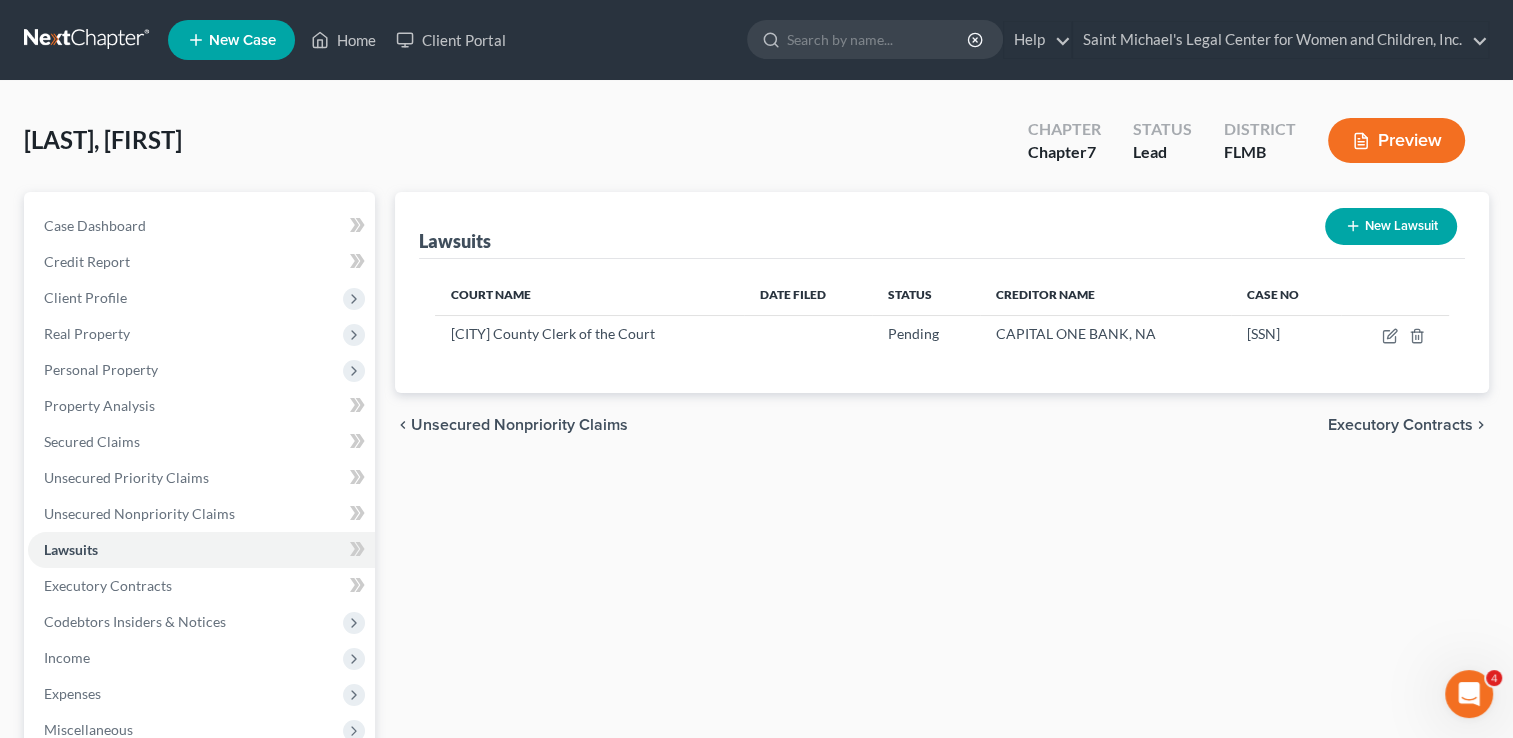 scroll, scrollTop: 323, scrollLeft: 0, axis: vertical 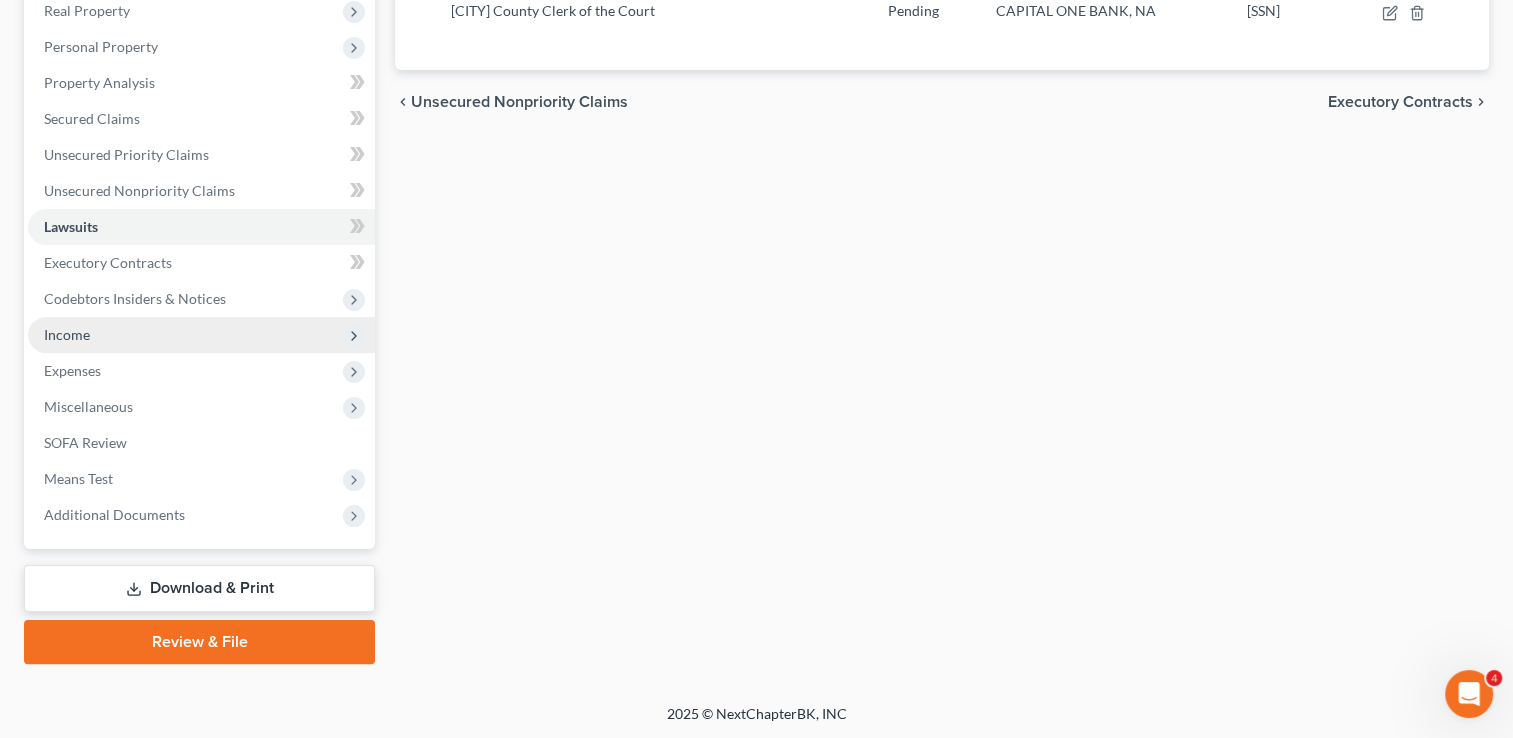 click on "Income" at bounding box center (201, 335) 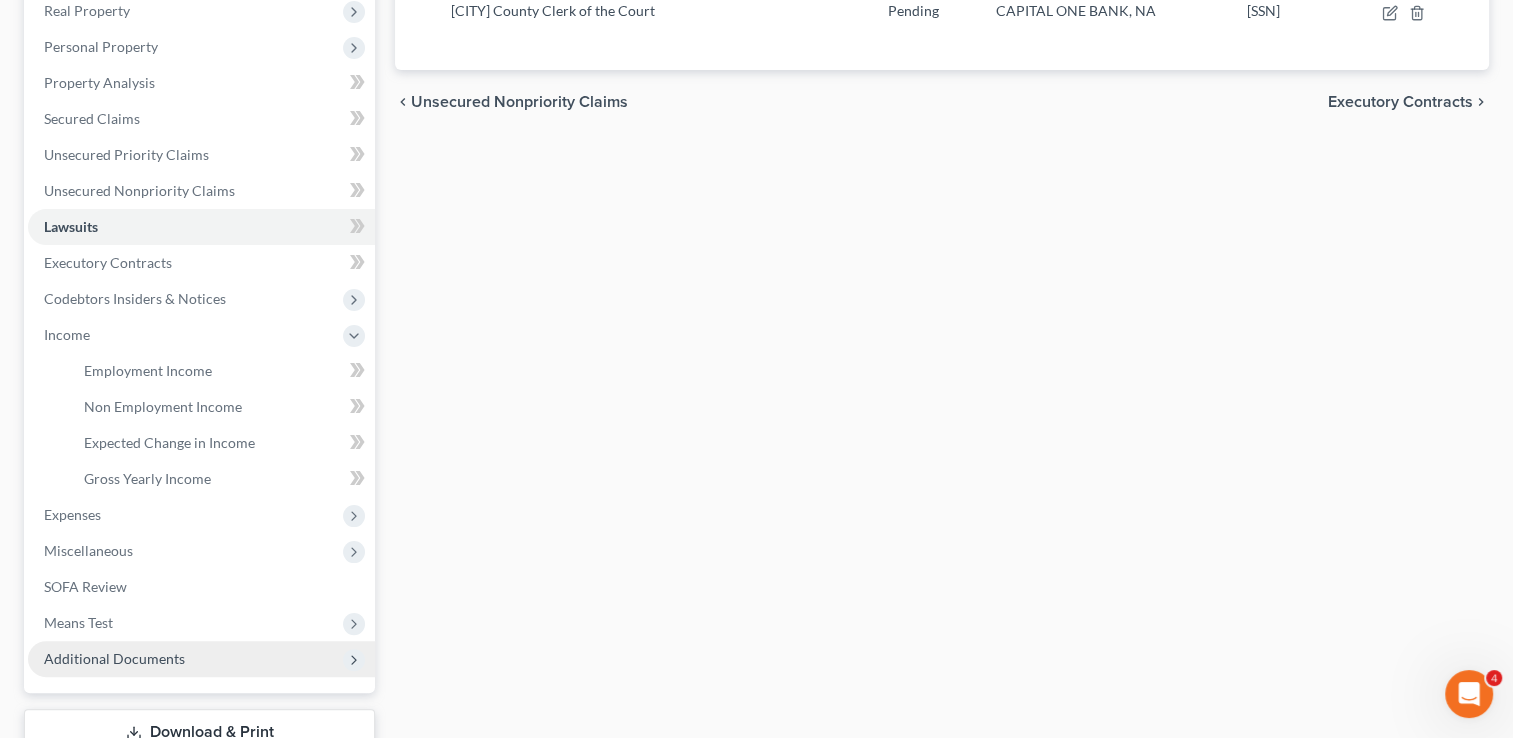 click on "Additional Documents" at bounding box center [201, 659] 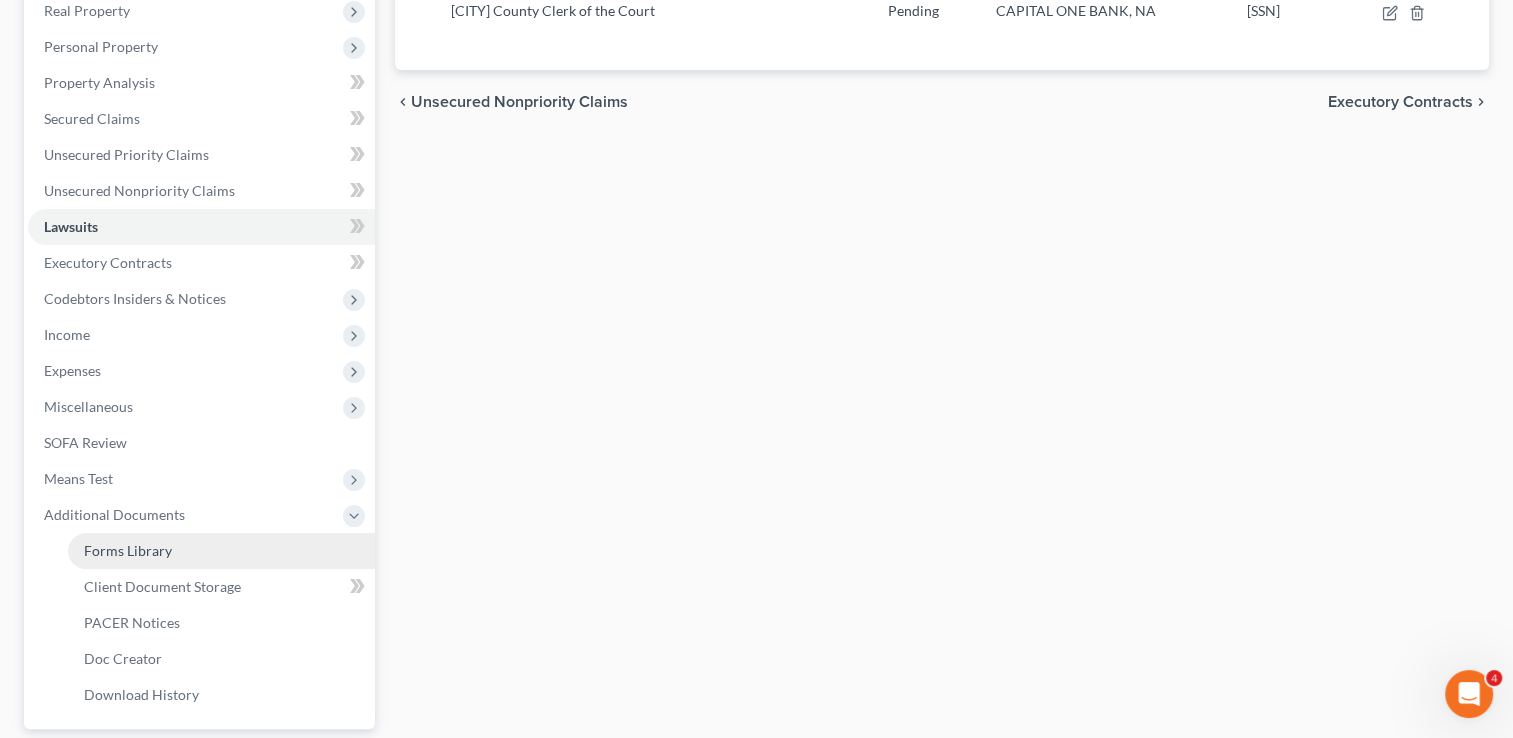 click on "Forms Library" at bounding box center (221, 551) 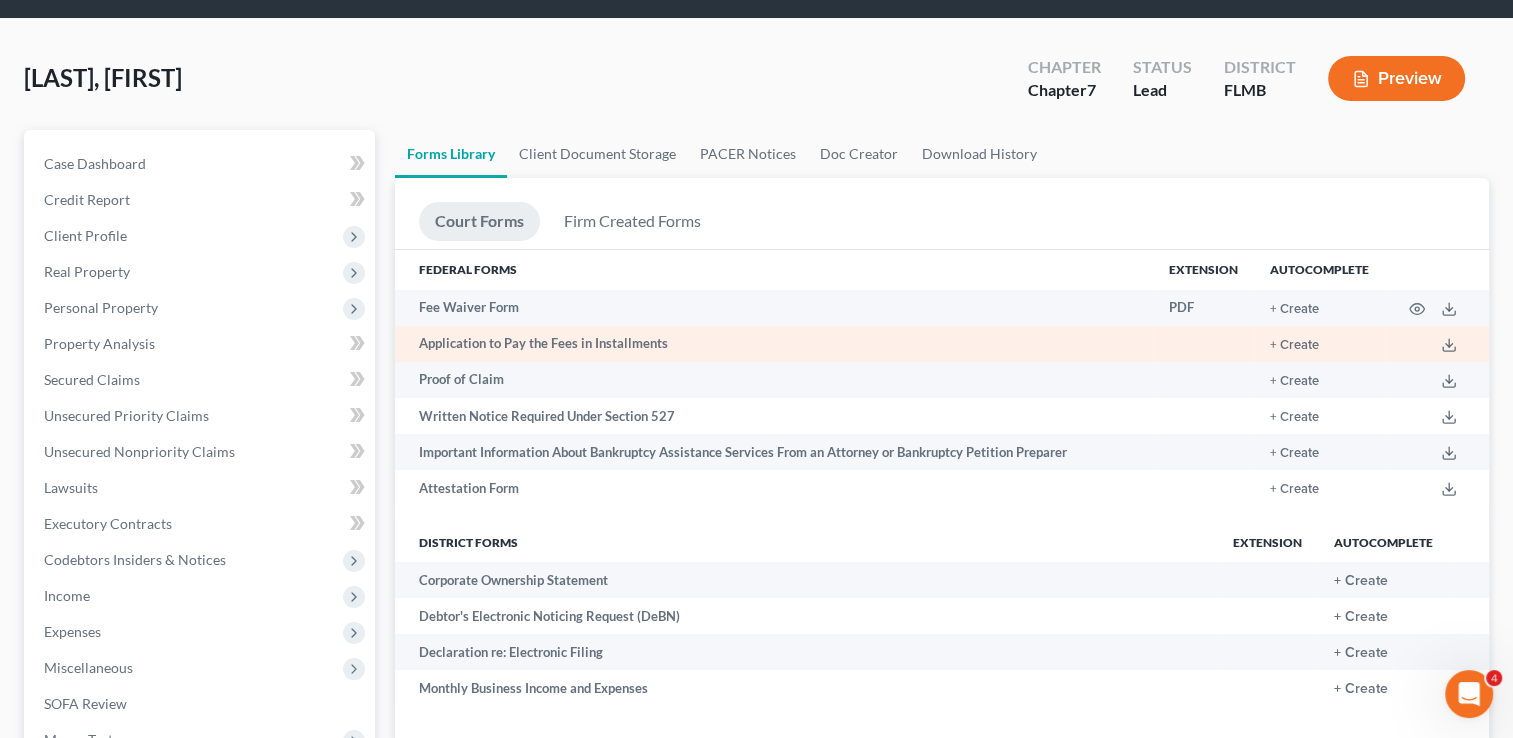 scroll, scrollTop: 0, scrollLeft: 0, axis: both 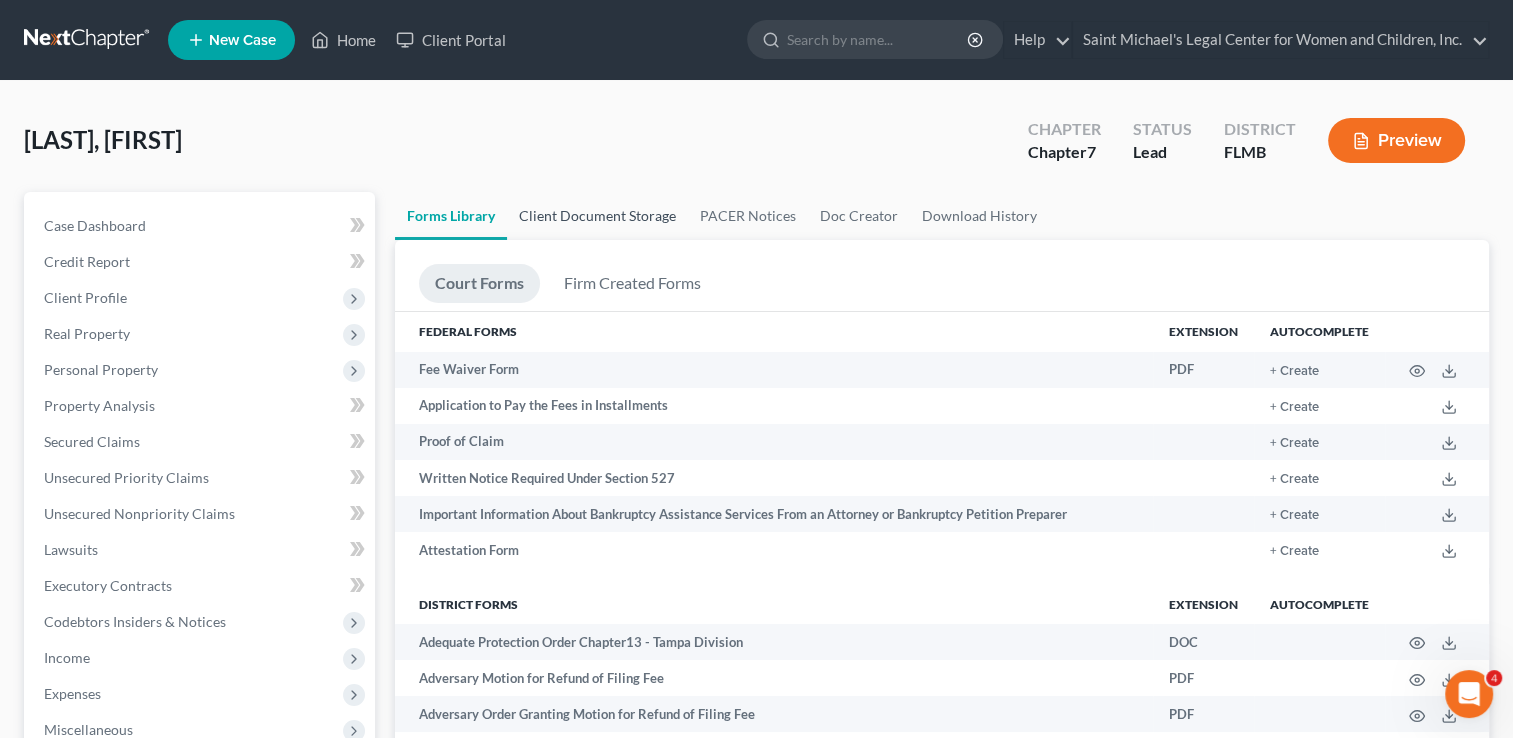 click on "Client Document Storage" at bounding box center [597, 216] 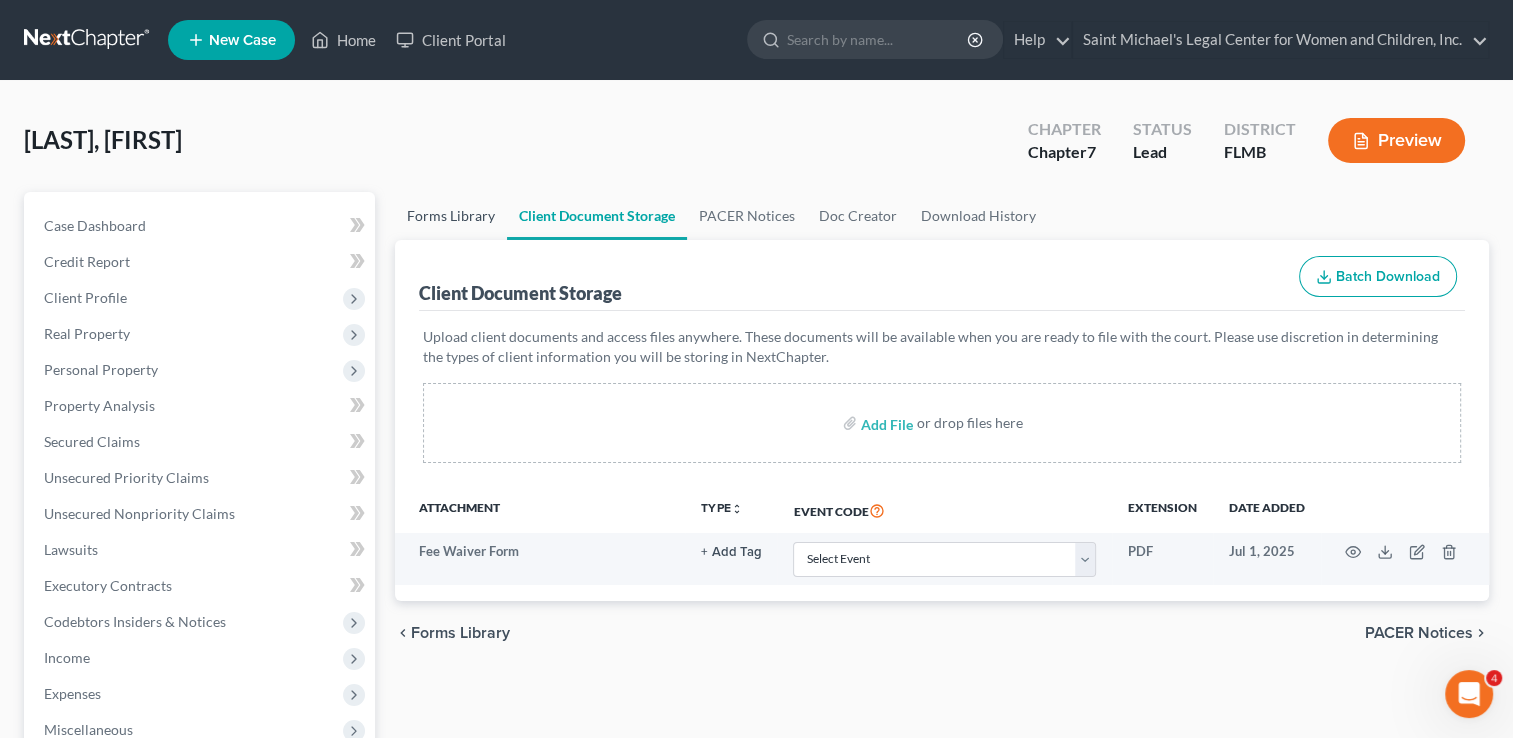 click on "Forms Library" at bounding box center [451, 216] 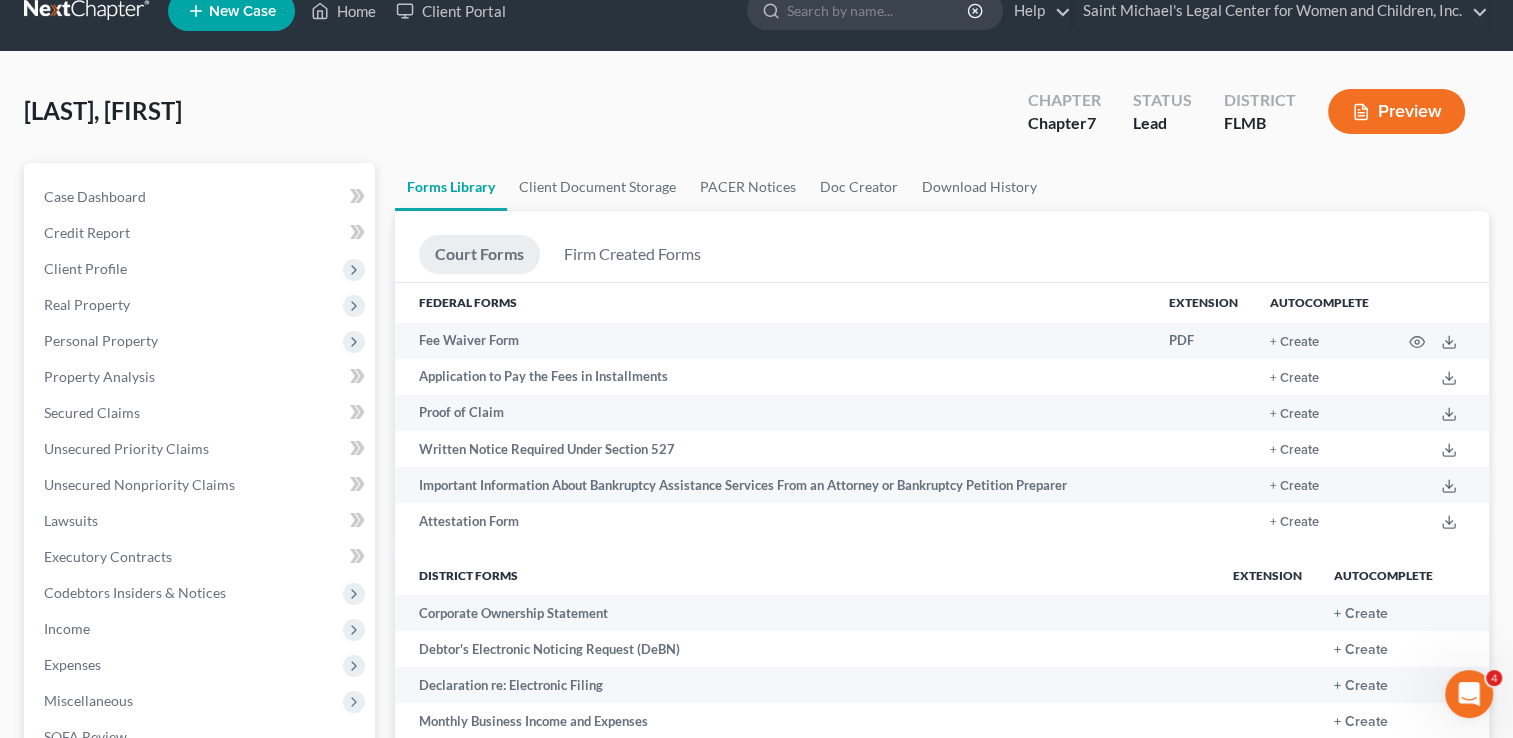scroll, scrollTop: 503, scrollLeft: 0, axis: vertical 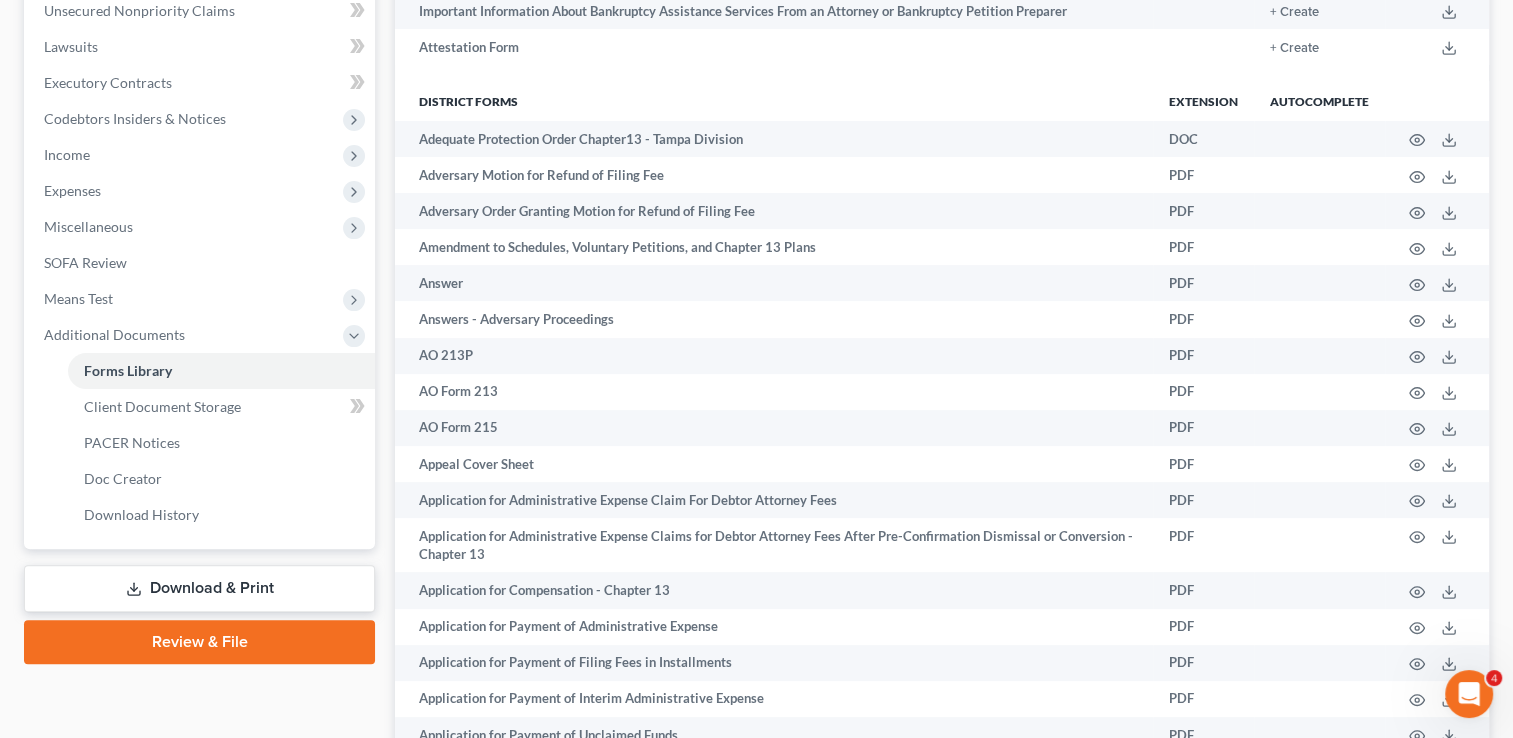 click on "Download & Print" at bounding box center [199, 588] 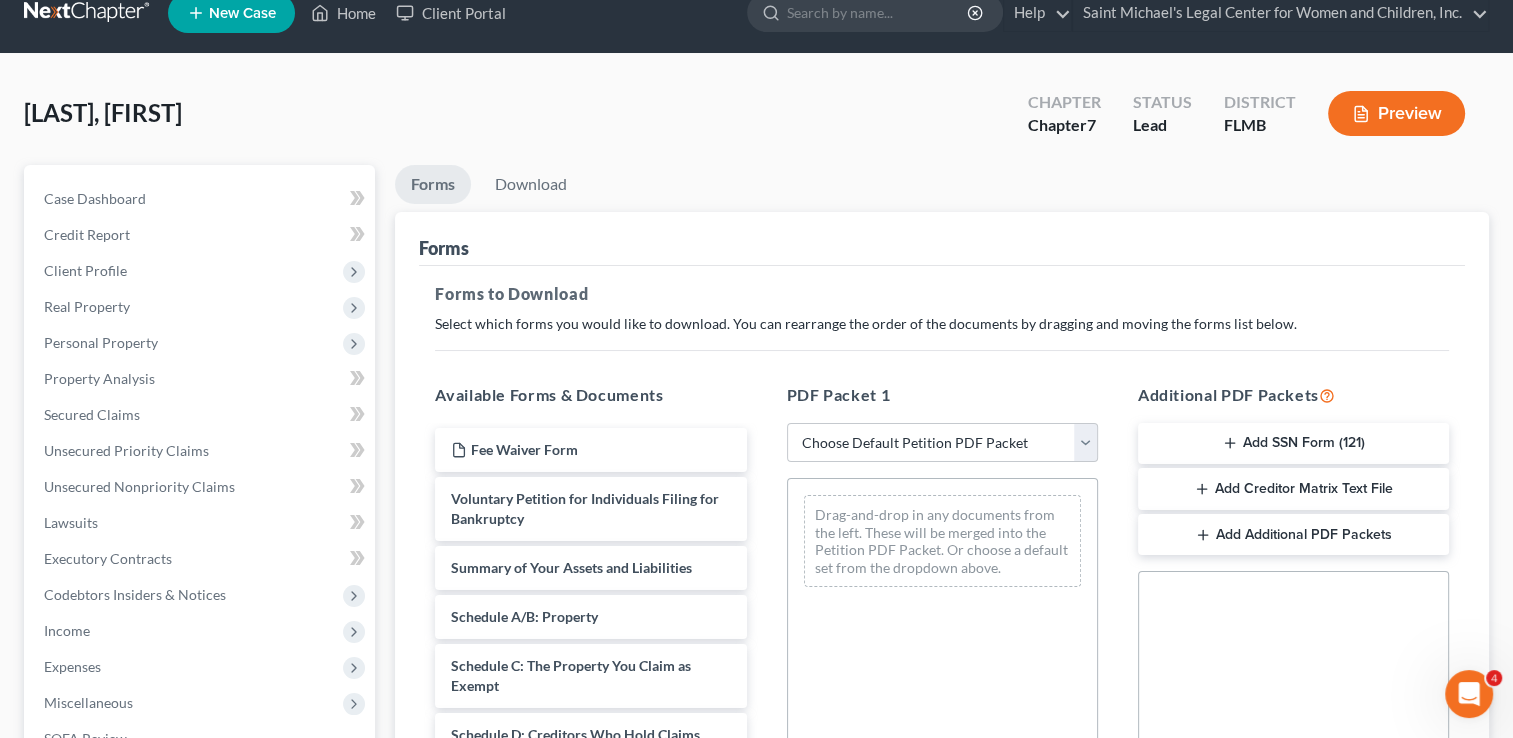 scroll, scrollTop: 0, scrollLeft: 0, axis: both 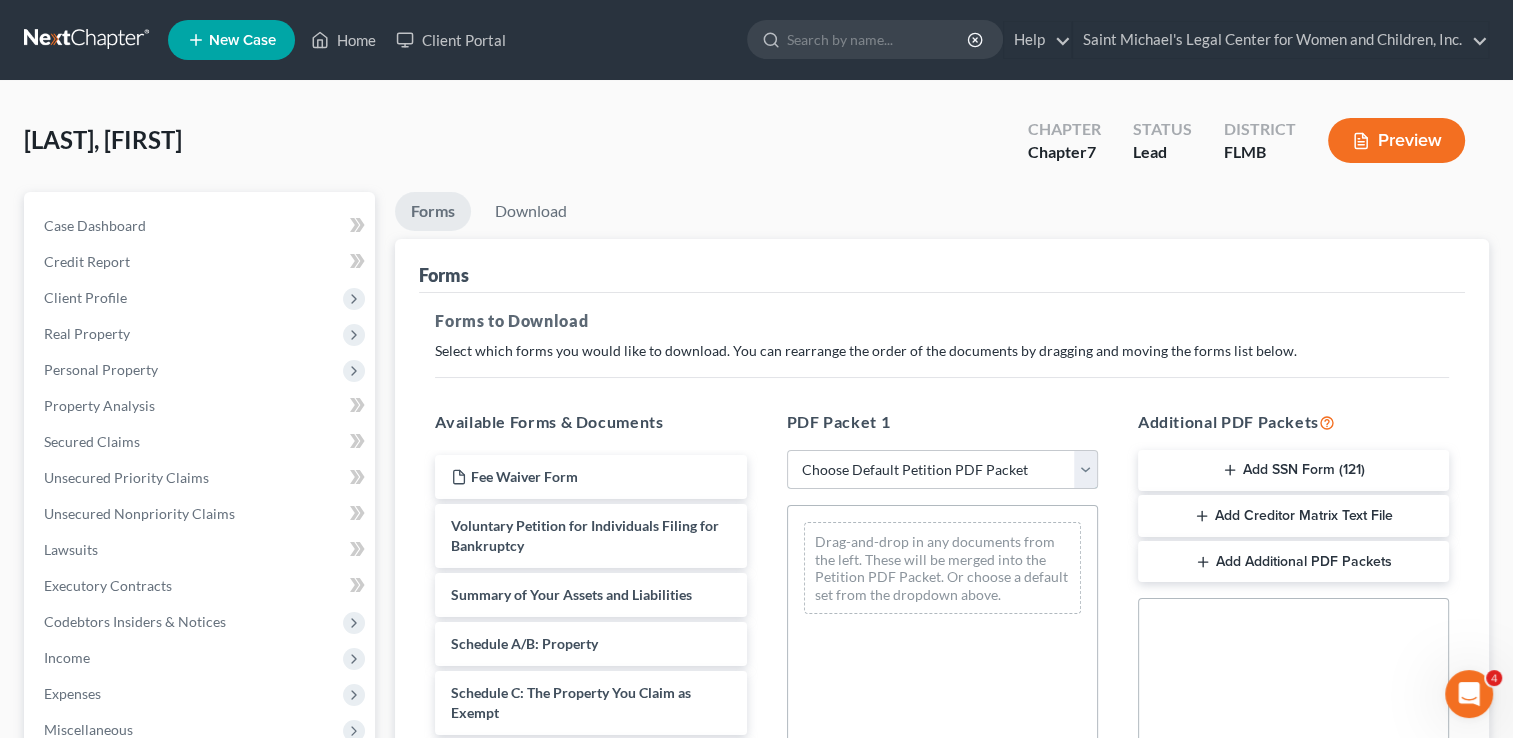 click on "Choose Default Petition PDF Packet Complete Bankruptcy Petition (all forms and schedules) Emergency Filing Forms (Petition and Creditor List Only) Amended Forms Signature Pages Only" at bounding box center (942, 470) 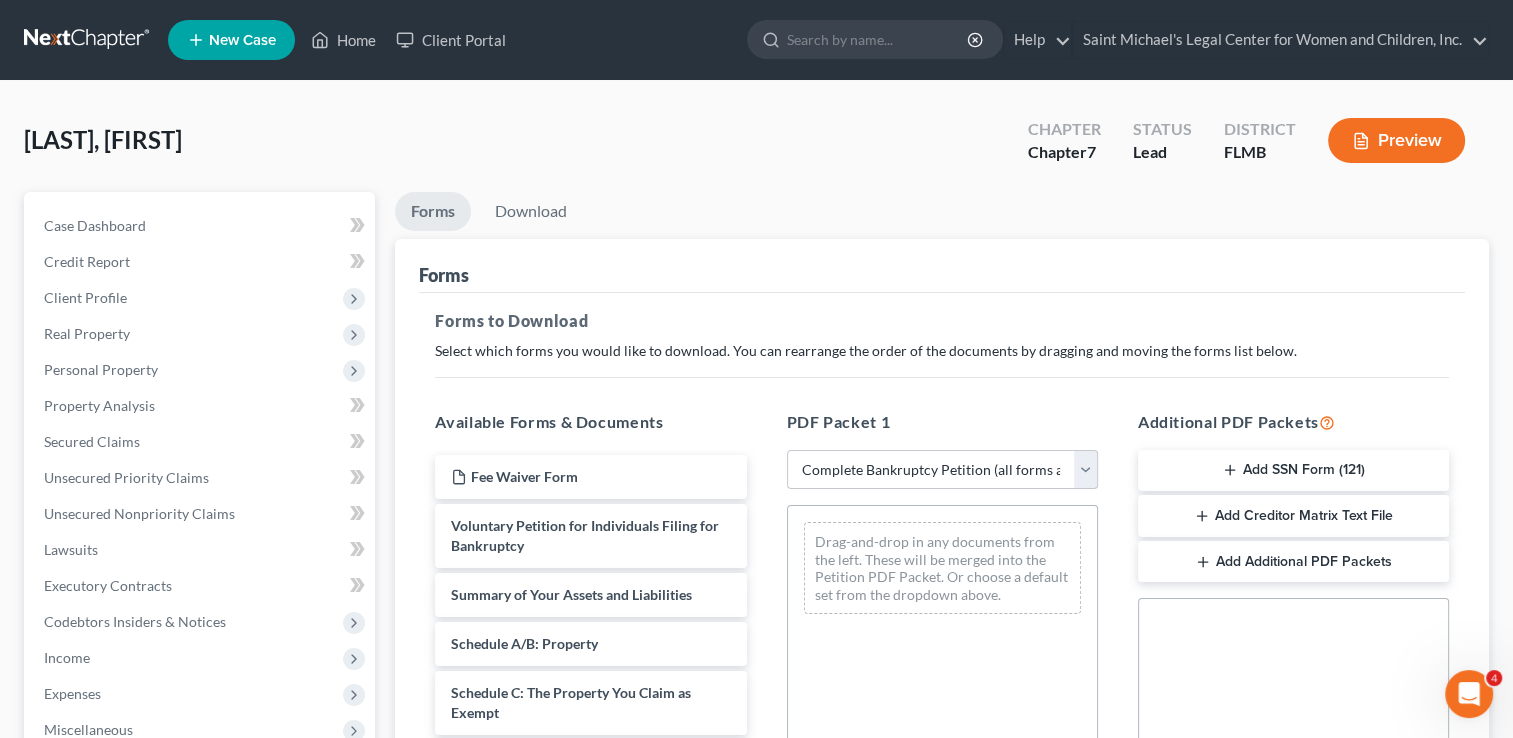 click on "Choose Default Petition PDF Packet Complete Bankruptcy Petition (all forms and schedules) Emergency Filing Forms (Petition and Creditor List Only) Amended Forms Signature Pages Only" at bounding box center [942, 470] 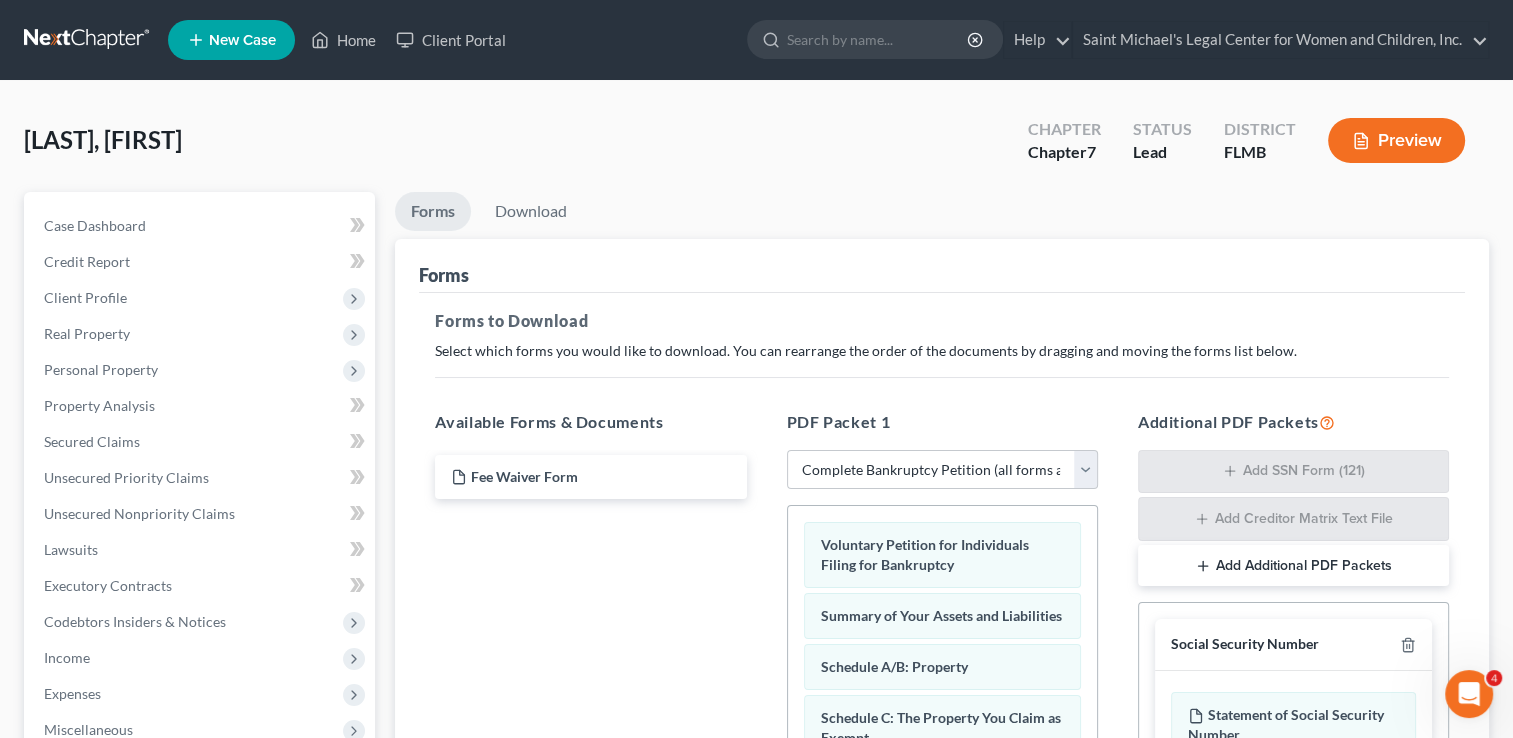 click on "Fee Waiver Form" at bounding box center [590, 477] 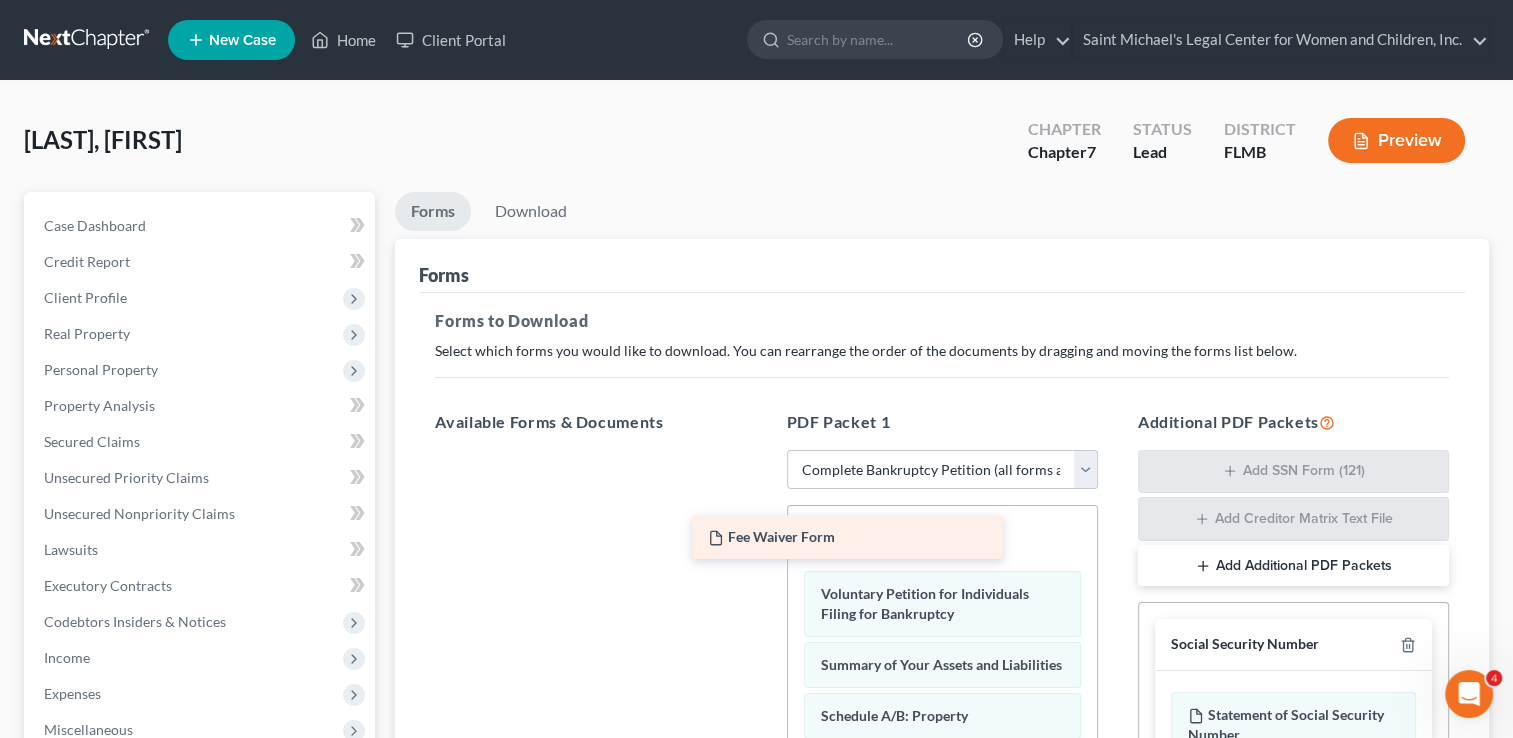 drag, startPoint x: 655, startPoint y: 477, endPoint x: 936, endPoint y: 547, distance: 289.58765 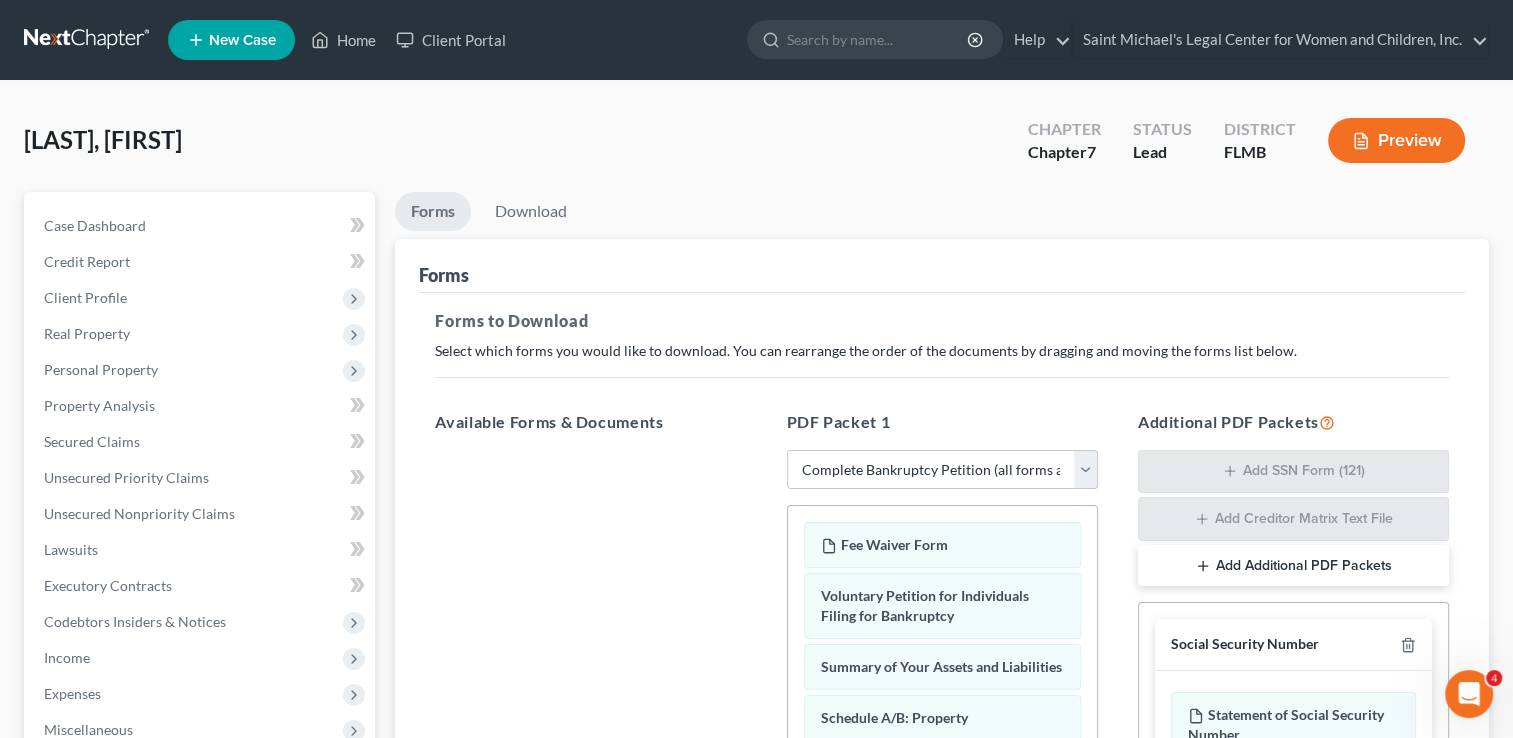 drag, startPoint x: 936, startPoint y: 547, endPoint x: 1488, endPoint y: 394, distance: 572.81146 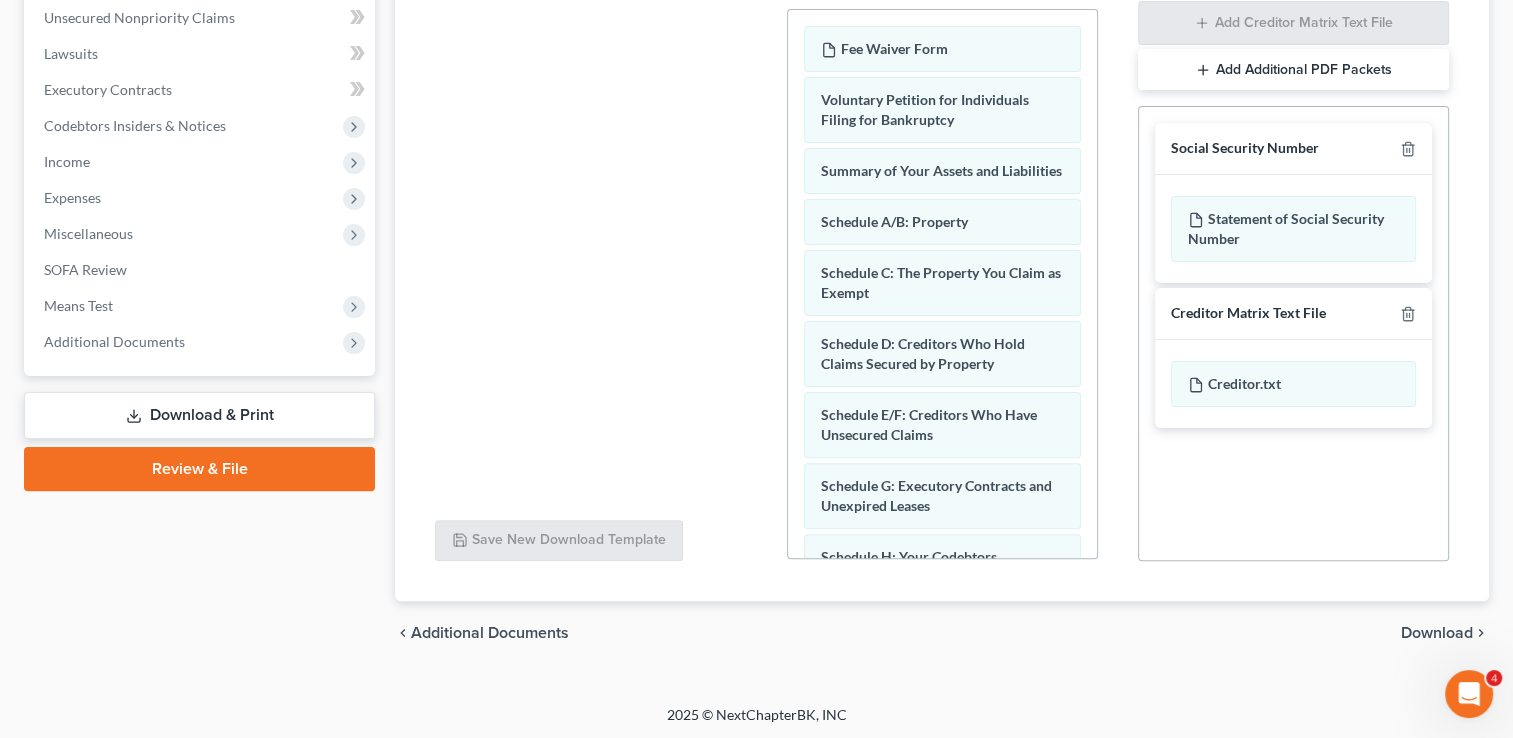 click on "Download" at bounding box center [1437, 633] 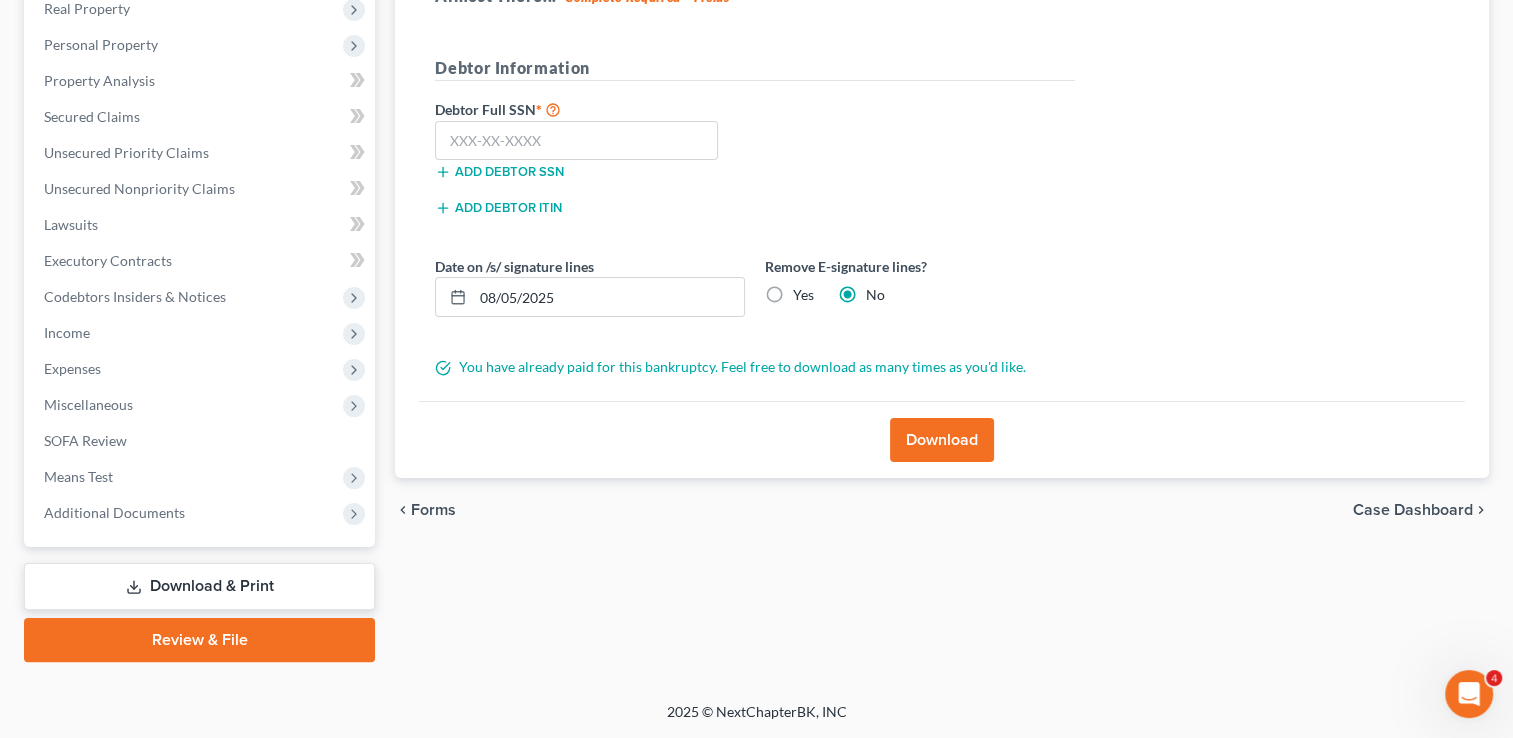 scroll, scrollTop: 323, scrollLeft: 0, axis: vertical 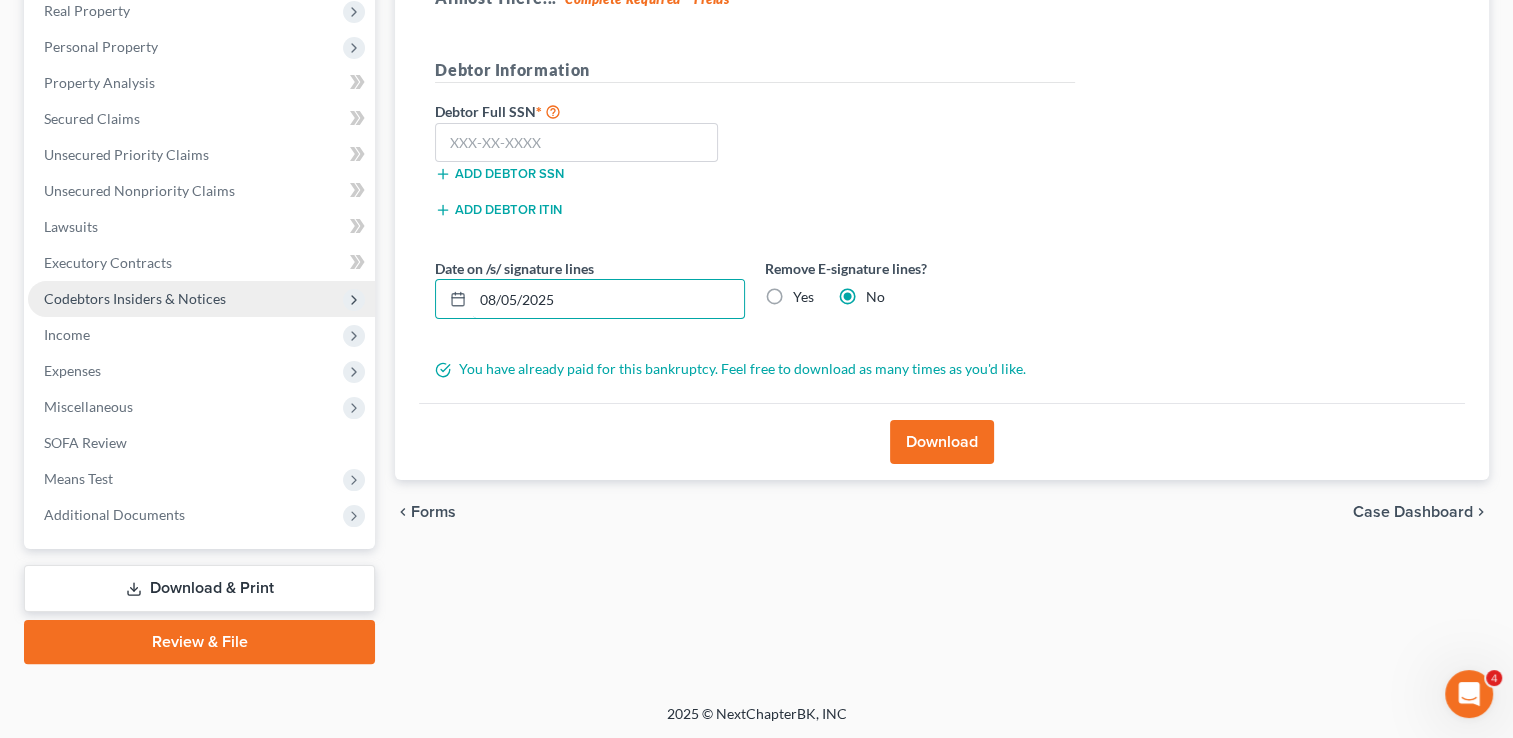 drag, startPoint x: 585, startPoint y: 309, endPoint x: 222, endPoint y: 284, distance: 363.85986 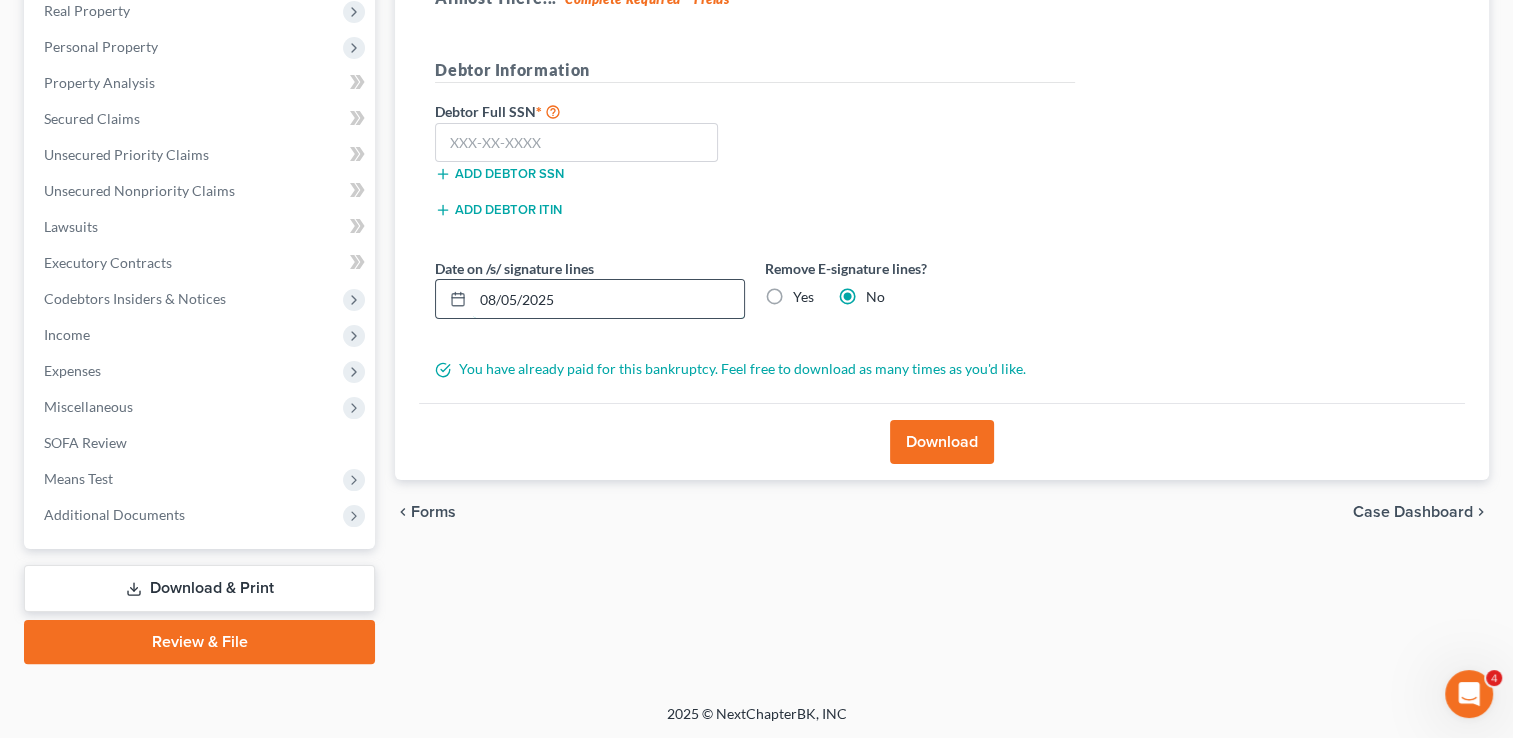 drag, startPoint x: 222, startPoint y: 284, endPoint x: 680, endPoint y: 295, distance: 458.13208 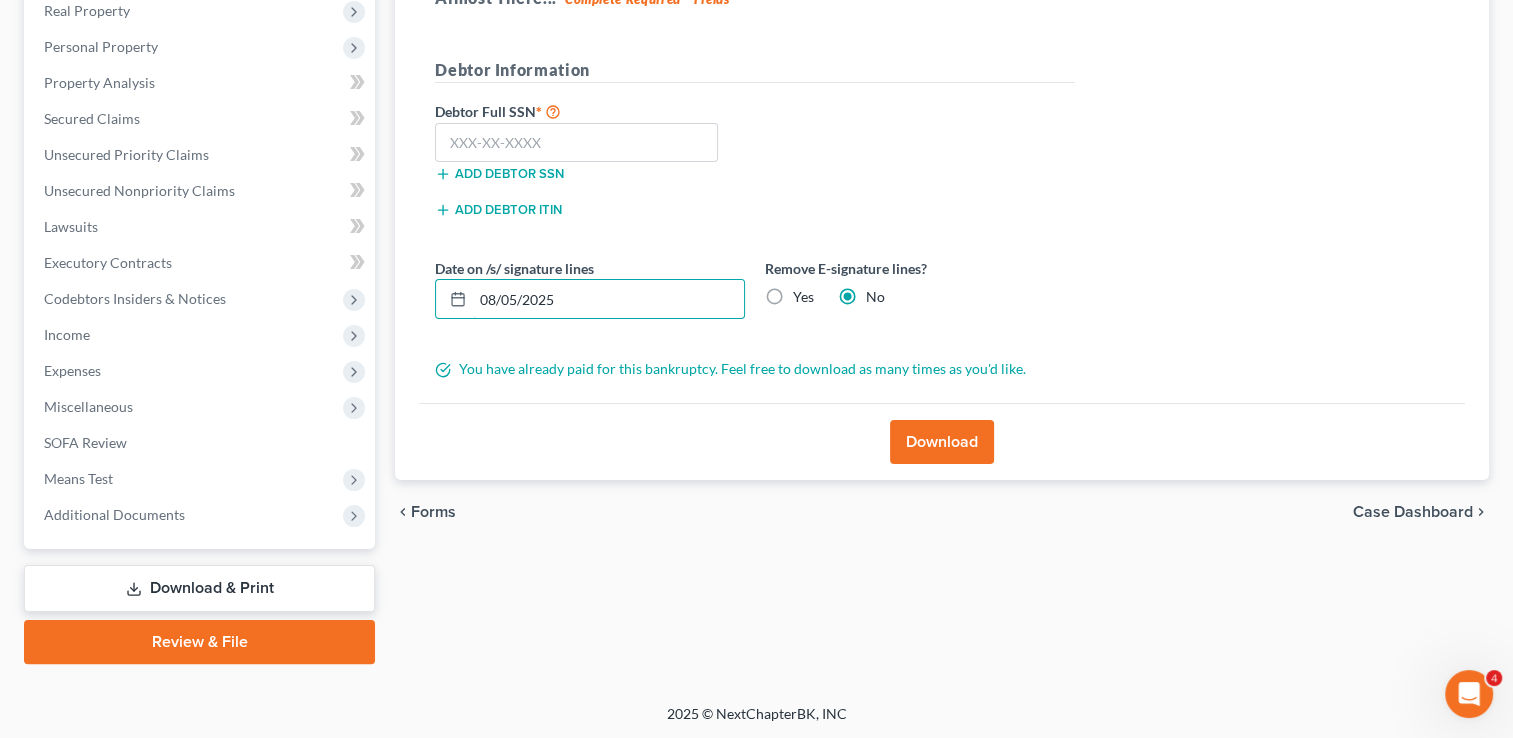 drag, startPoint x: 668, startPoint y: 296, endPoint x: 389, endPoint y: 288, distance: 279.1147 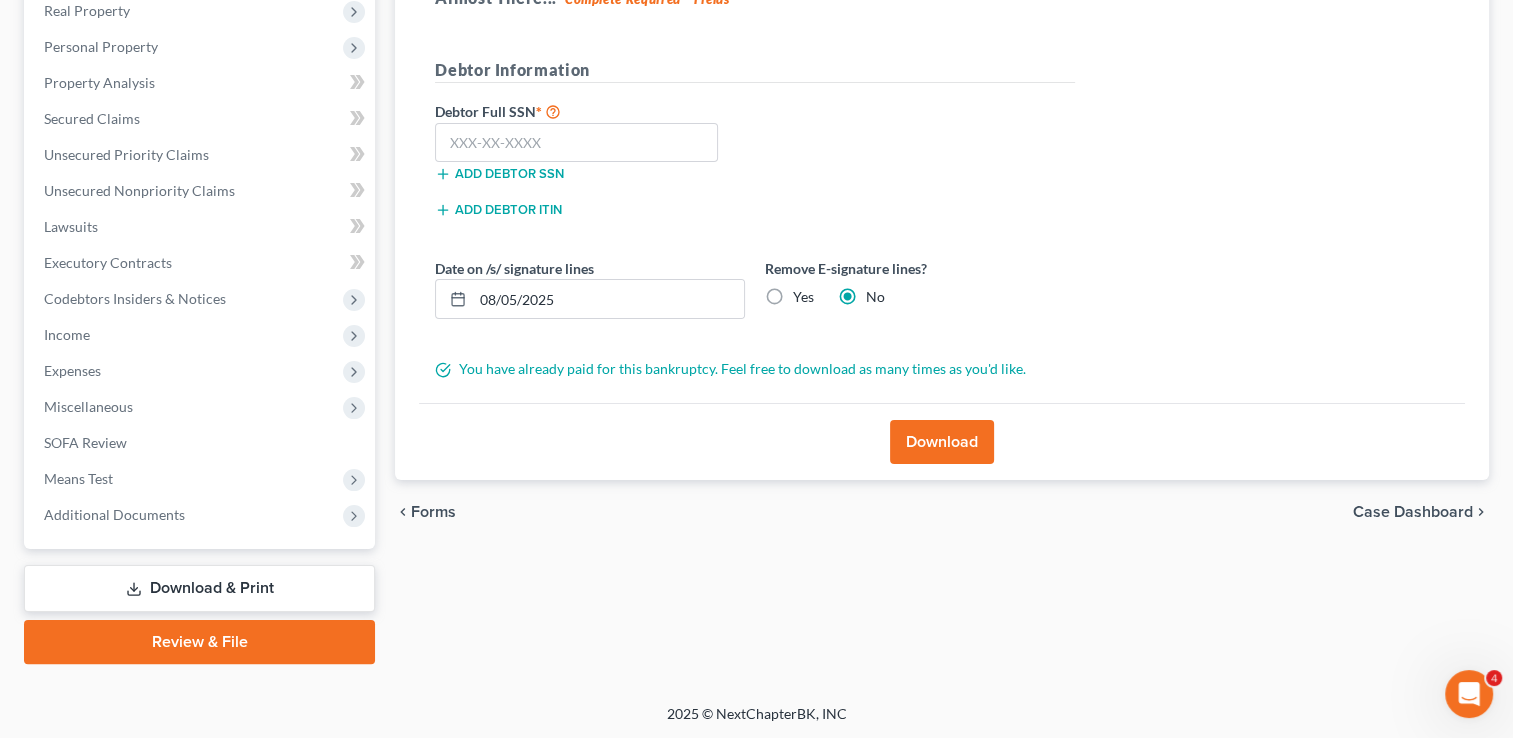 drag, startPoint x: 389, startPoint y: 288, endPoint x: 804, endPoint y: 172, distance: 430.9072 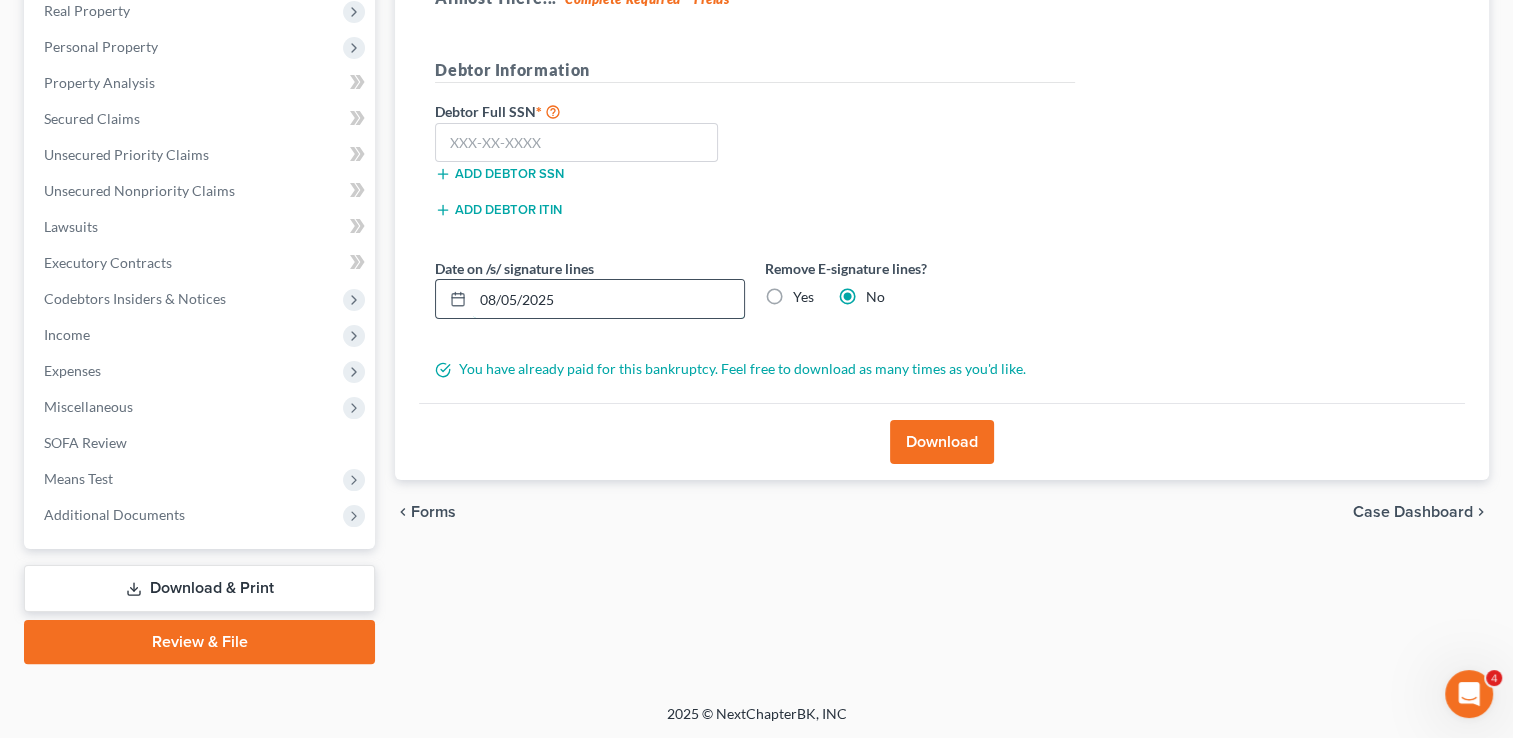 click on "08/05/2025" at bounding box center [608, 299] 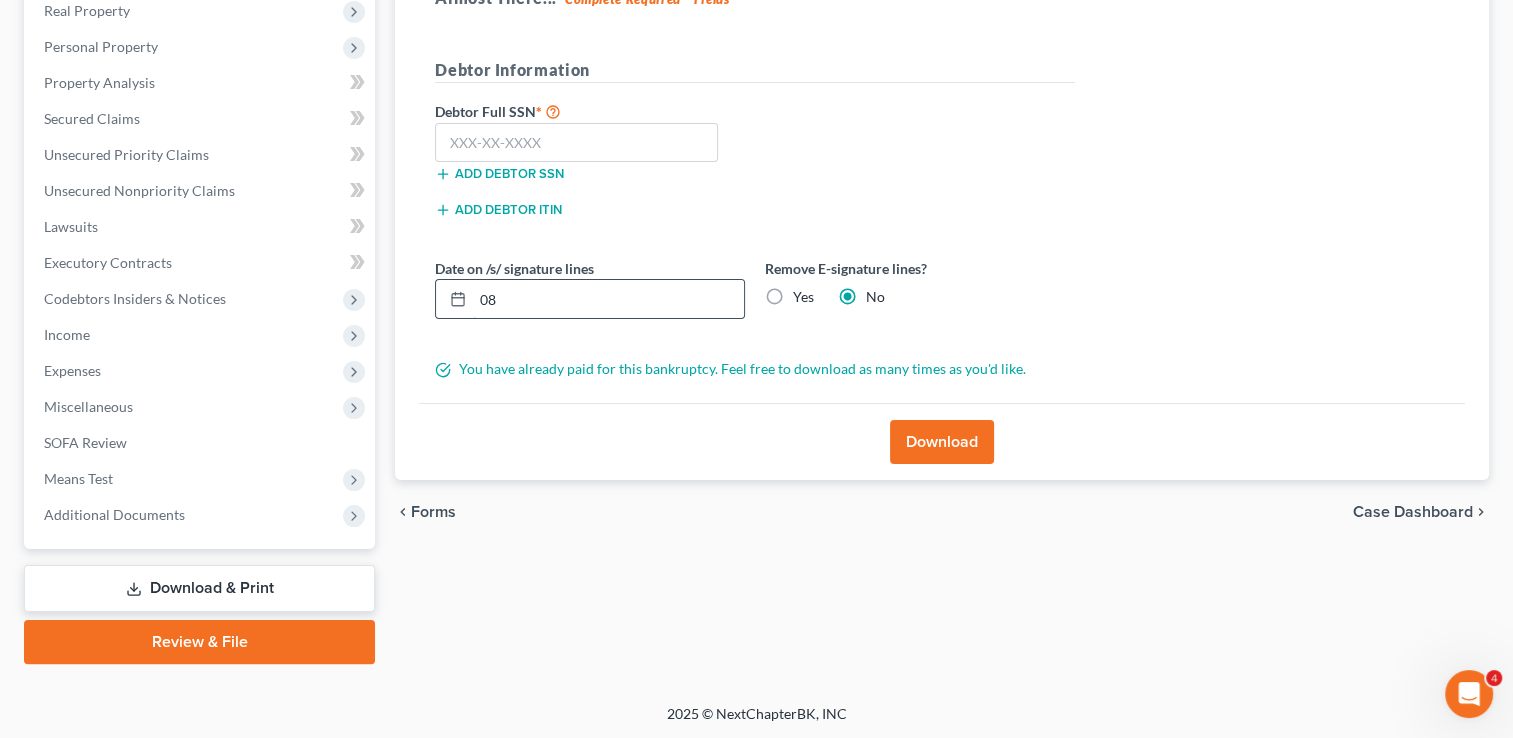 type on "0" 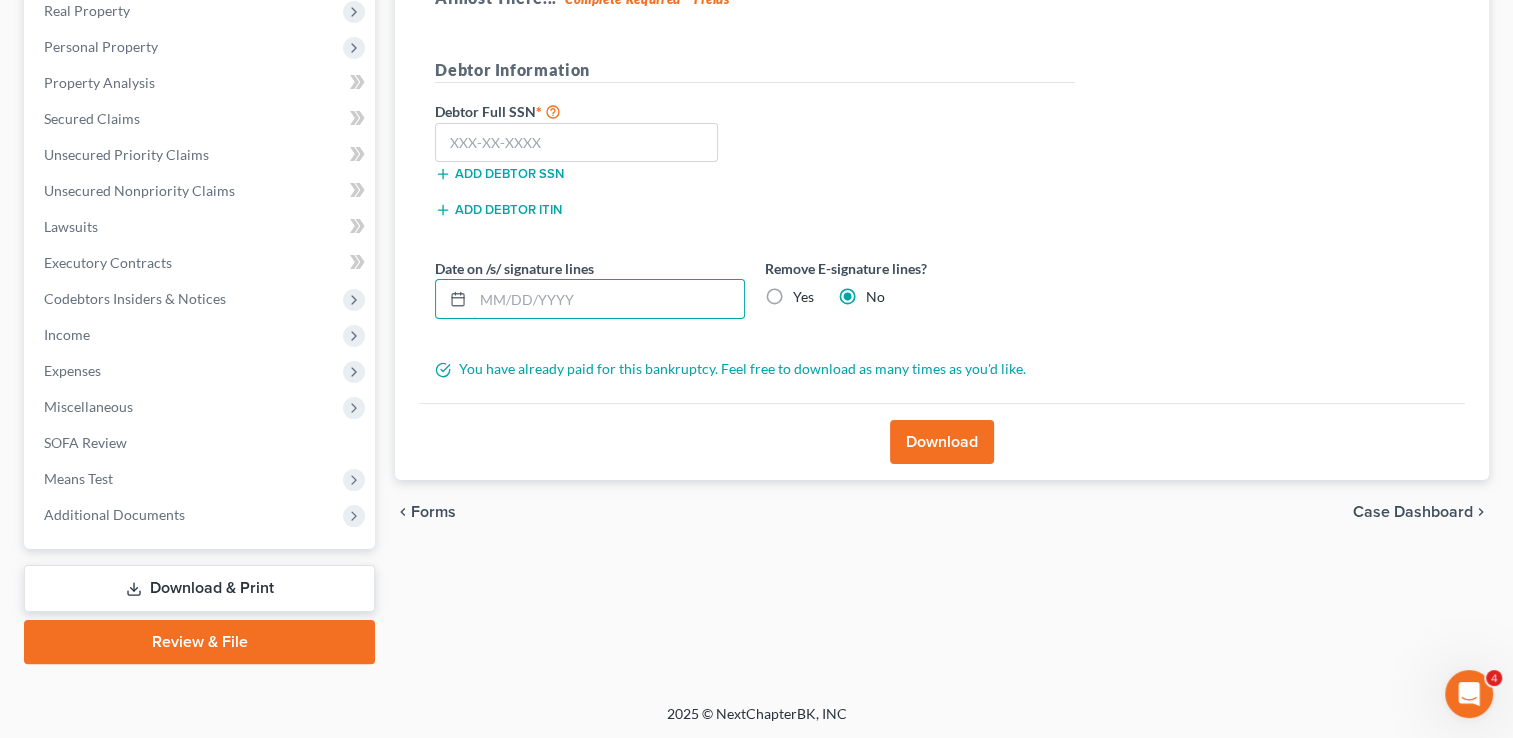 type 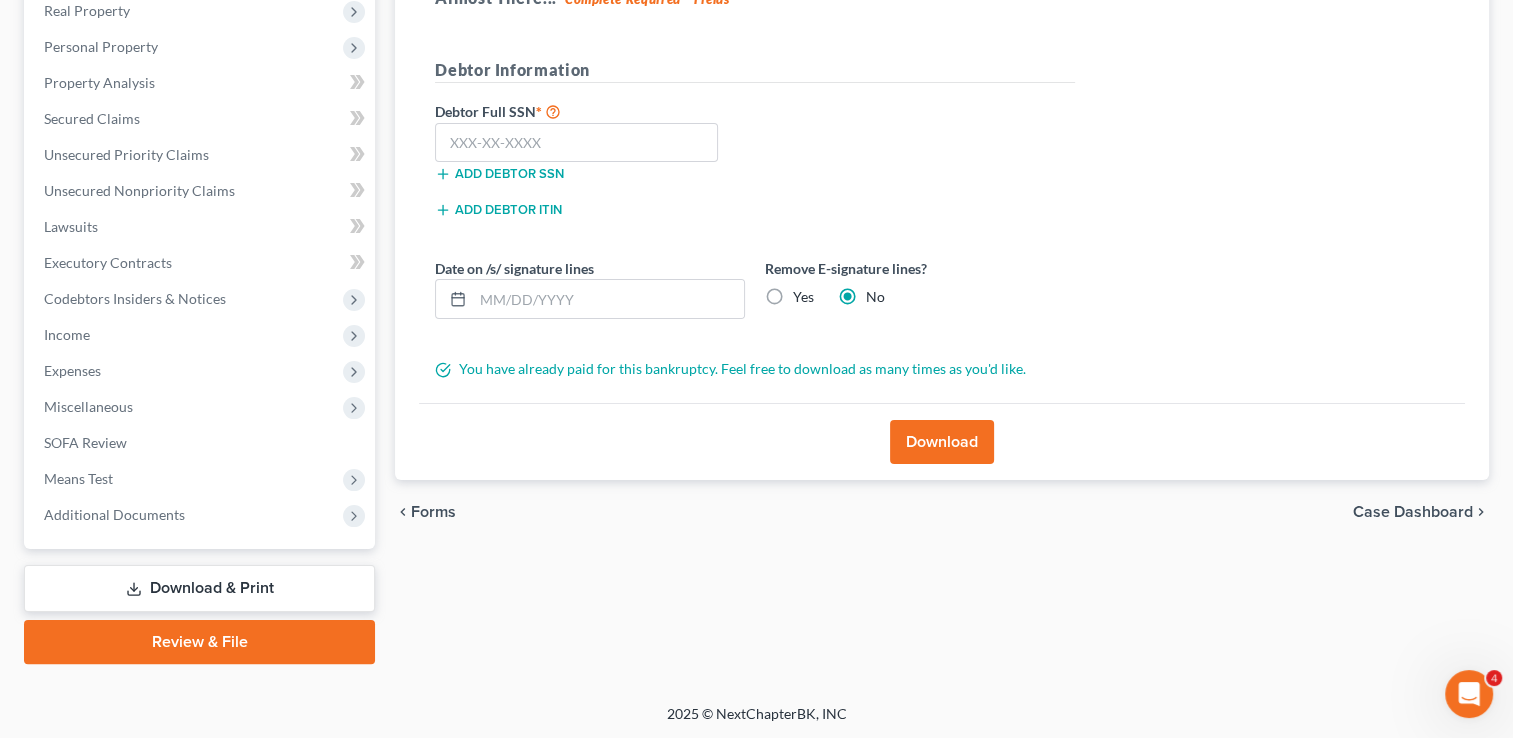 click on "Yes" at bounding box center (803, 297) 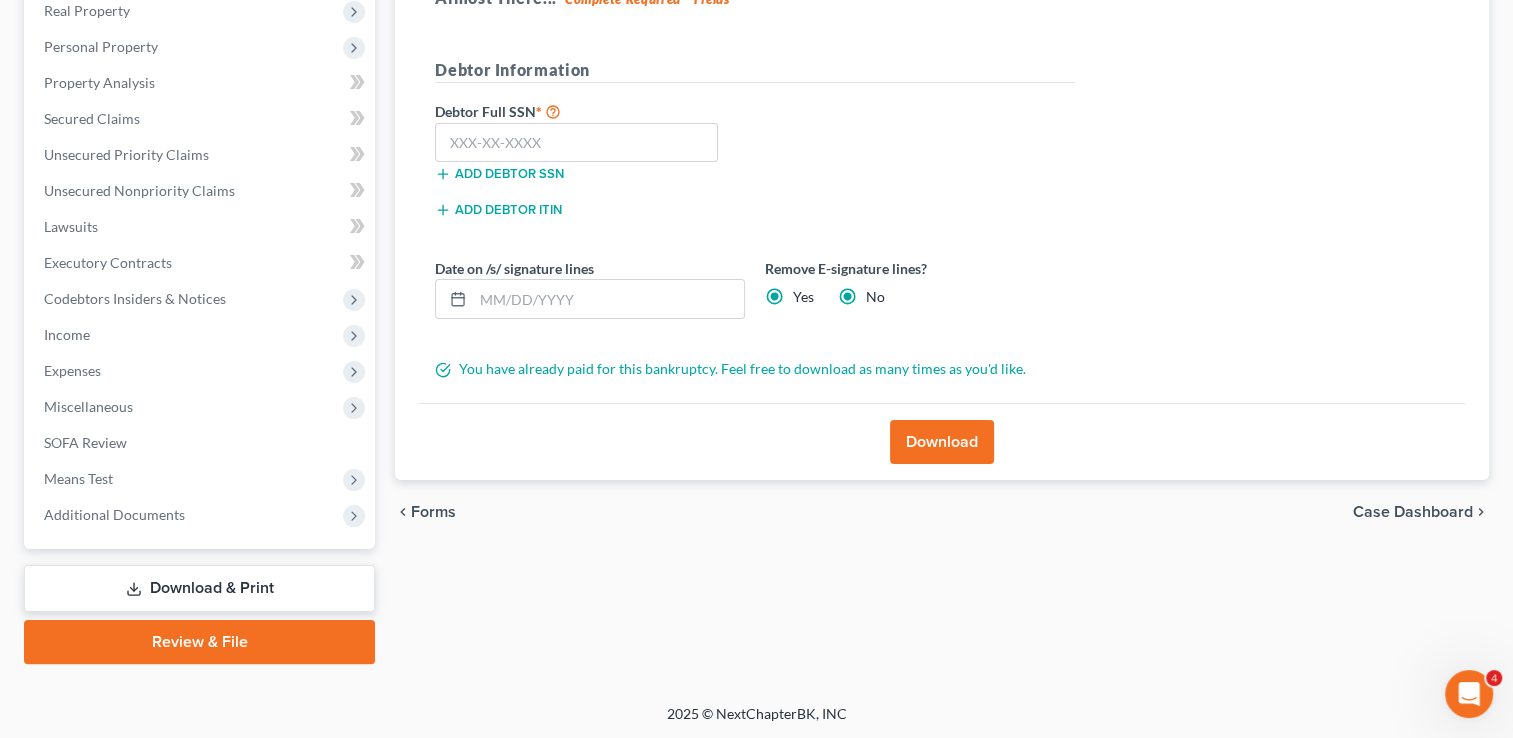 radio on "false" 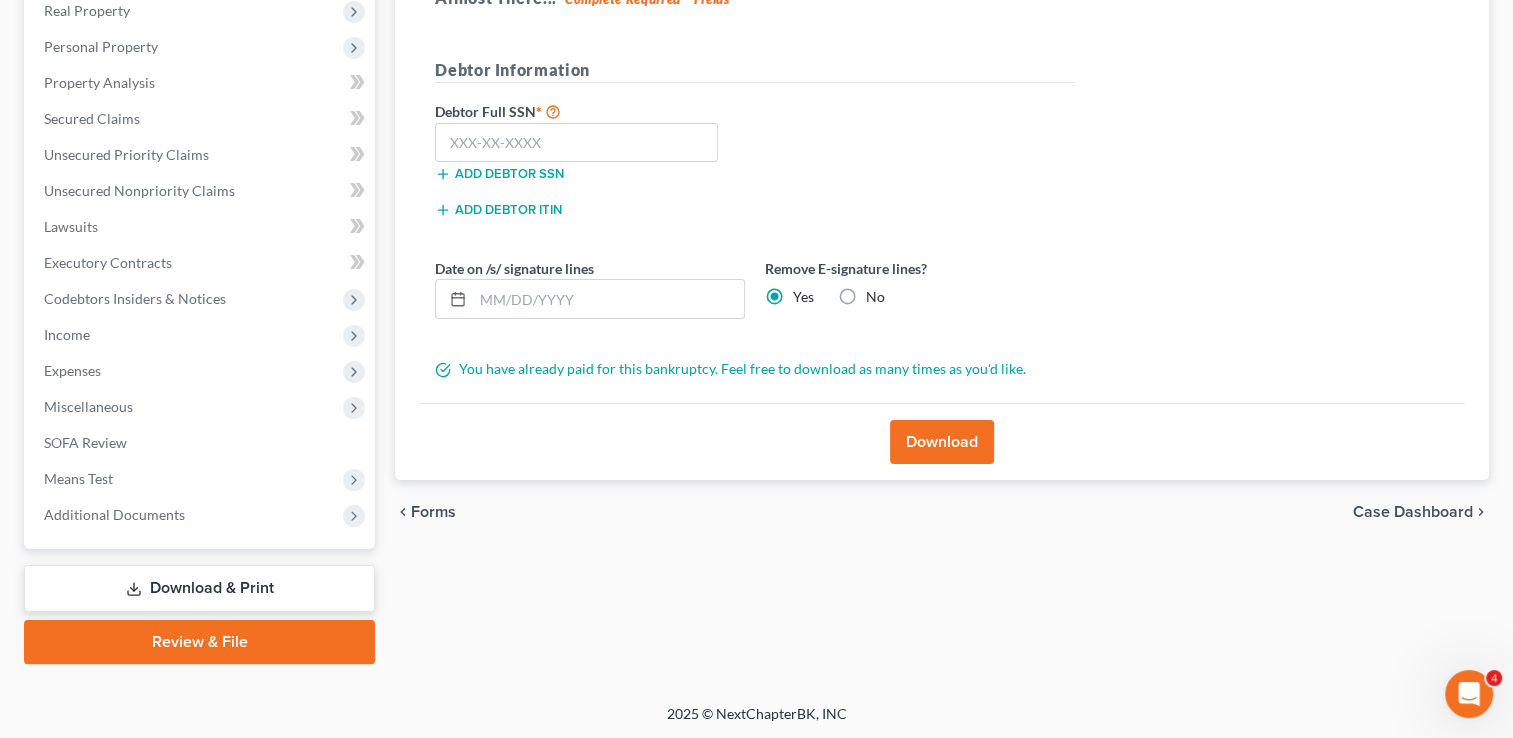 click on "Debtor Full SSN" at bounding box center [942, 187] 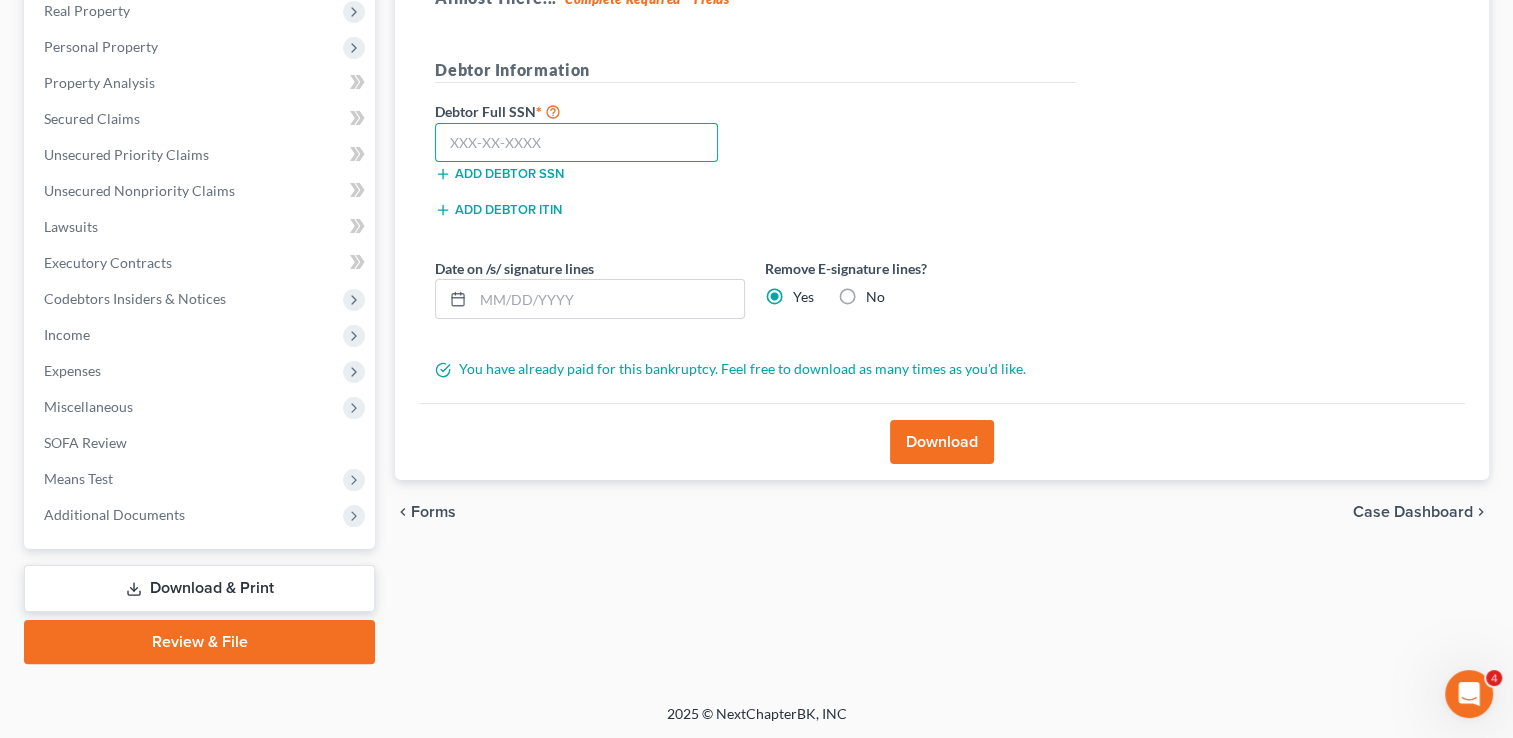 click at bounding box center [576, 143] 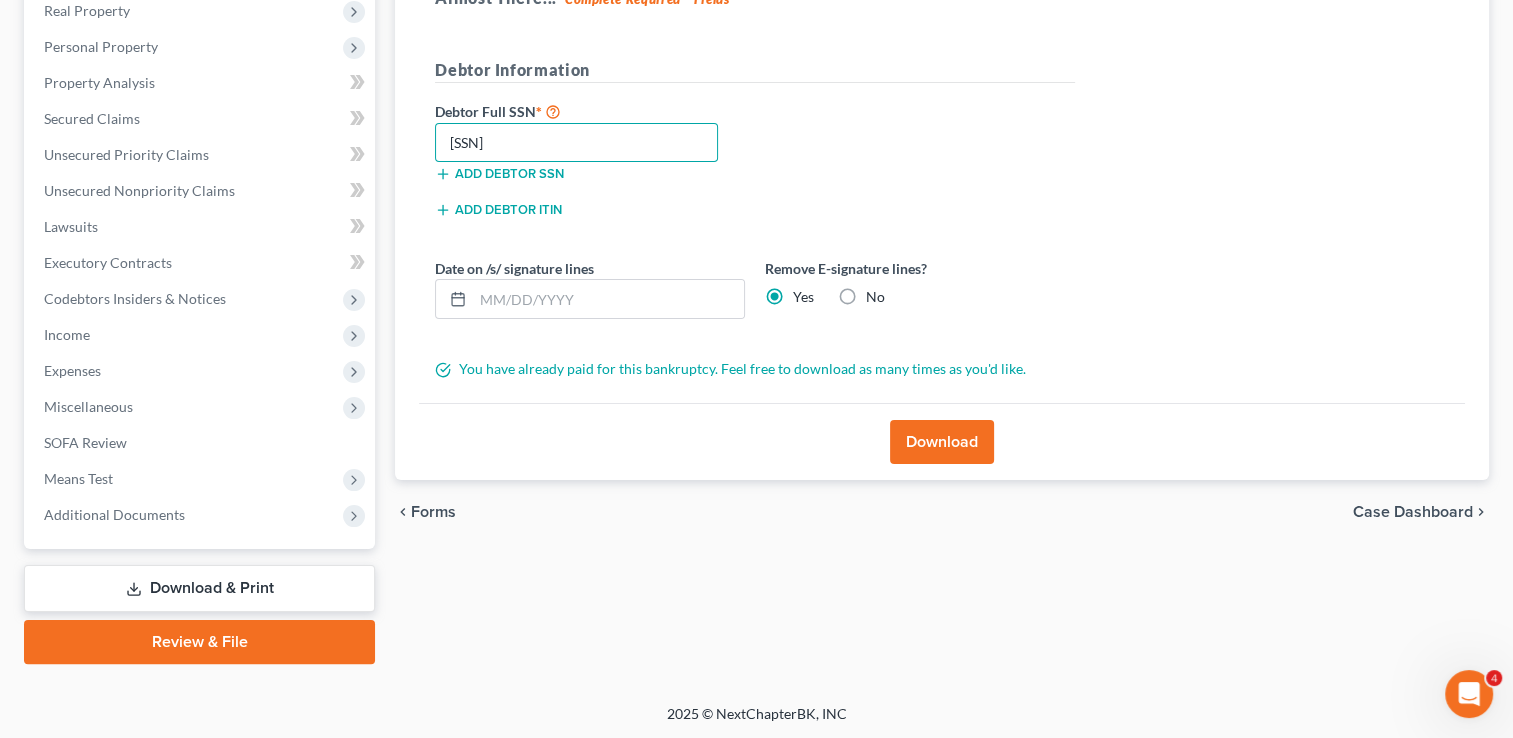 type on "[SSN]" 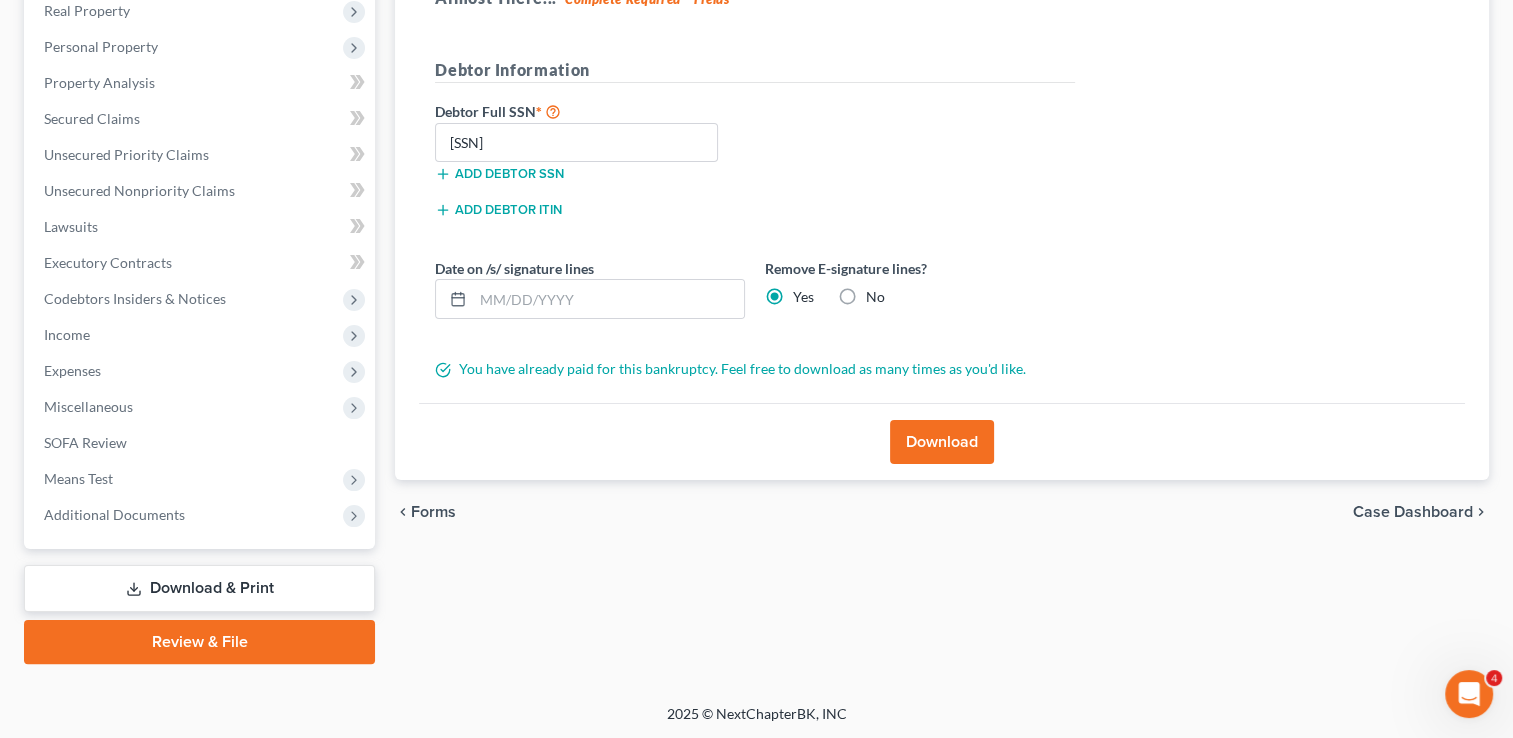 click on "Download" at bounding box center (942, 442) 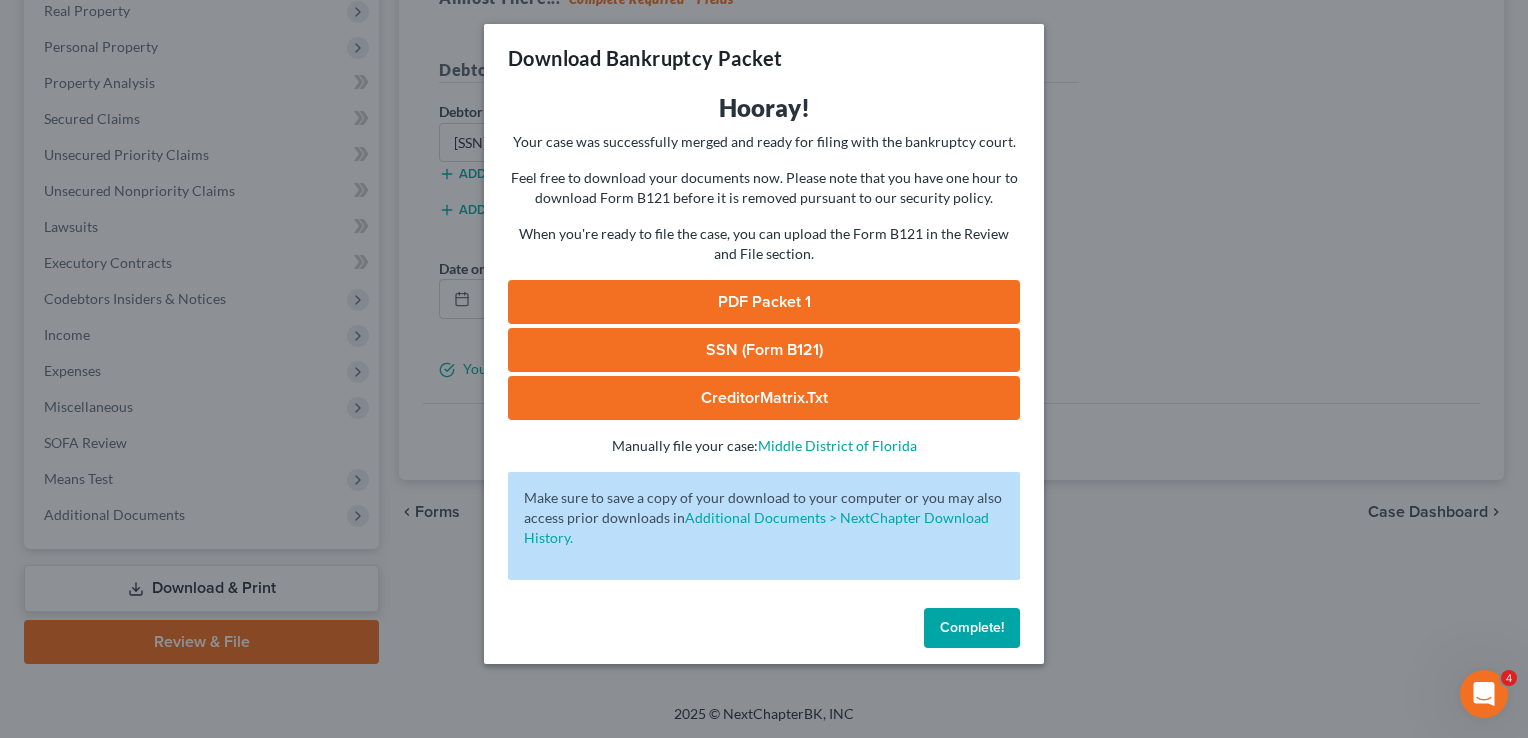click on "Complete!" at bounding box center (972, 627) 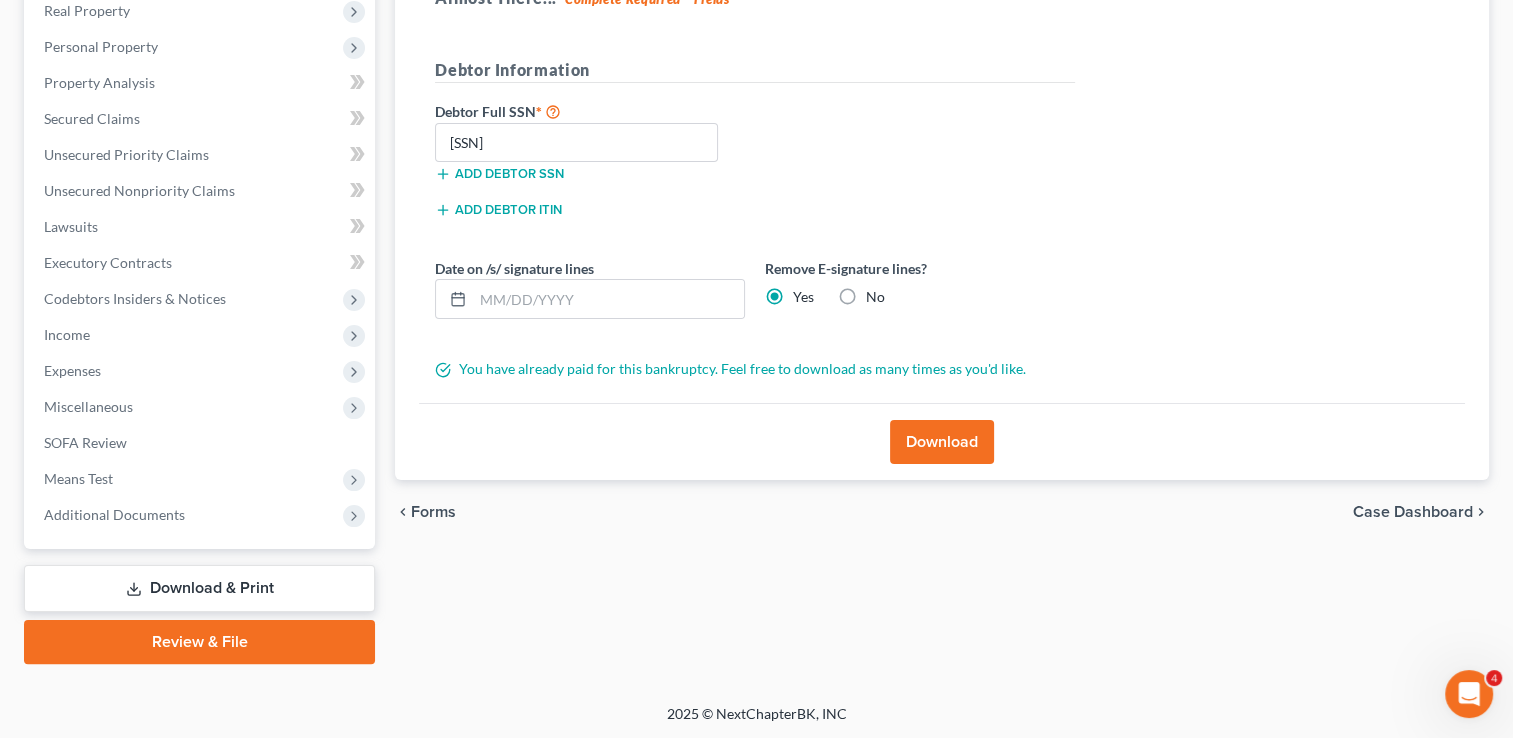 scroll, scrollTop: 0, scrollLeft: 0, axis: both 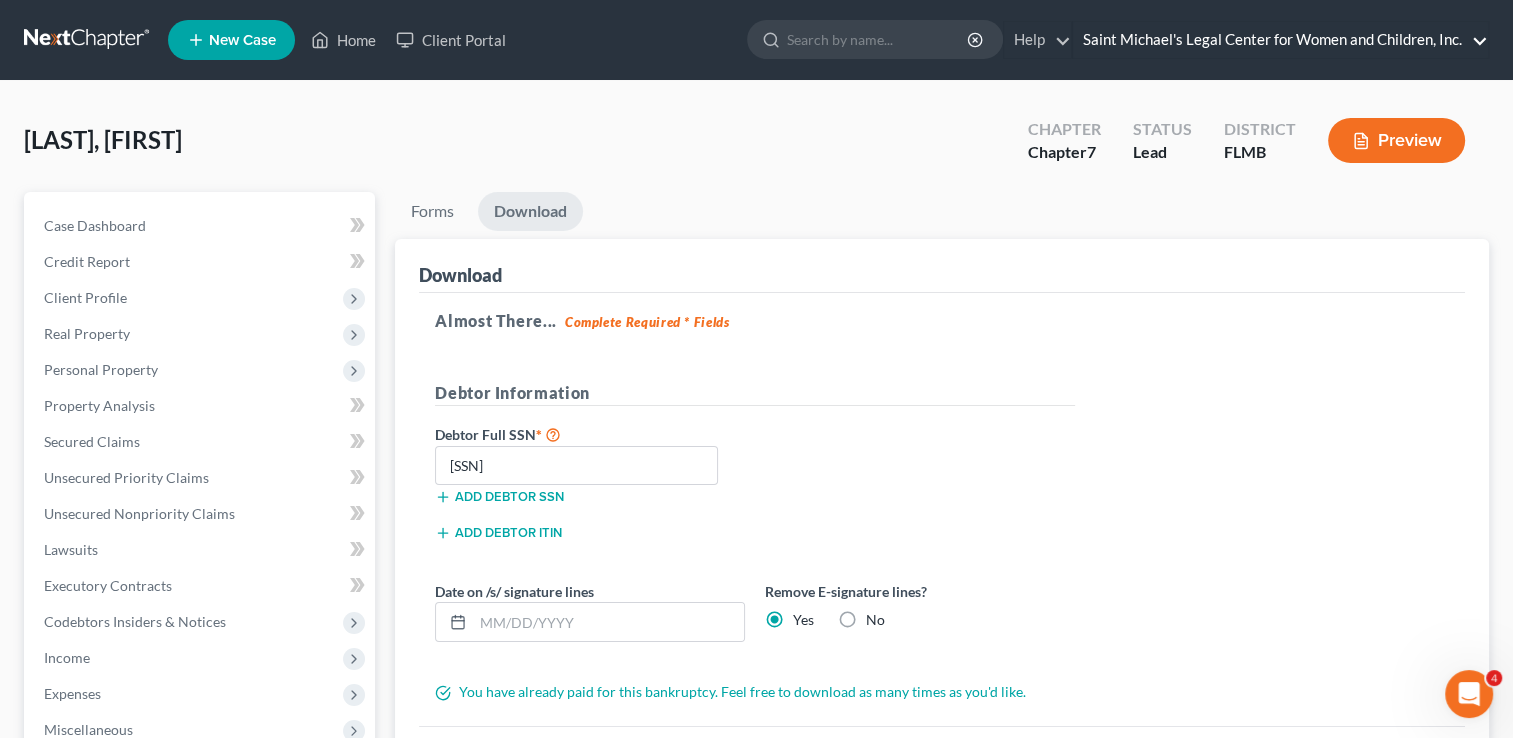 click on "Saint Michael's Legal Center for Women and Children, Inc." at bounding box center [1280, 40] 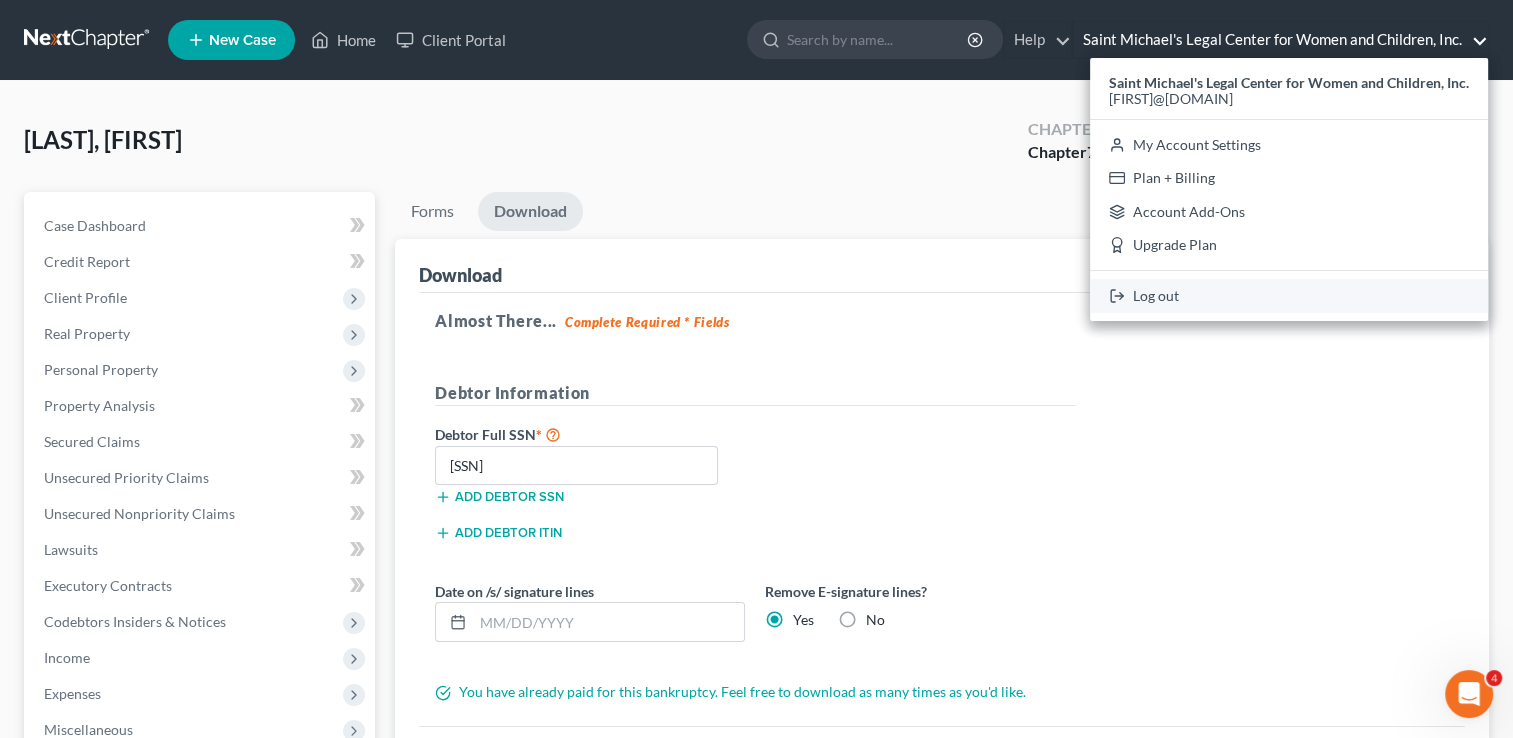 click on "Log out" at bounding box center [1289, 296] 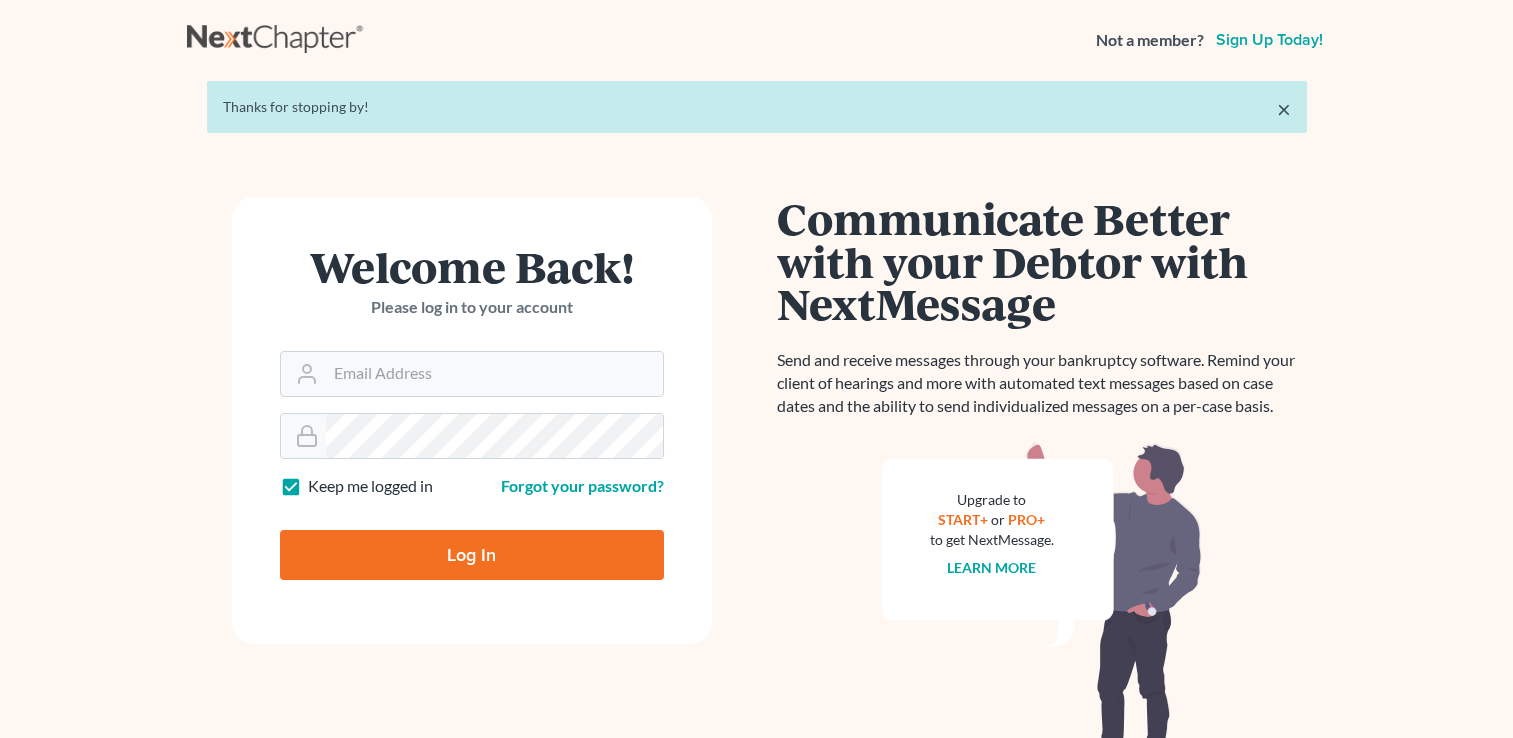 scroll, scrollTop: 0, scrollLeft: 0, axis: both 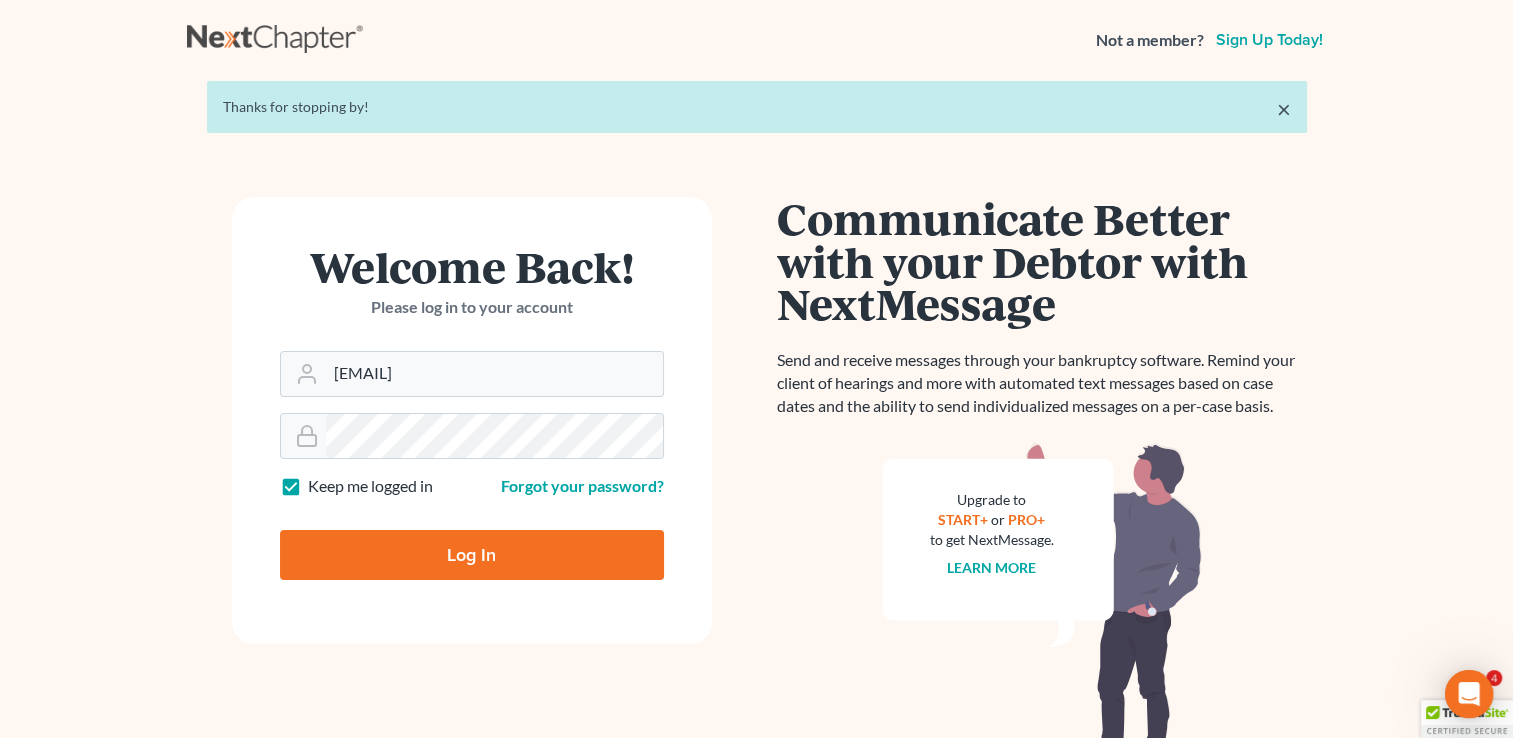 click on "Welcome Back! Please log in to your account Email Address [EMAIL] Password Keep me logged in Forgot your password? Log In" at bounding box center [472, 420] 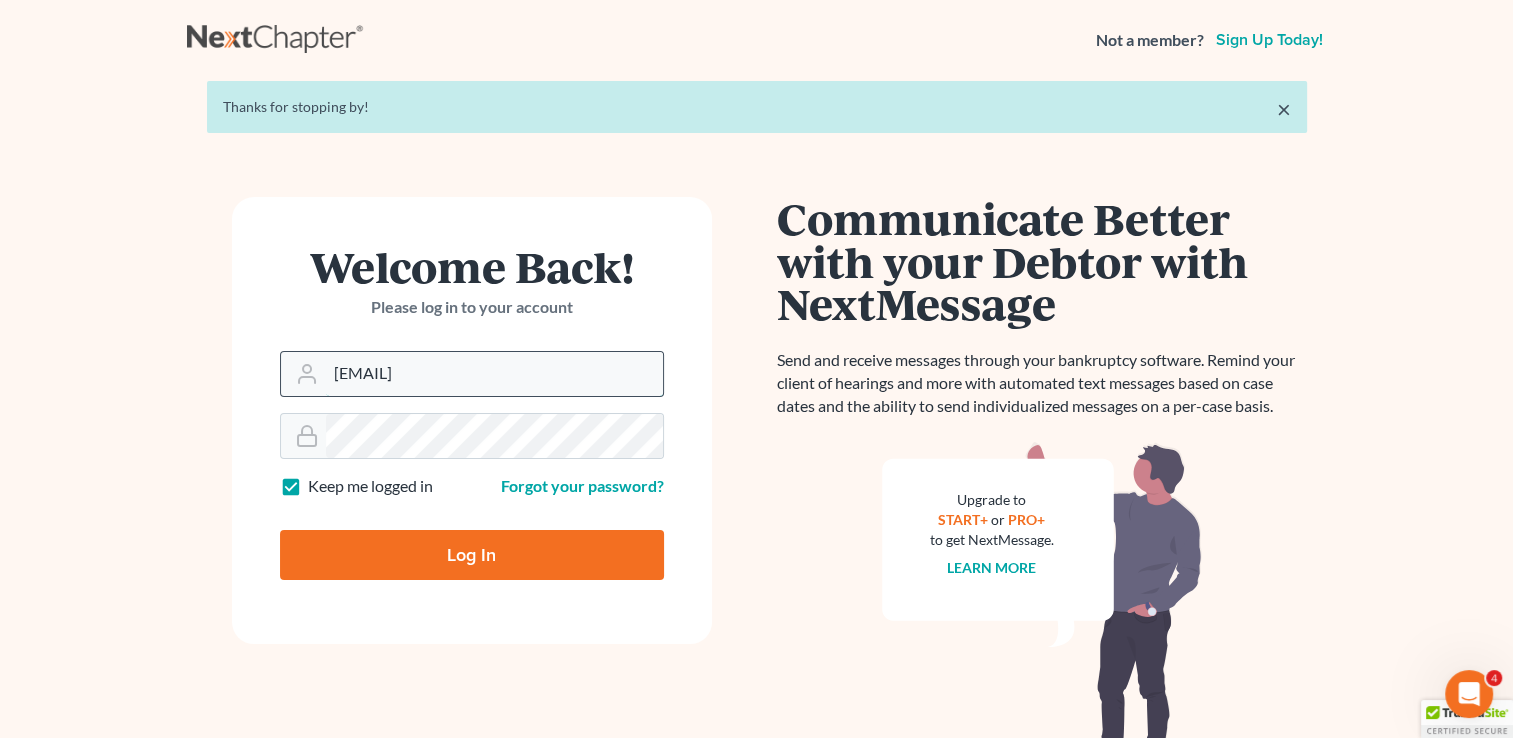 click on "[EMAIL]" at bounding box center (494, 374) 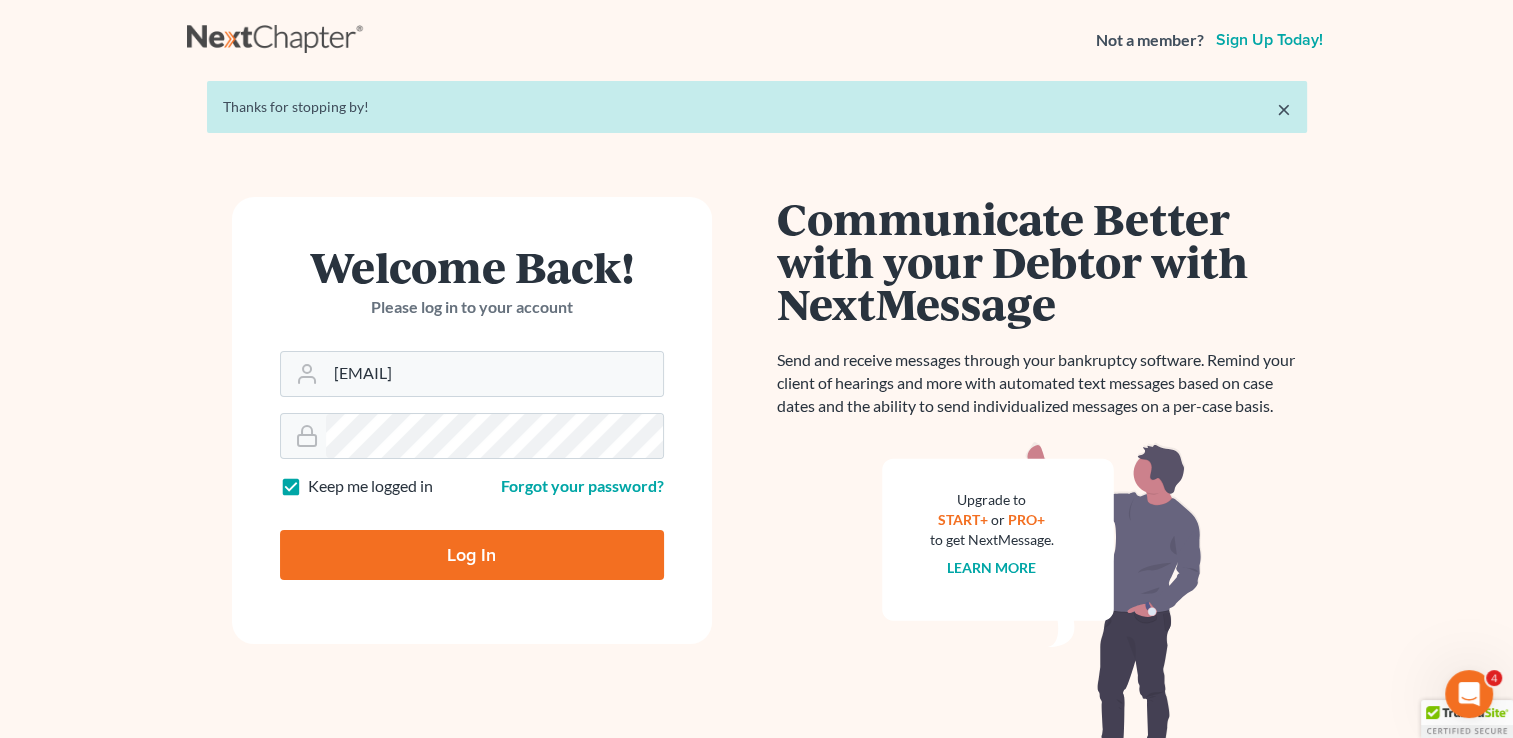 click on "Log In" at bounding box center (472, 555) 